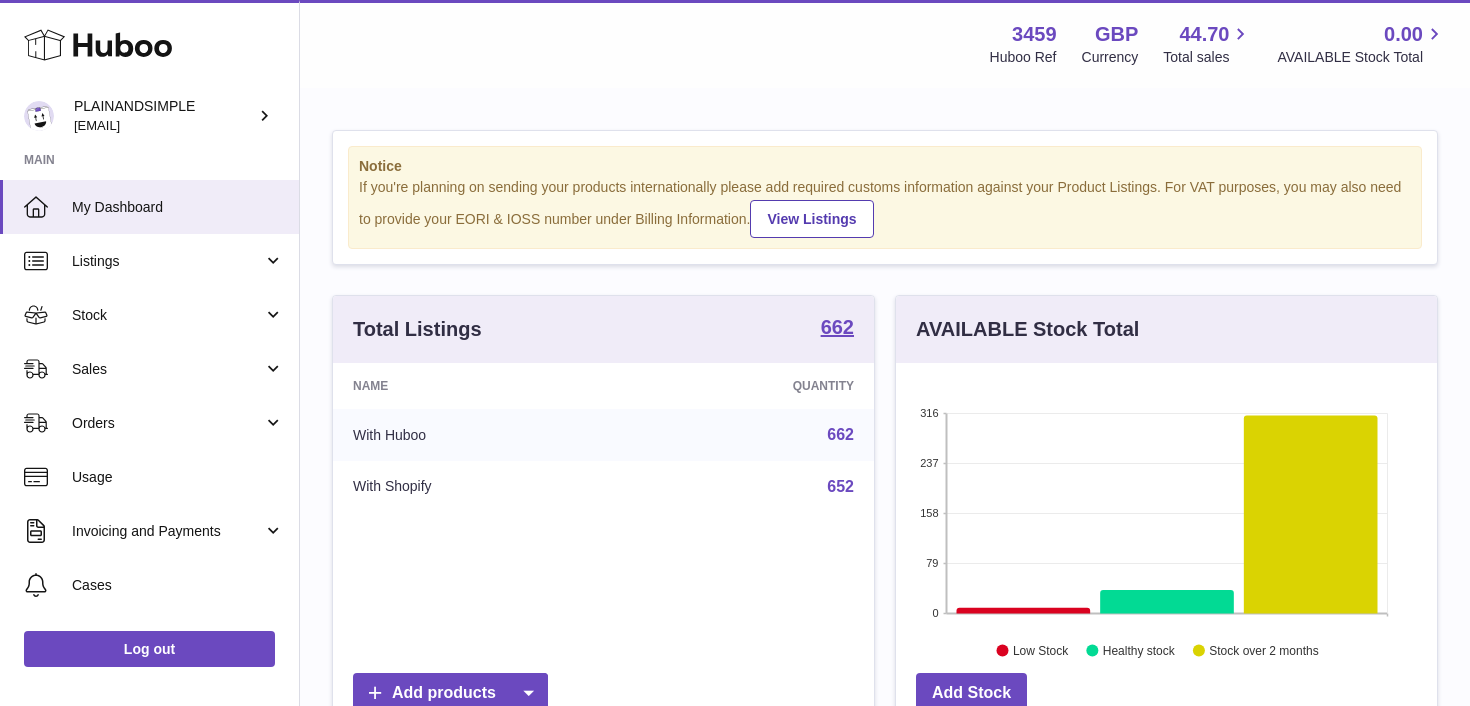 scroll, scrollTop: 0, scrollLeft: 0, axis: both 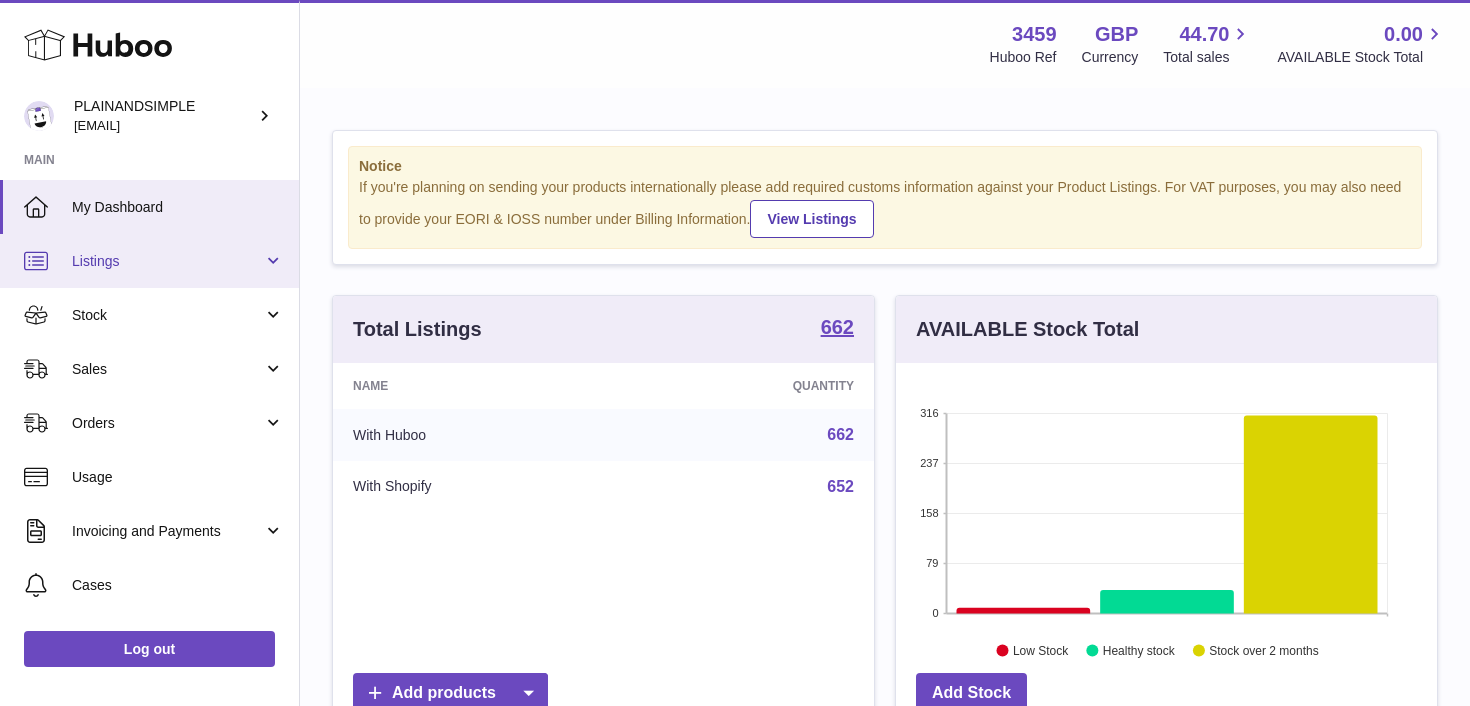 click on "Listings" at bounding box center (149, 261) 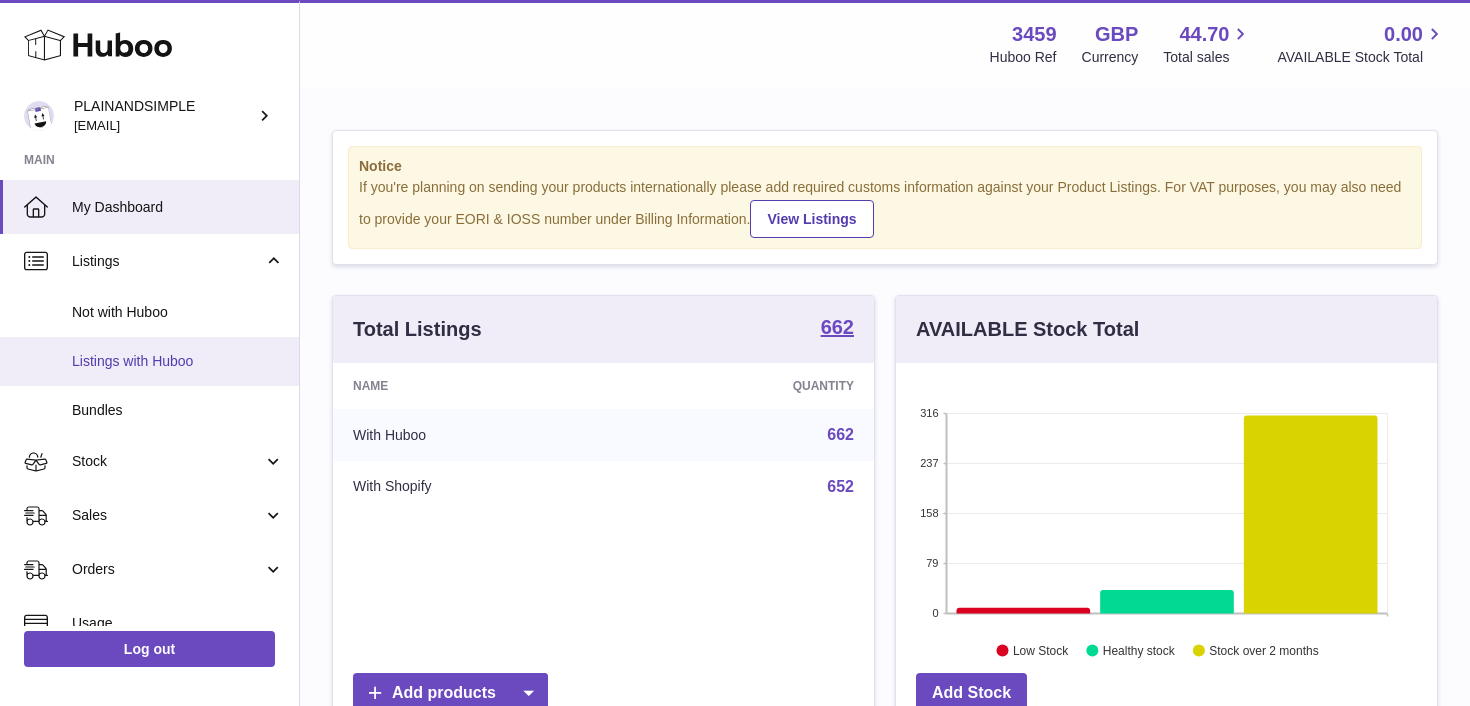 click on "Listings with Huboo" at bounding box center [178, 361] 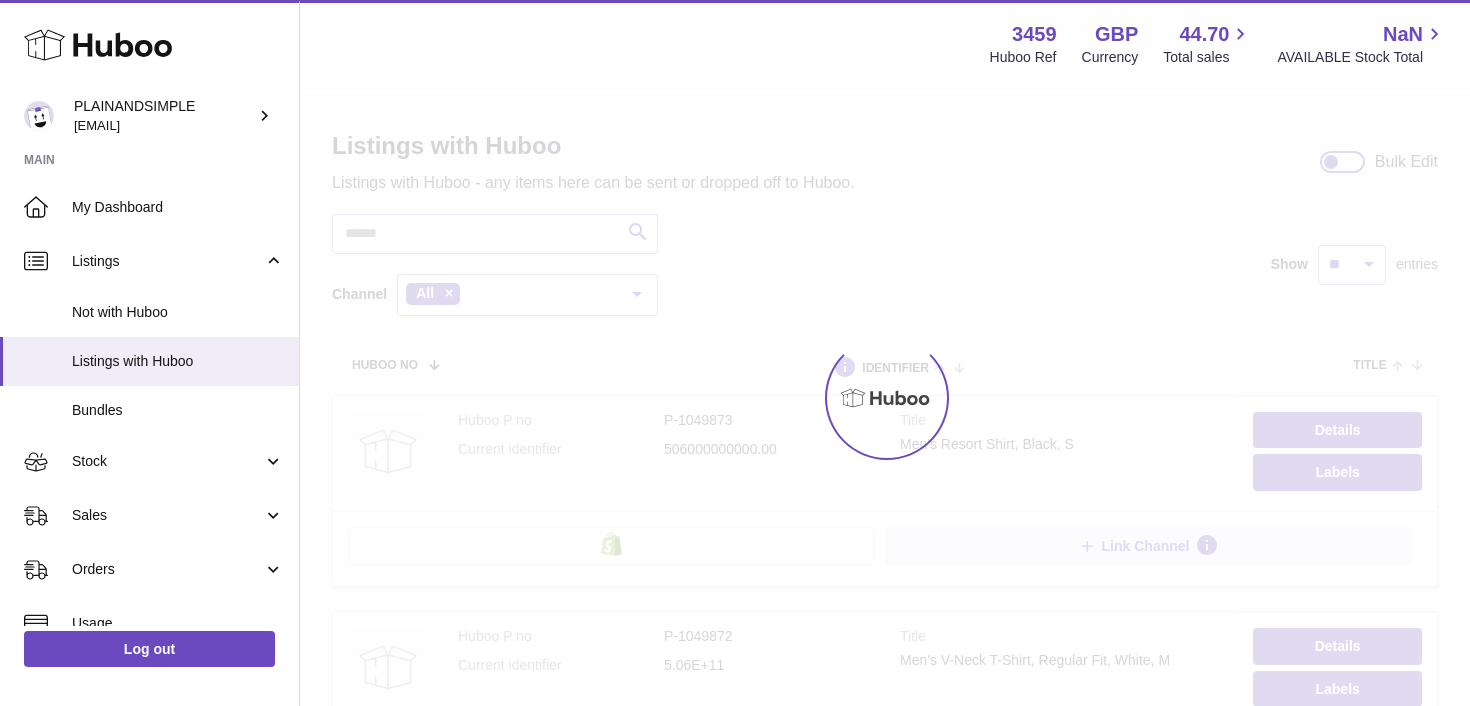 scroll, scrollTop: 0, scrollLeft: 0, axis: both 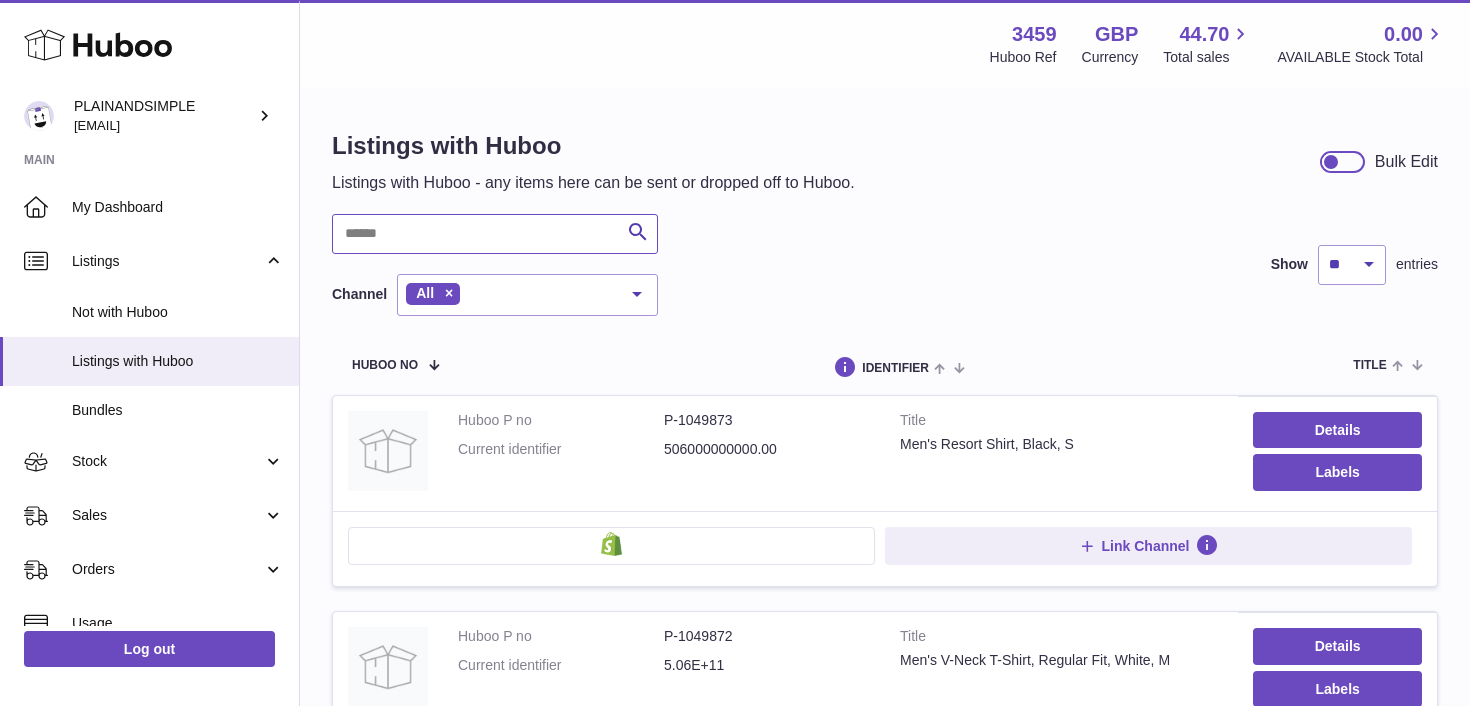 click at bounding box center (495, 234) 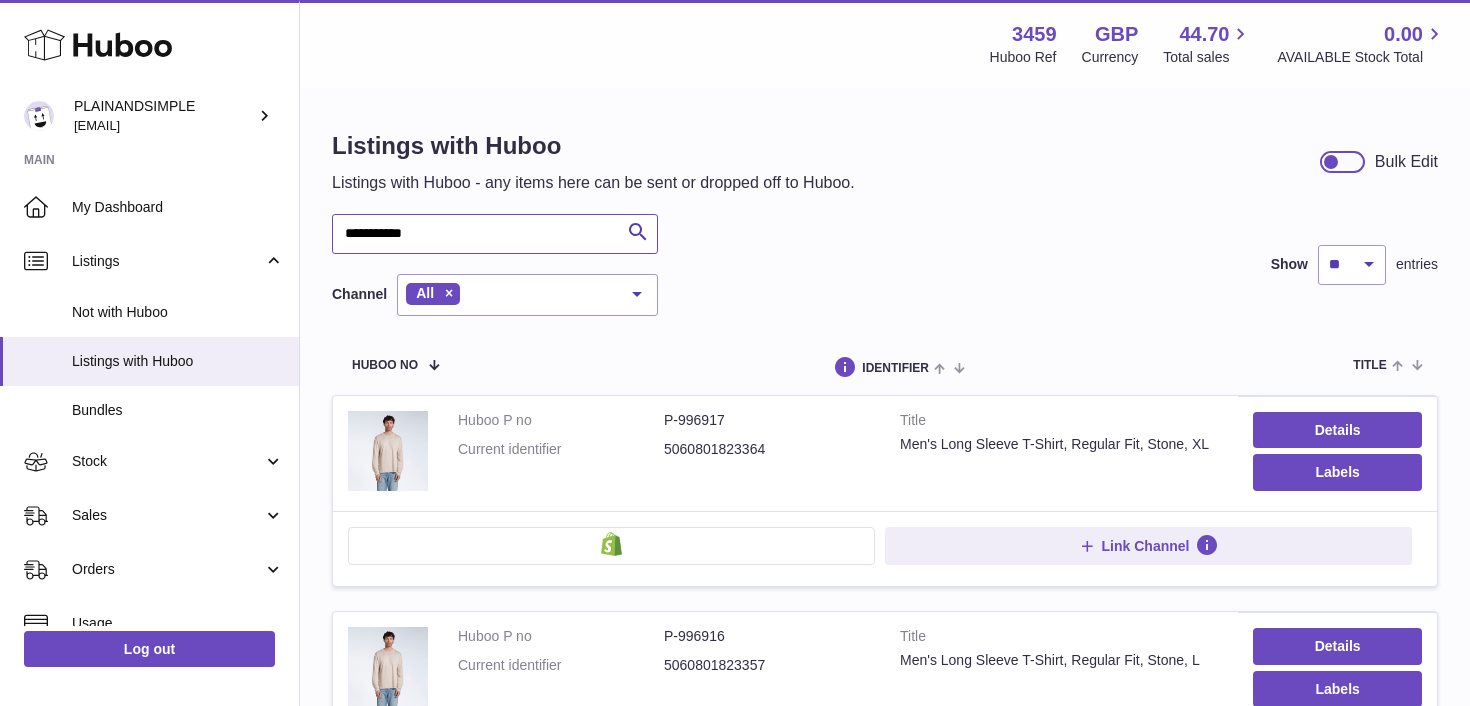 type on "**********" 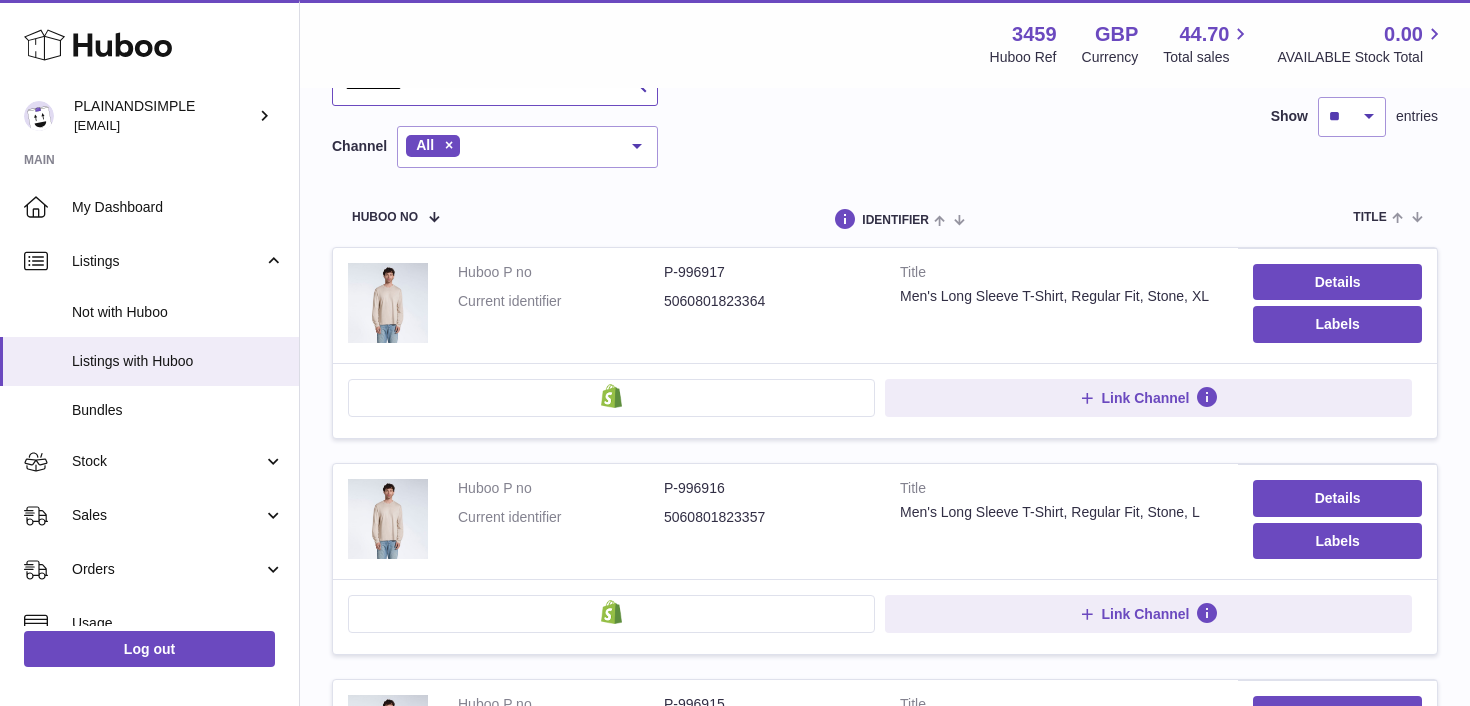 scroll, scrollTop: 154, scrollLeft: 0, axis: vertical 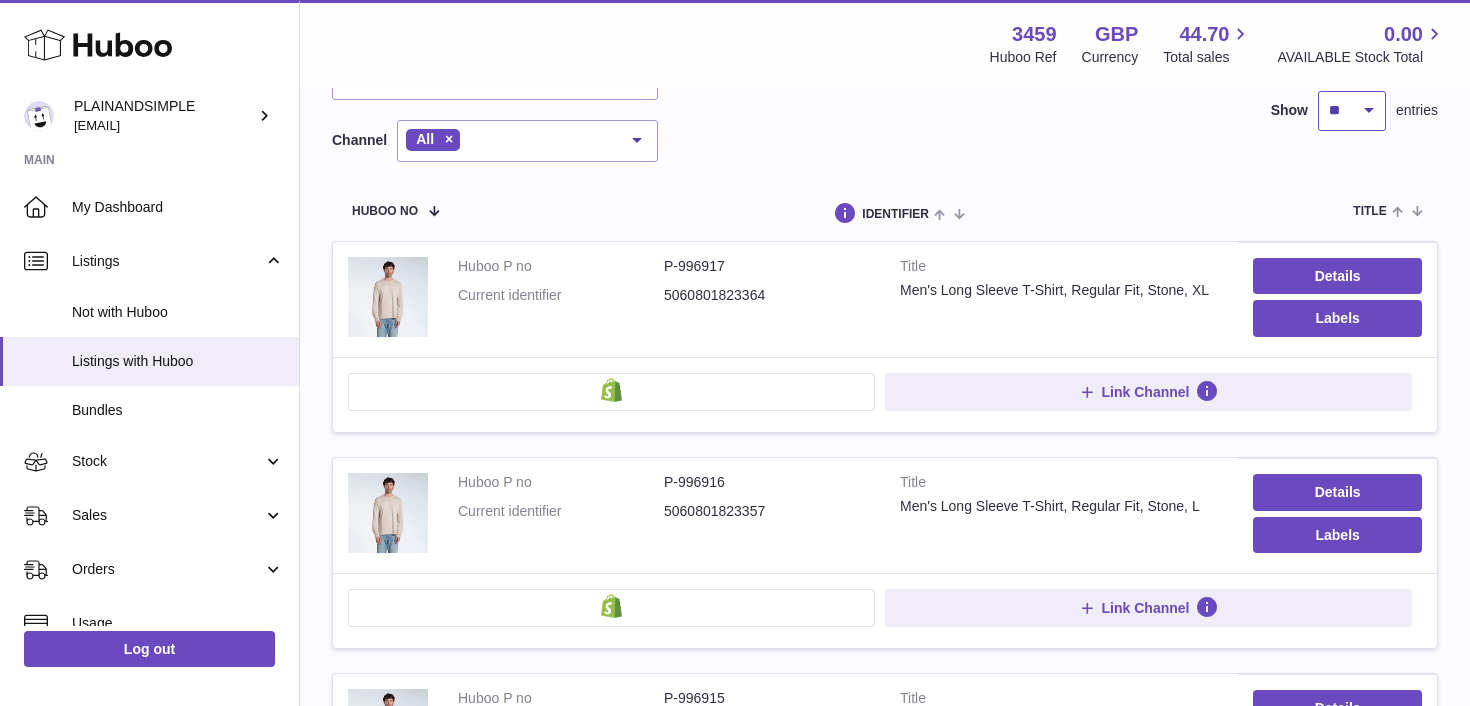 click on "** ** ** ***" at bounding box center (1352, 111) 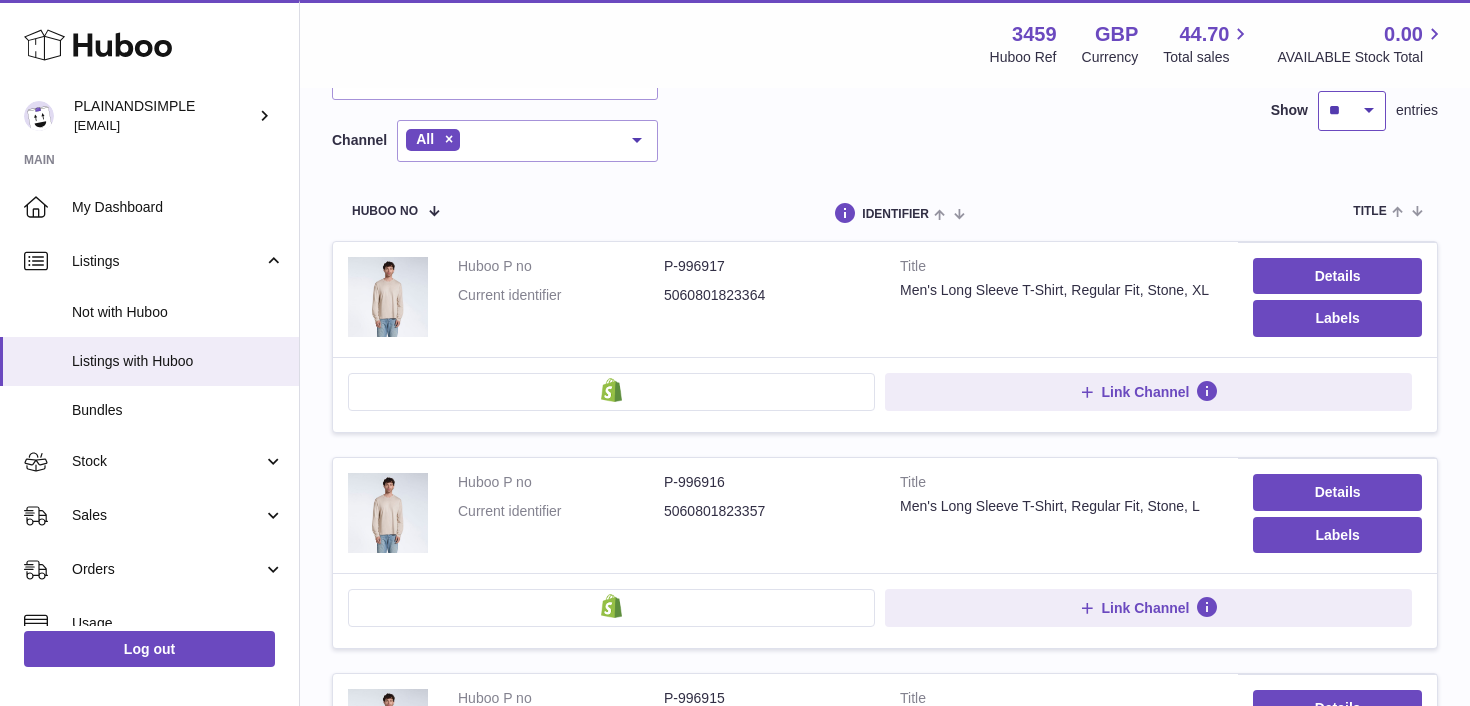 select on "***" 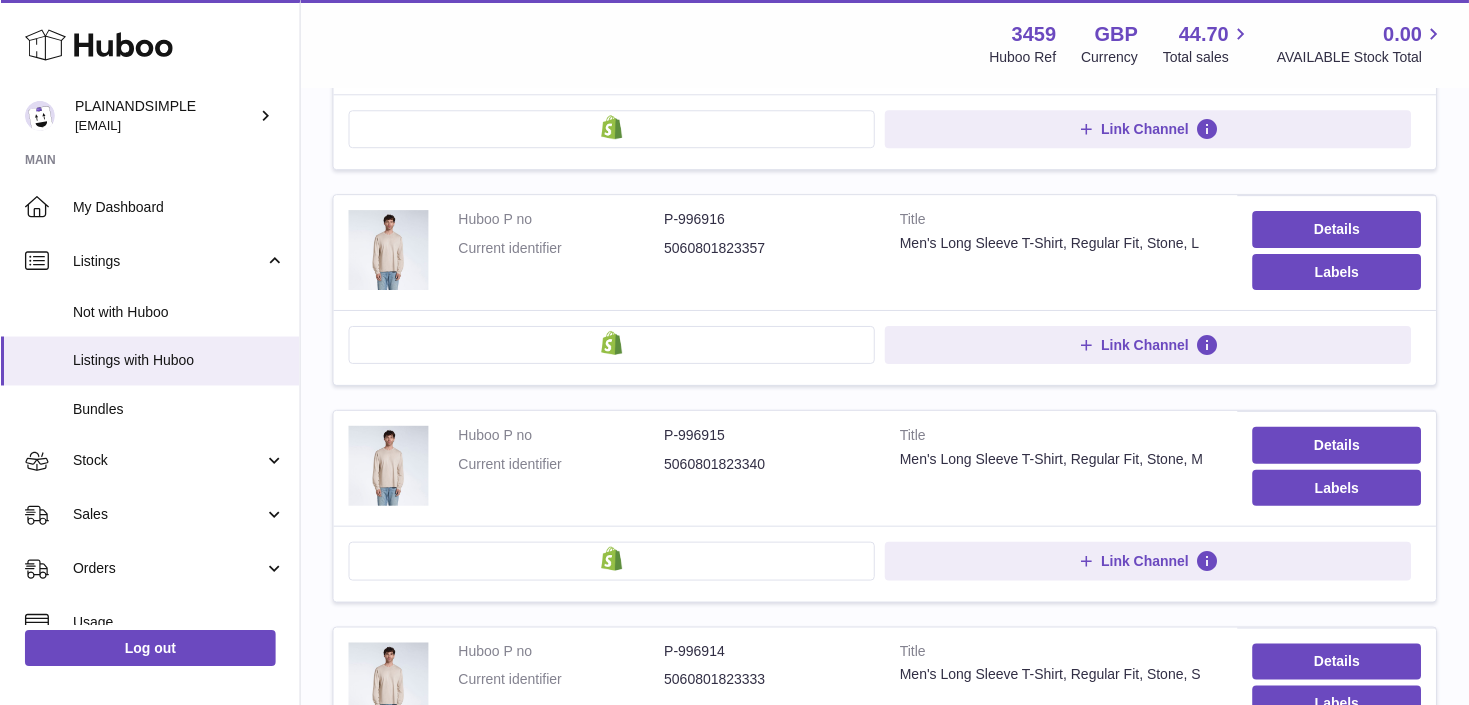 scroll, scrollTop: 0, scrollLeft: 0, axis: both 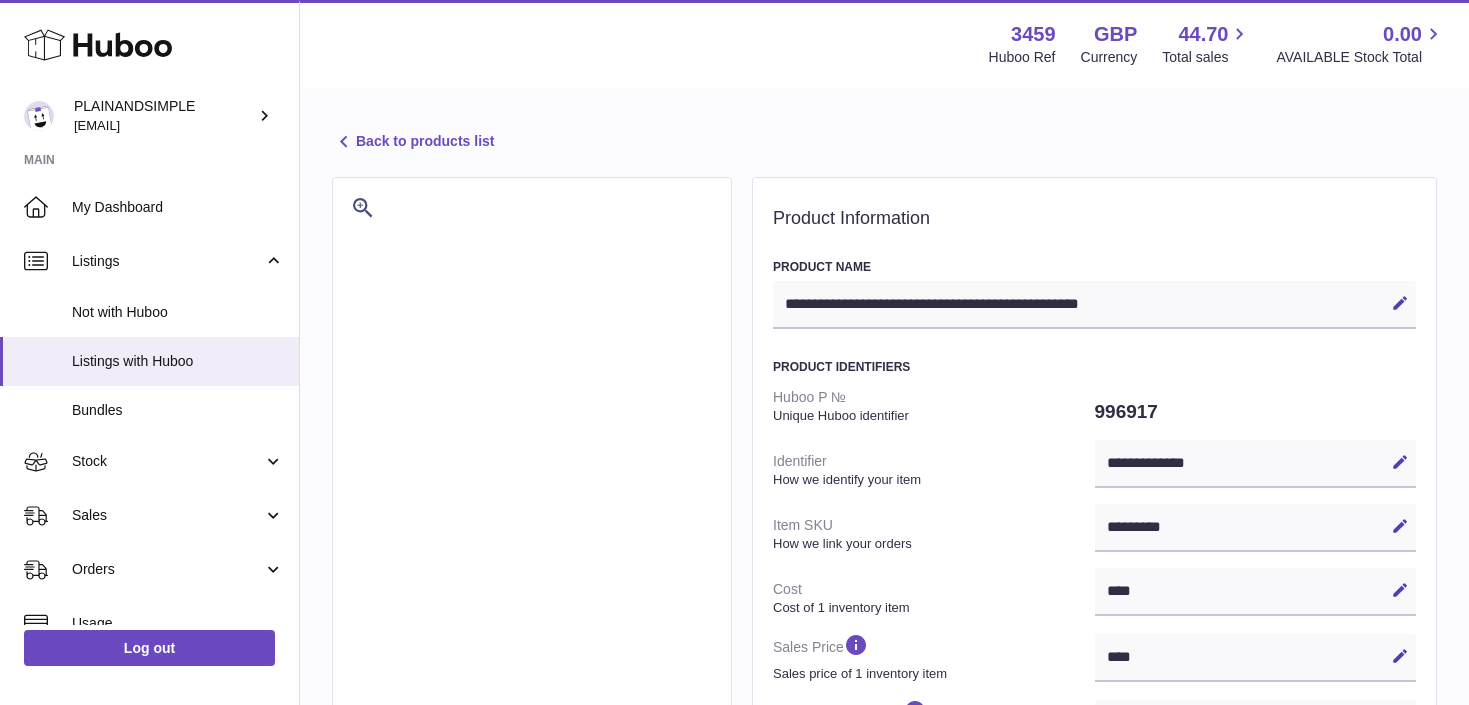 select on "***" 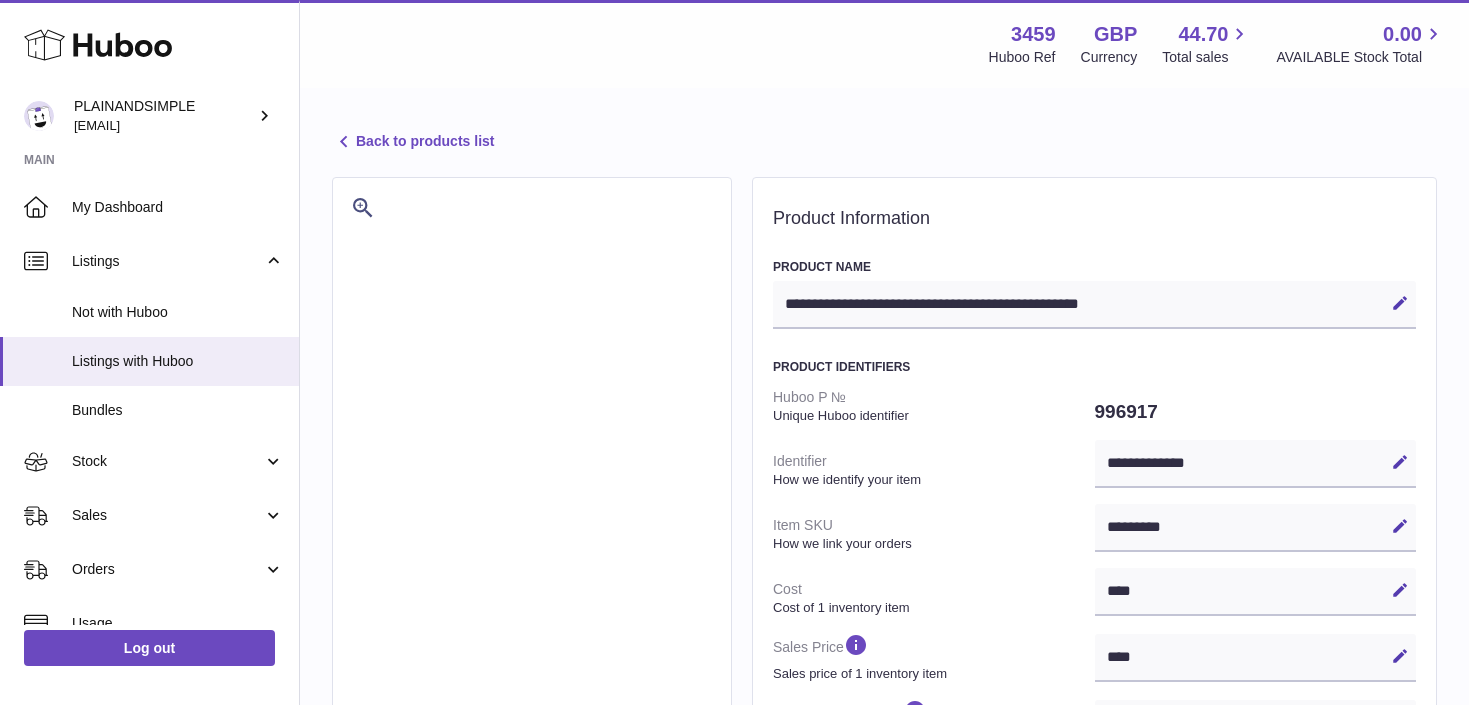 scroll, scrollTop: 0, scrollLeft: 0, axis: both 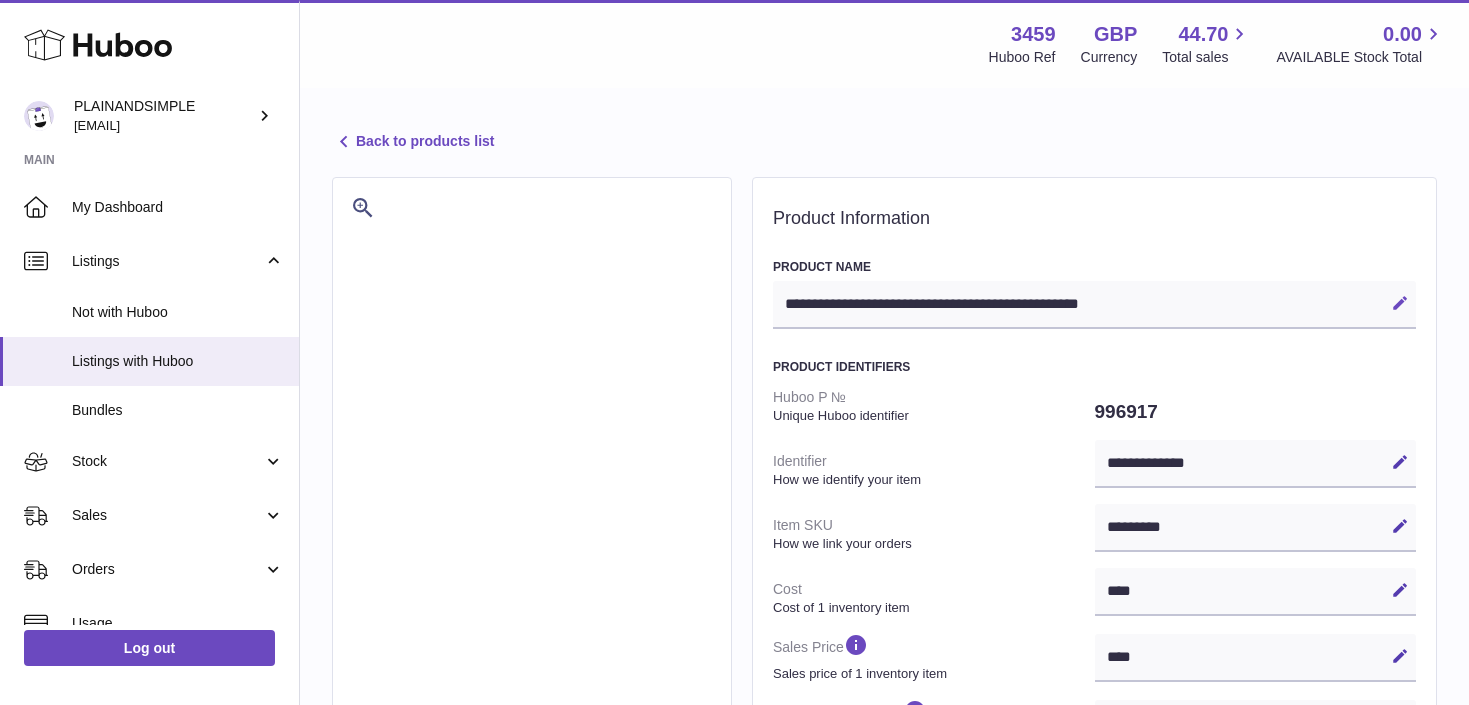 click at bounding box center [1400, 303] 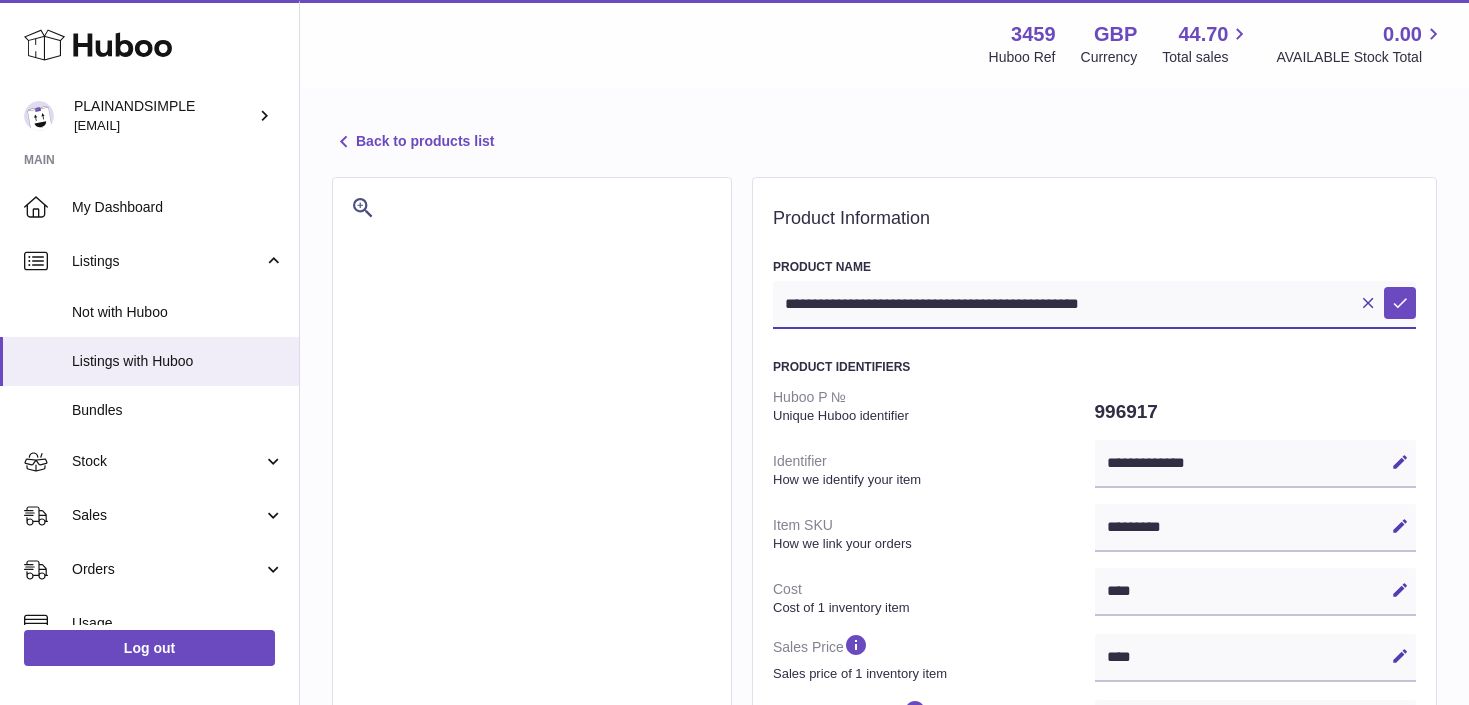 click on "**********" at bounding box center [1094, 305] 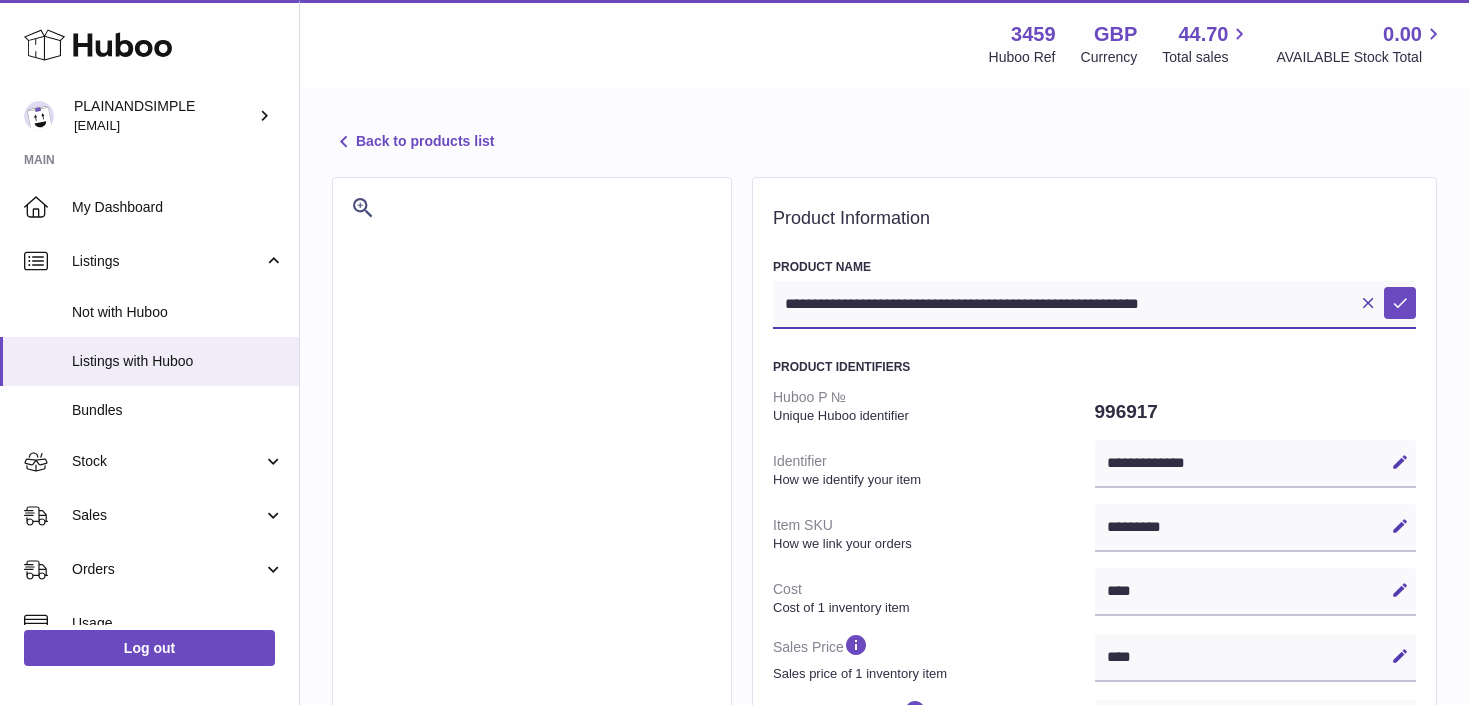 click on "**********" at bounding box center (1094, 305) 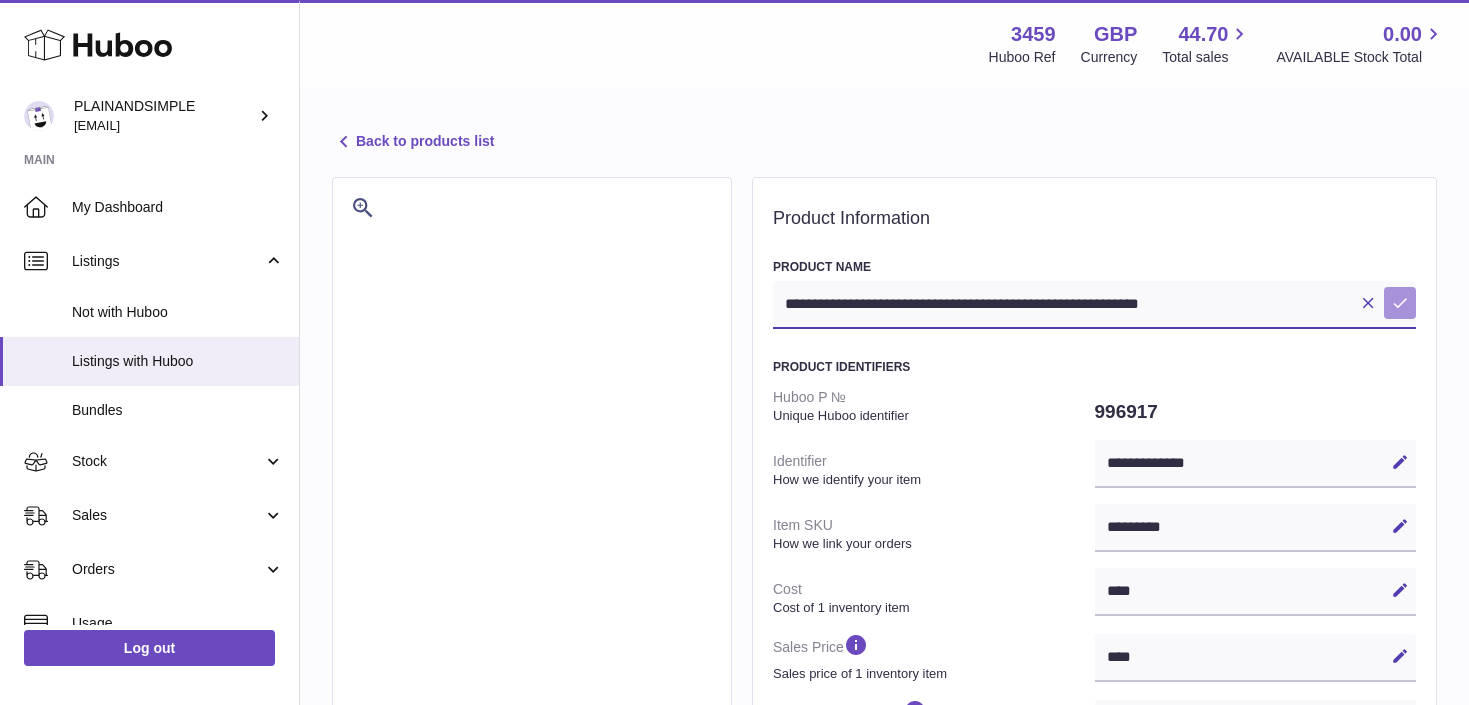 type on "**********" 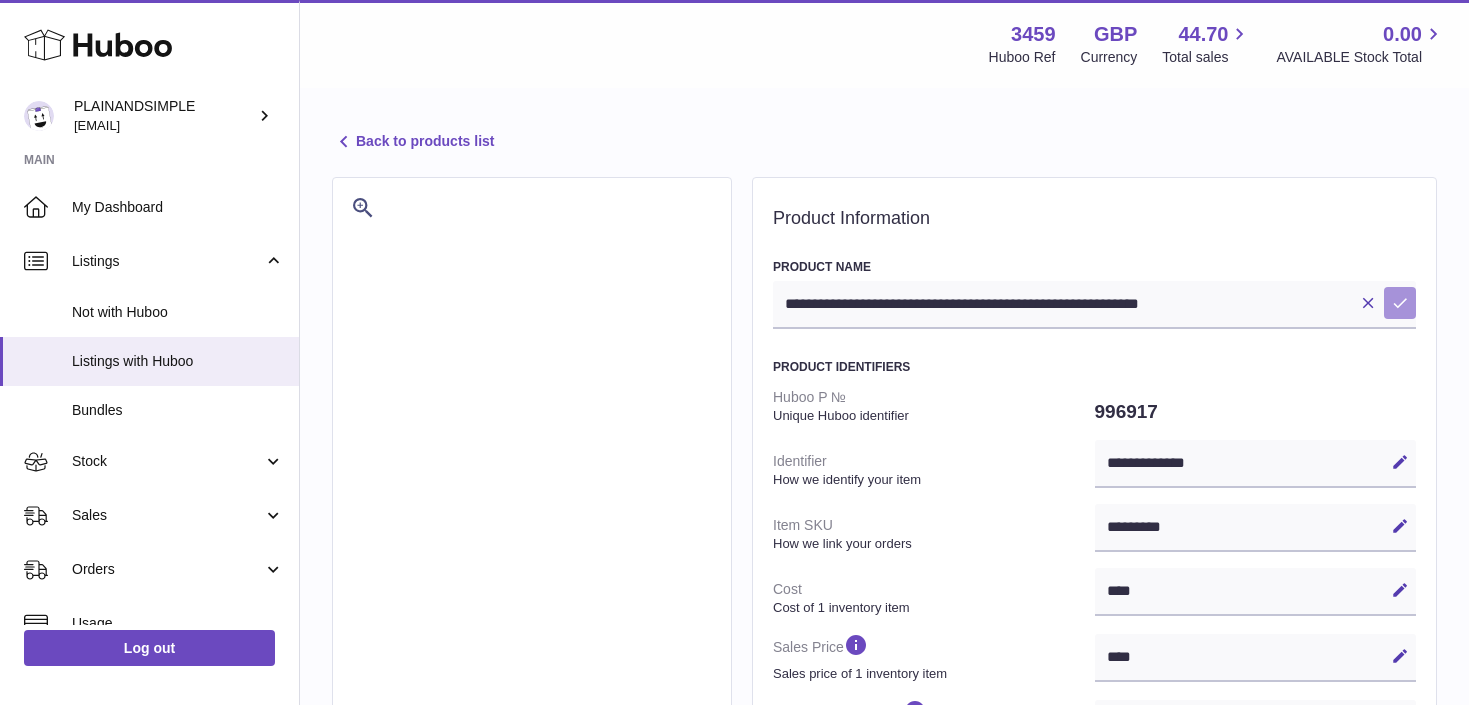 click at bounding box center (1400, 303) 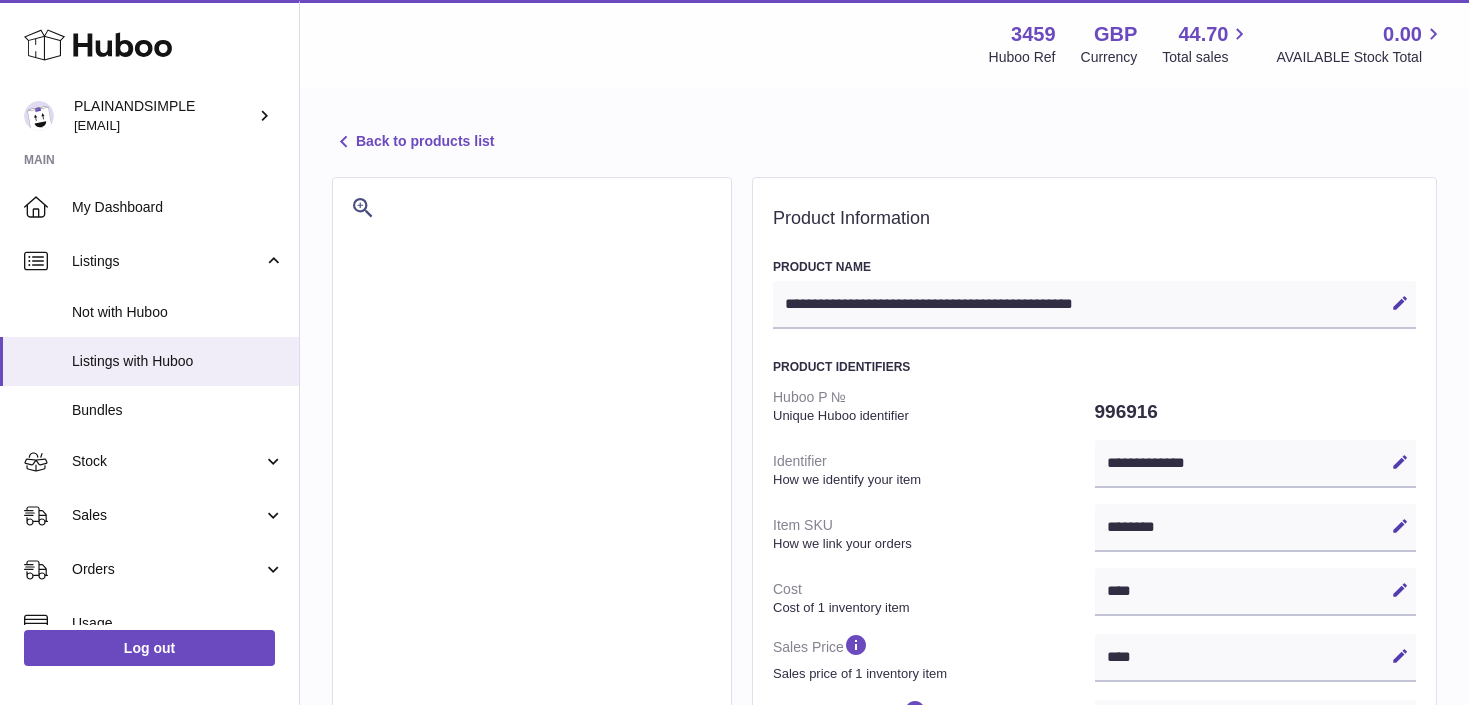 select on "***" 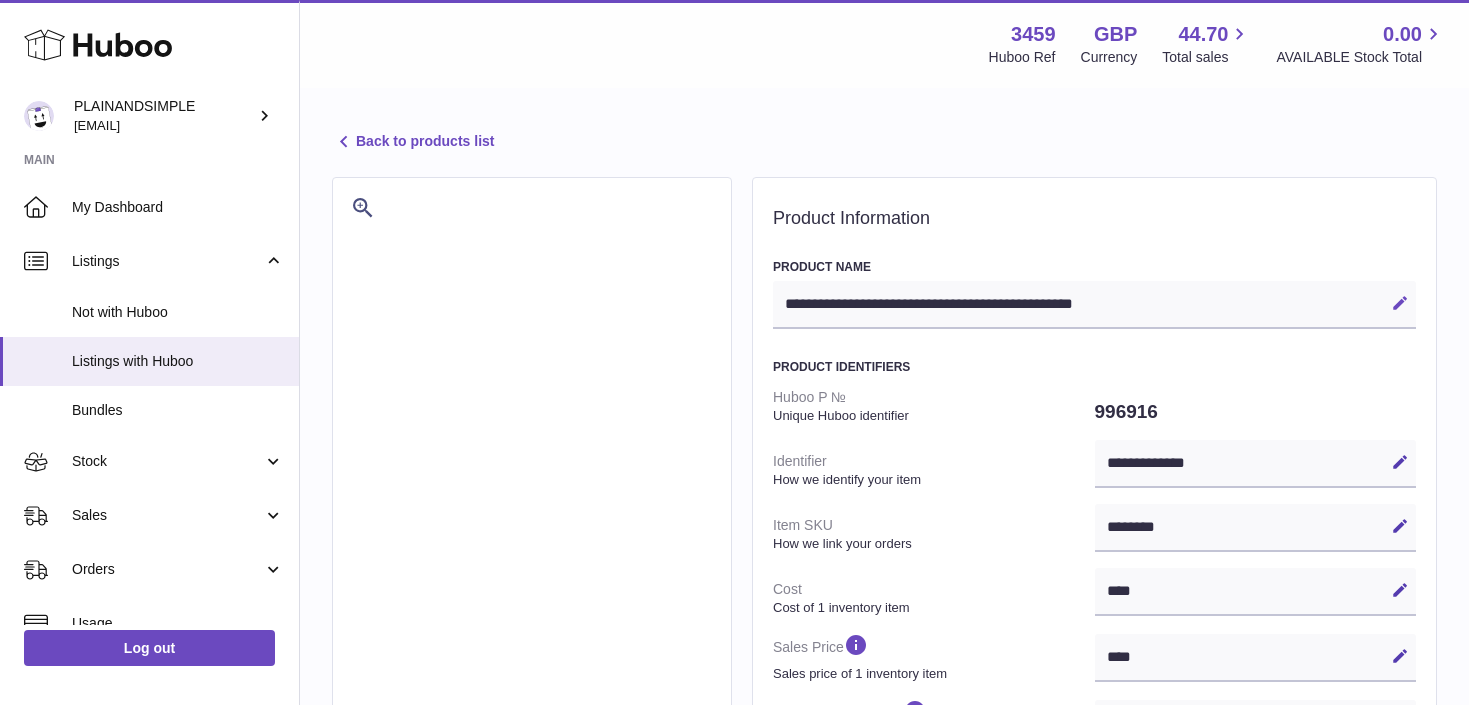 click at bounding box center [1400, 303] 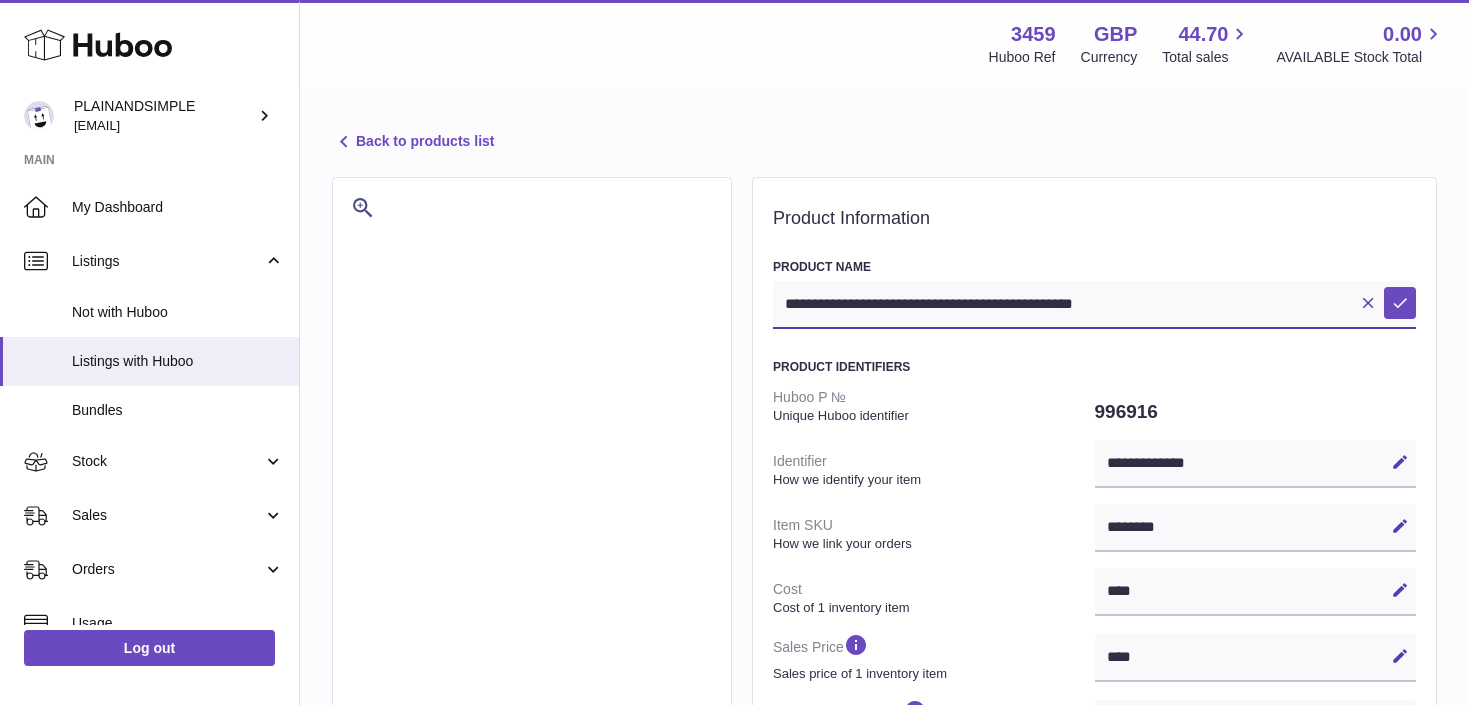 click on "**********" at bounding box center (1094, 305) 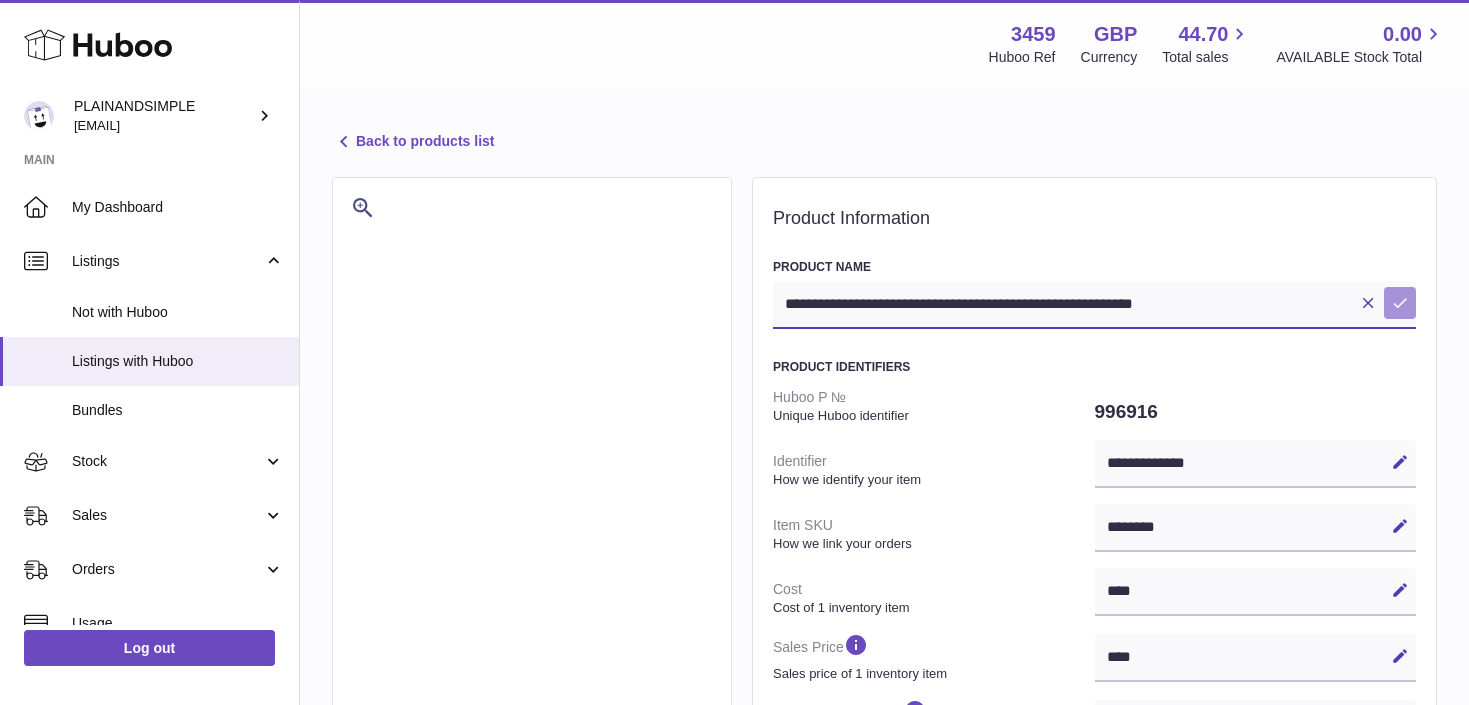 type on "**********" 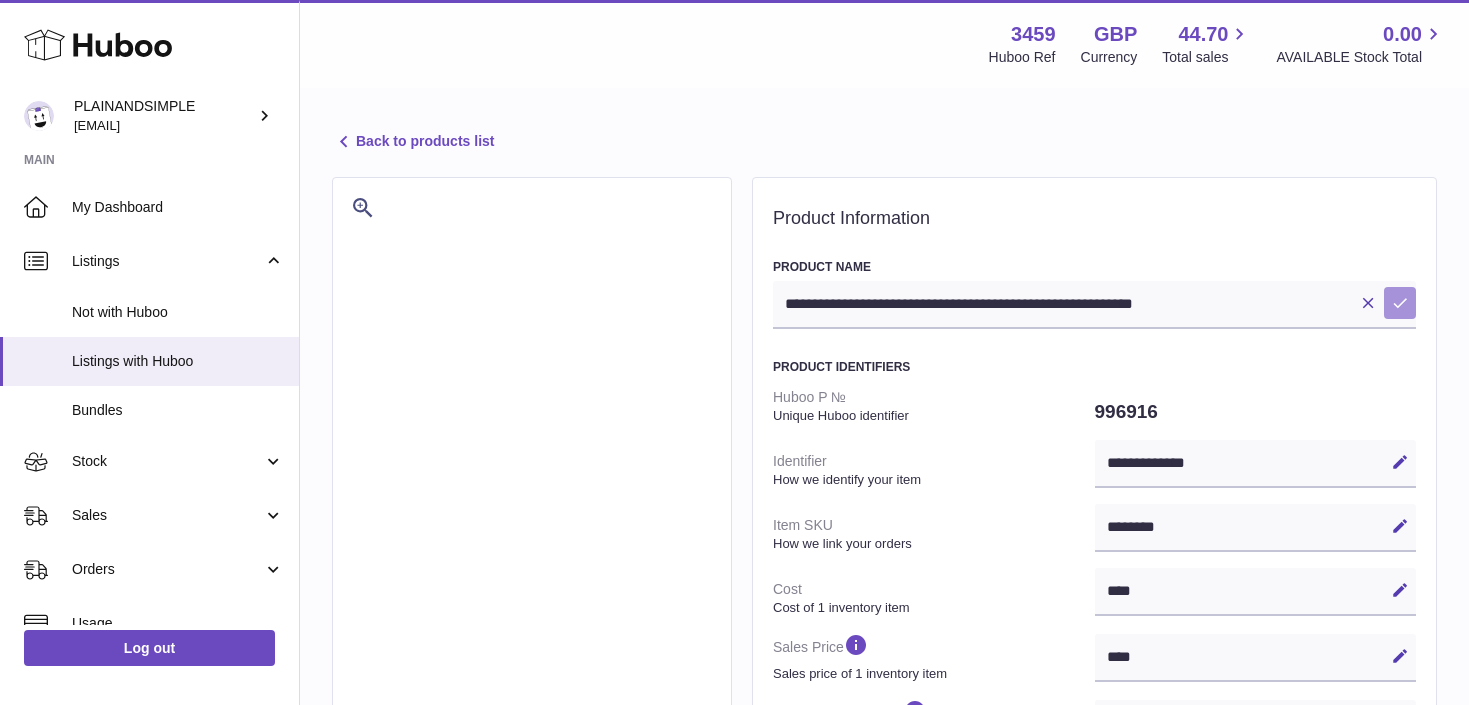 click at bounding box center [1400, 303] 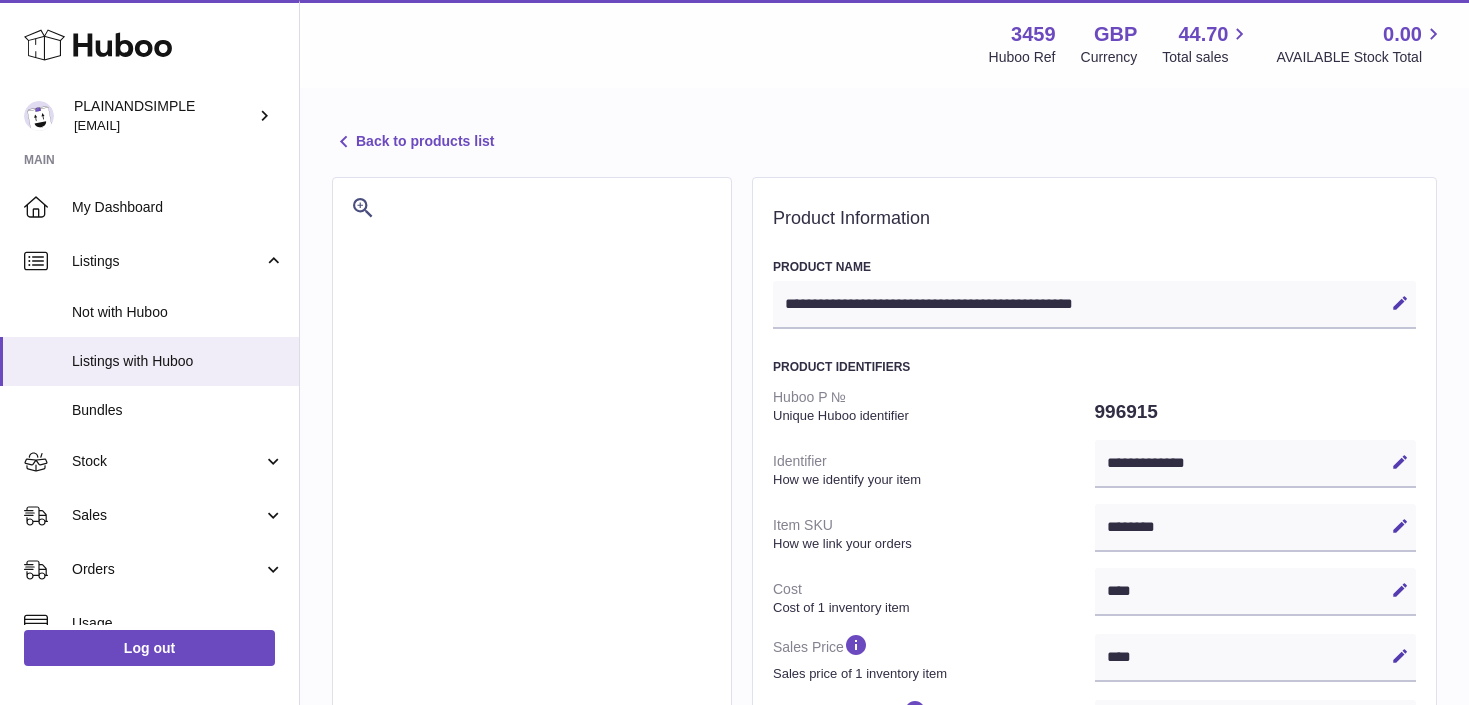select on "***" 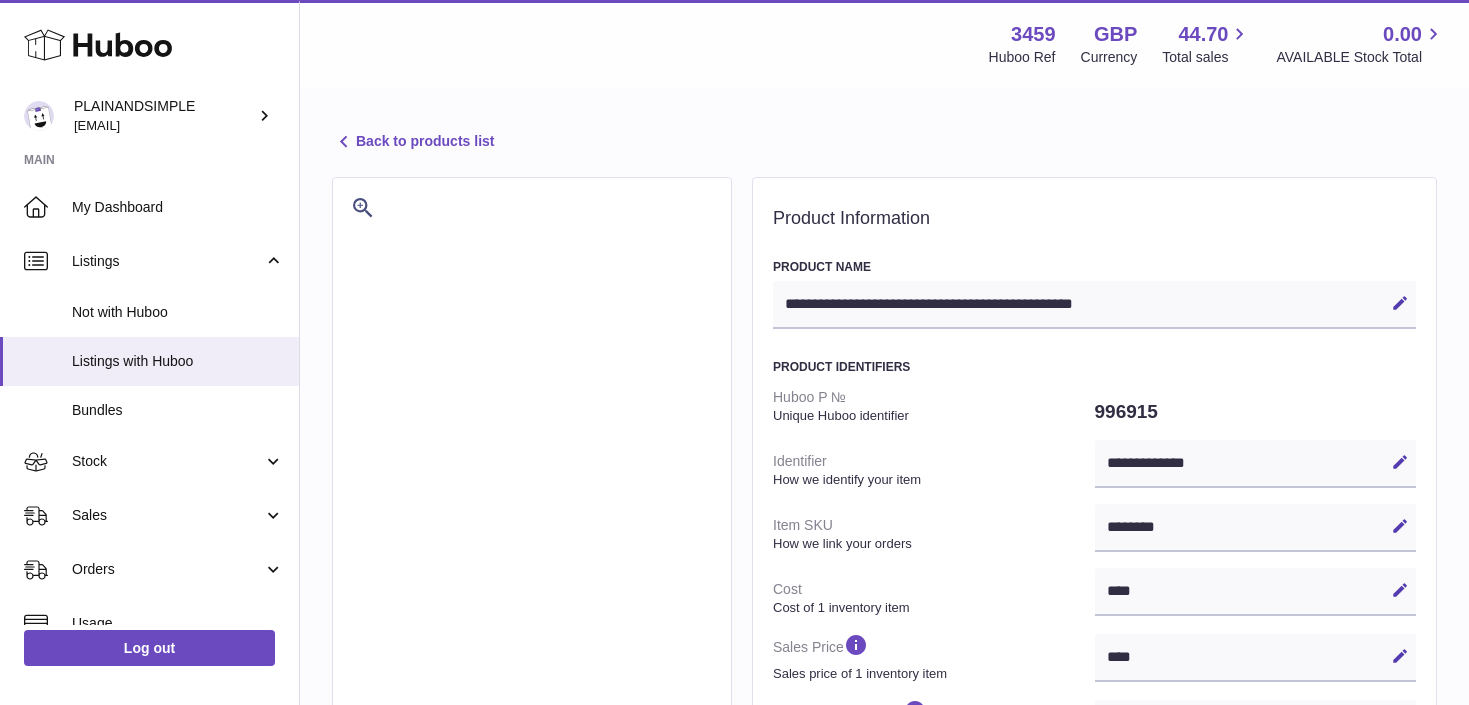 scroll, scrollTop: 0, scrollLeft: 0, axis: both 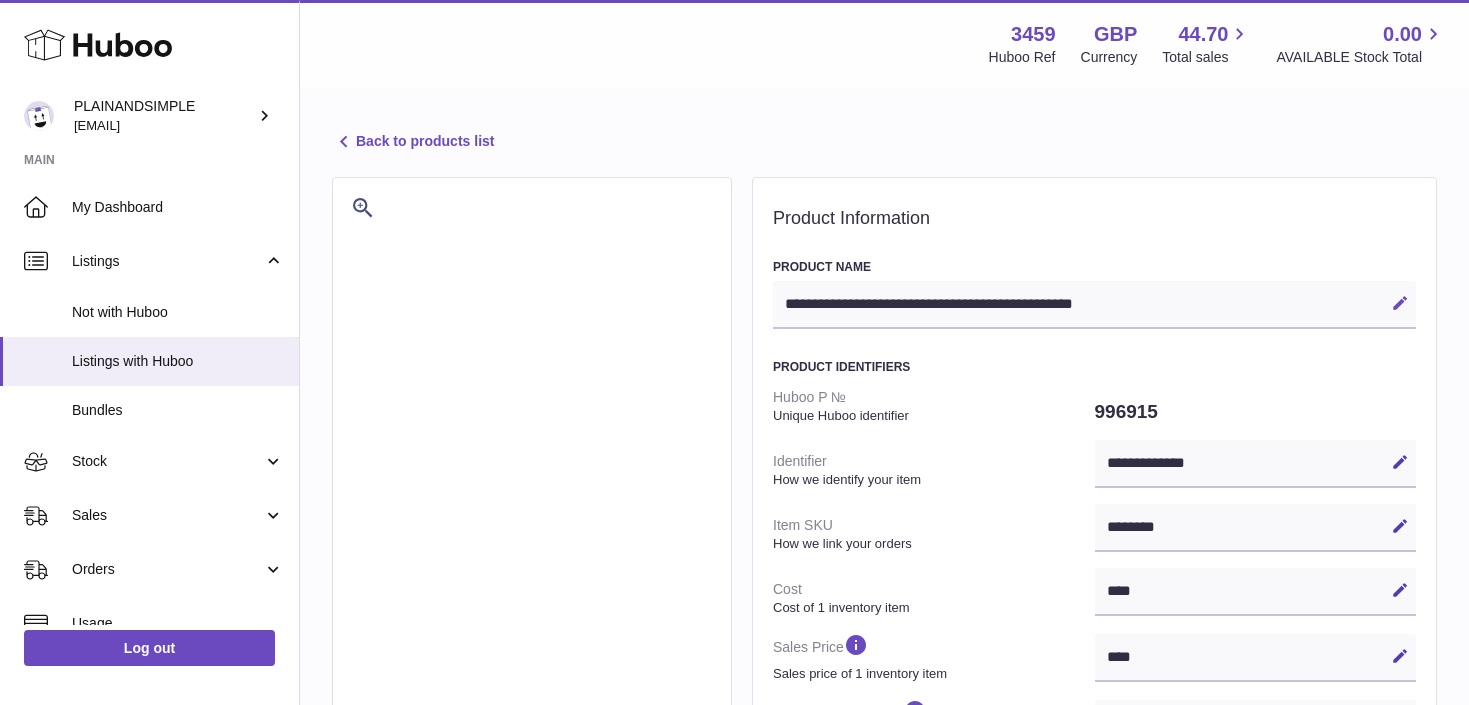 click at bounding box center (1400, 303) 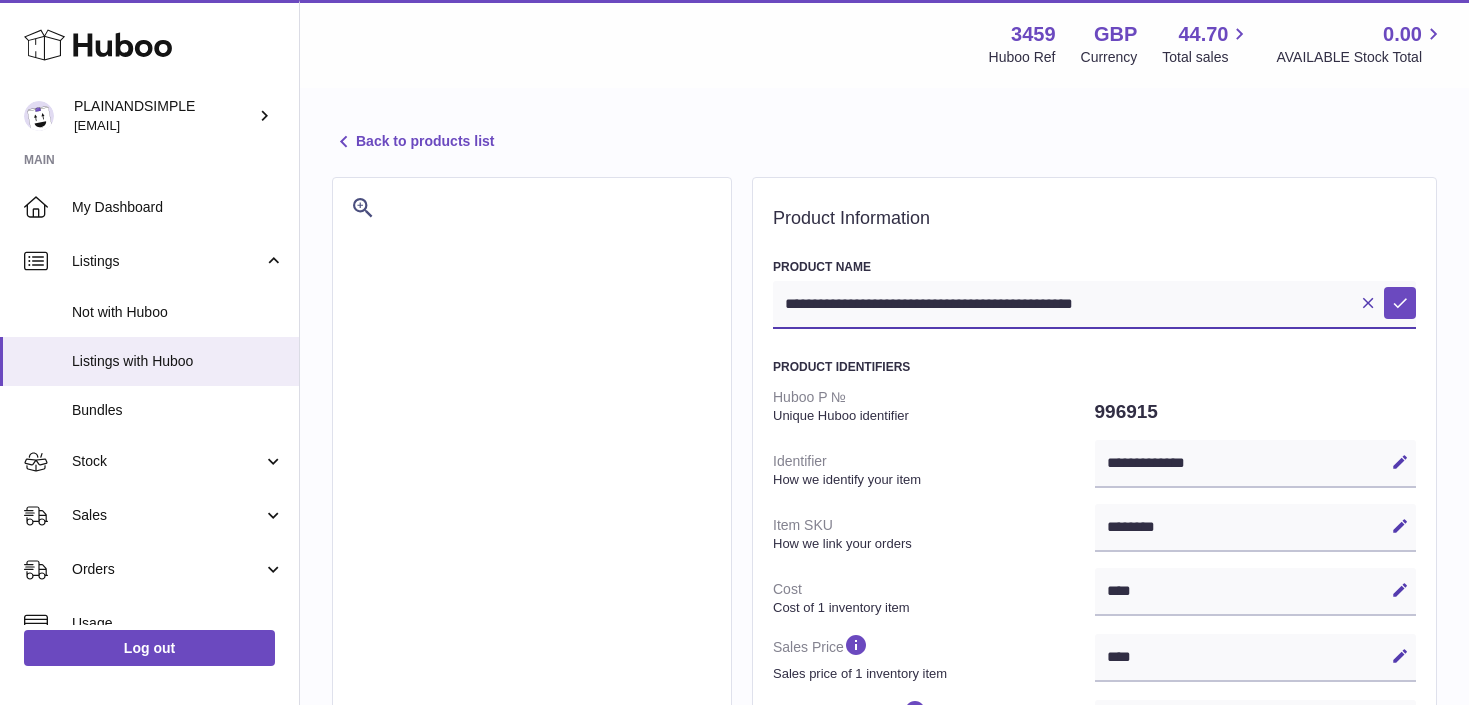 click on "**********" at bounding box center [1094, 305] 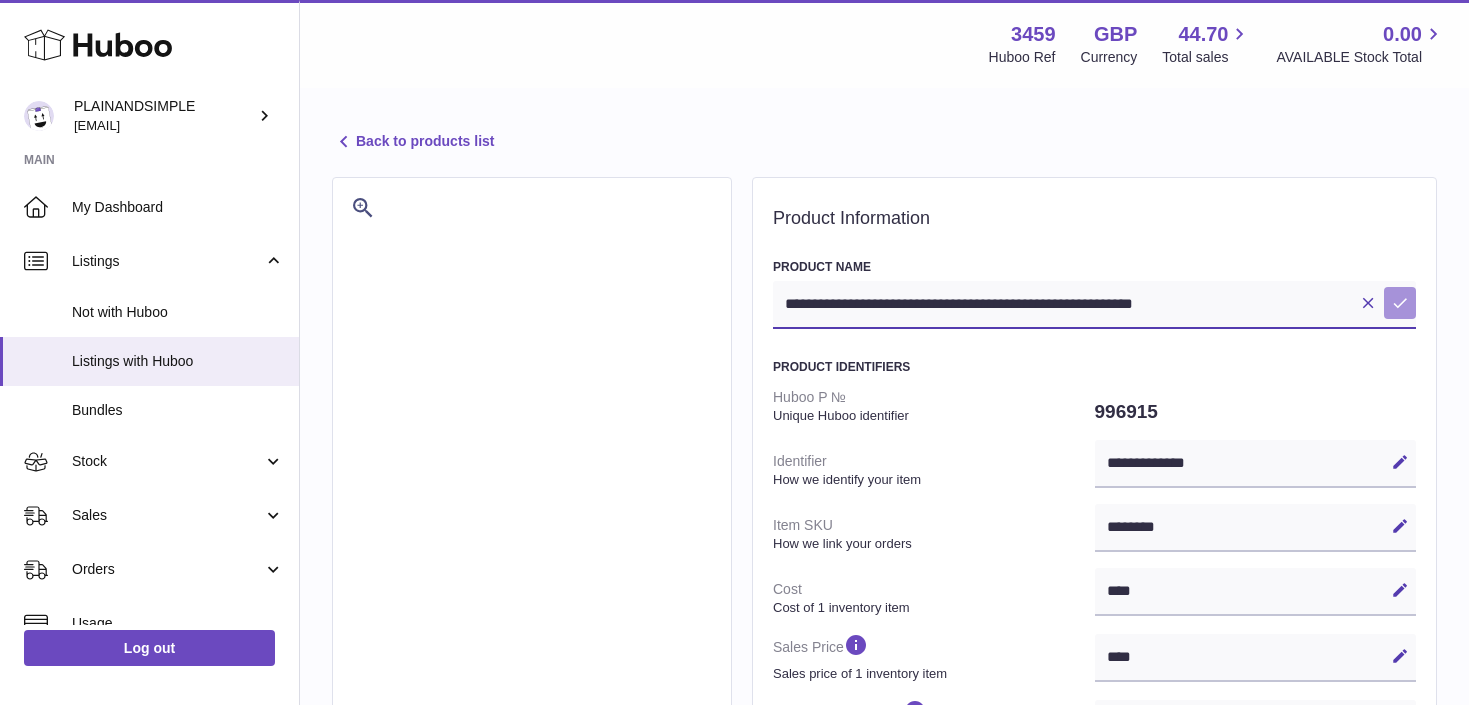 type on "**********" 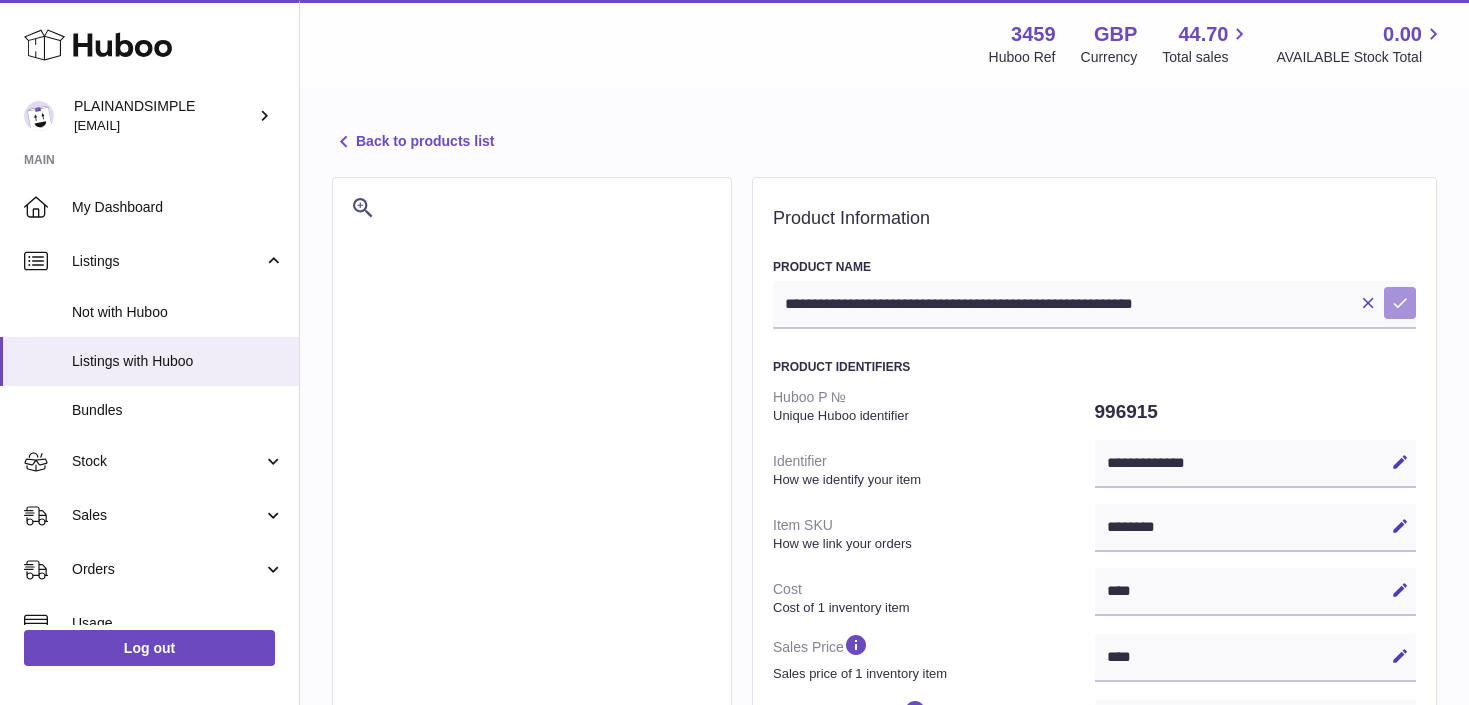 click at bounding box center [1400, 303] 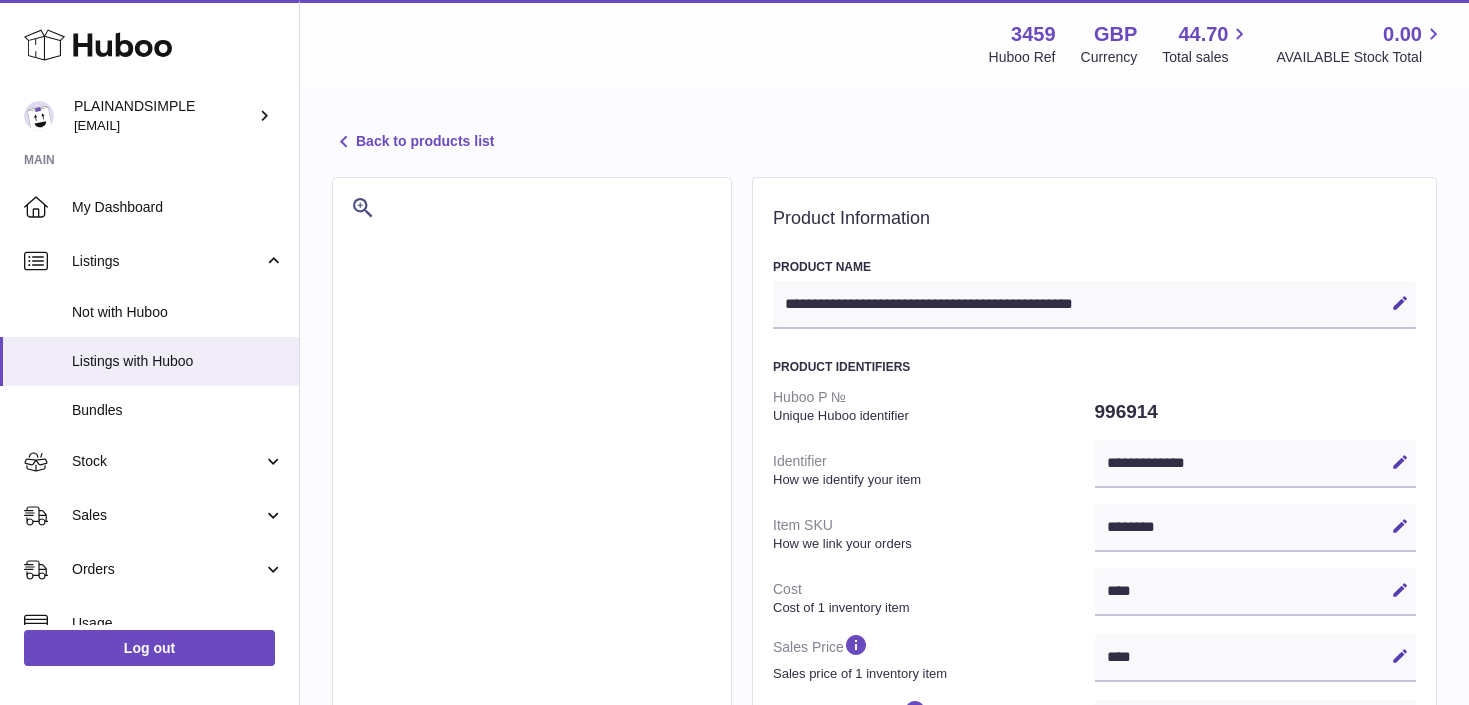 select on "***" 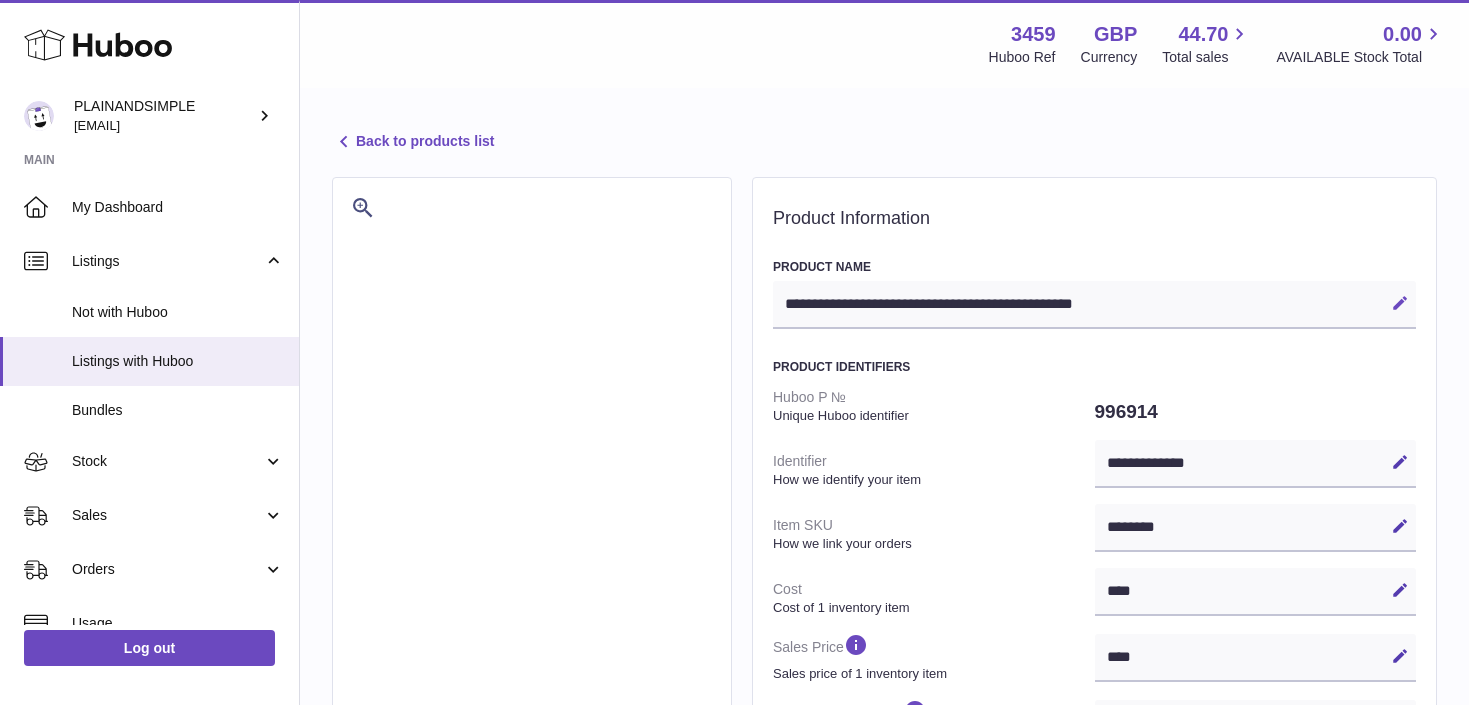 click at bounding box center (1400, 303) 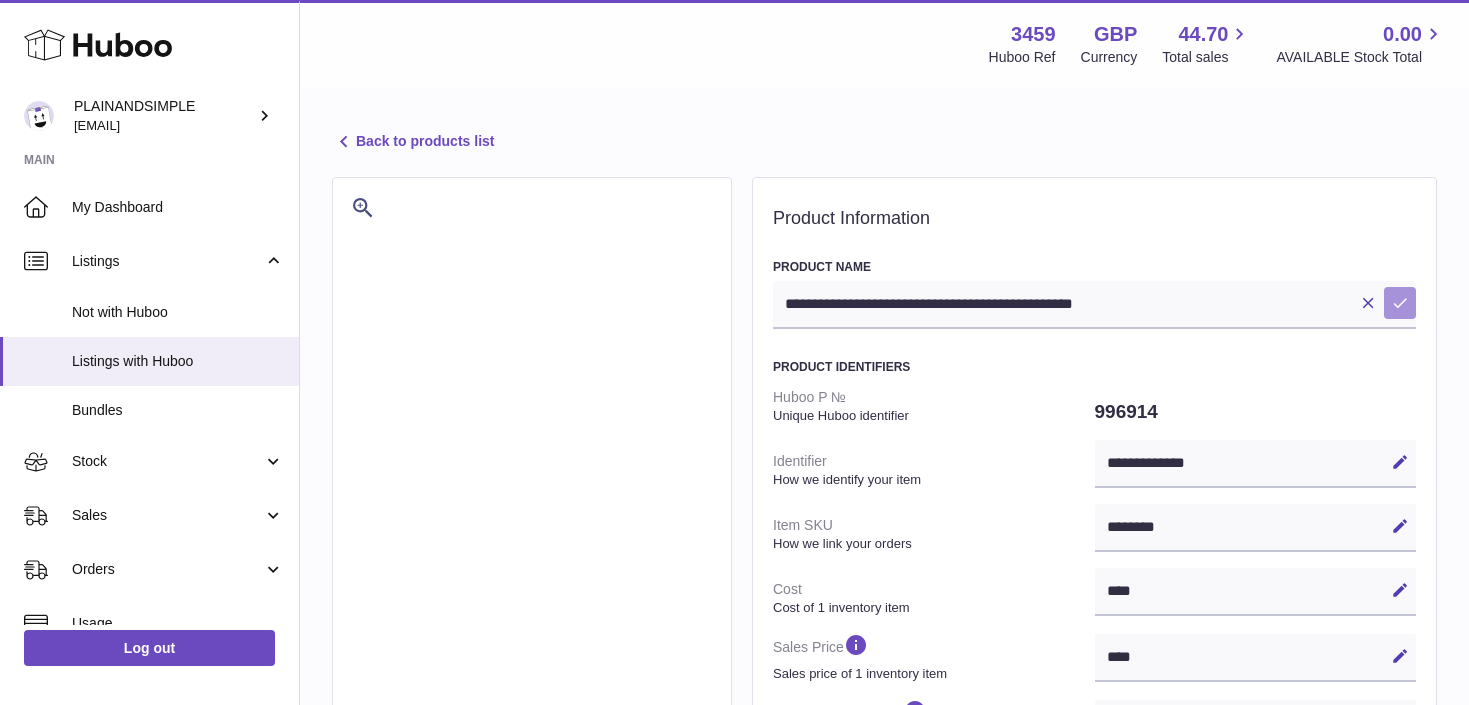click on "Save" at bounding box center [1400, 303] 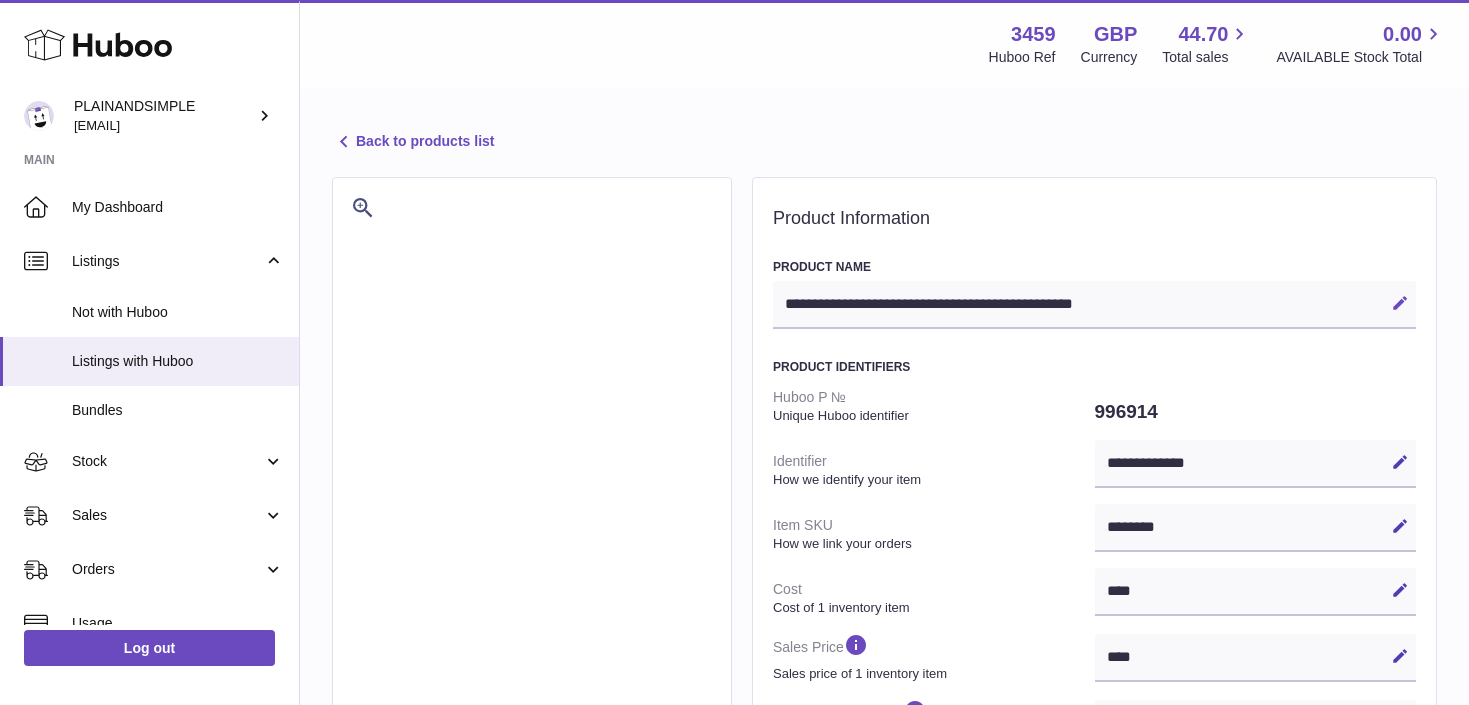 click at bounding box center [1400, 303] 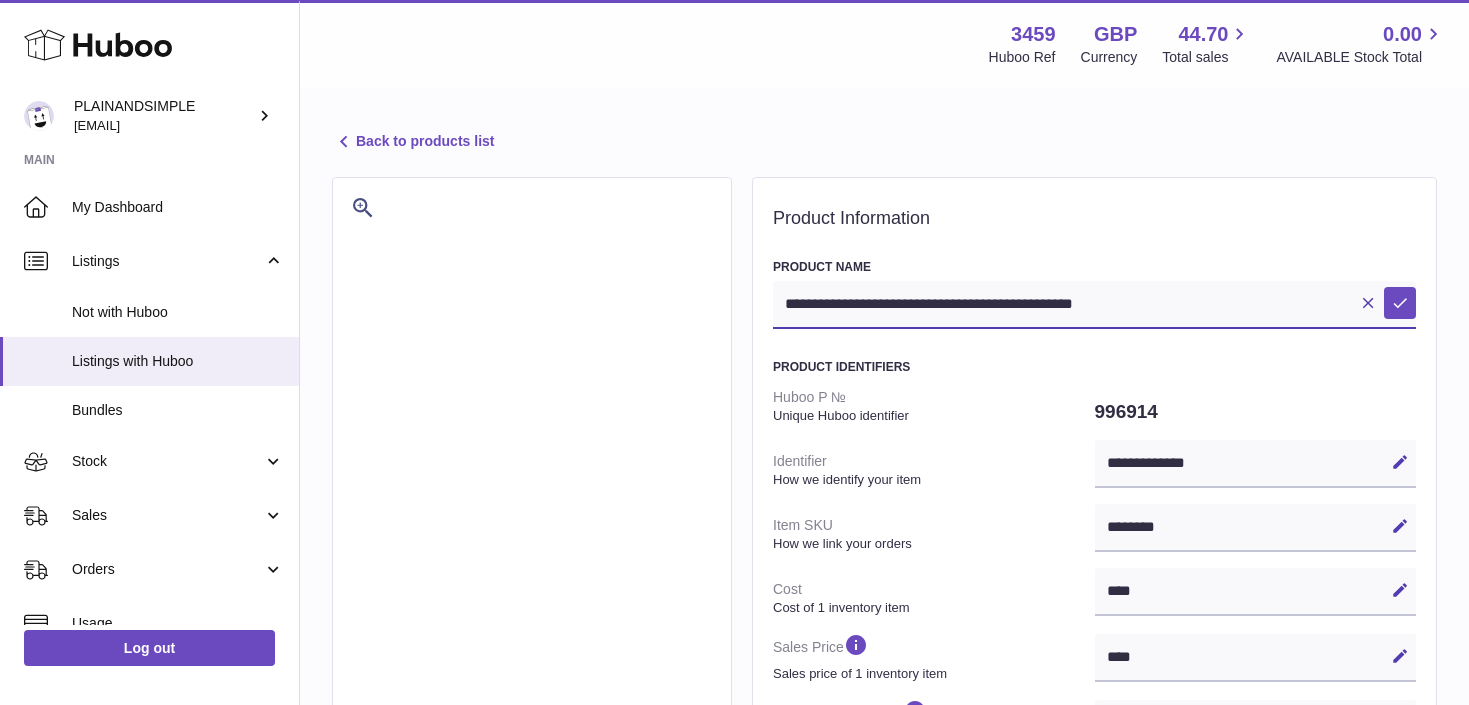 click on "**********" at bounding box center [1094, 305] 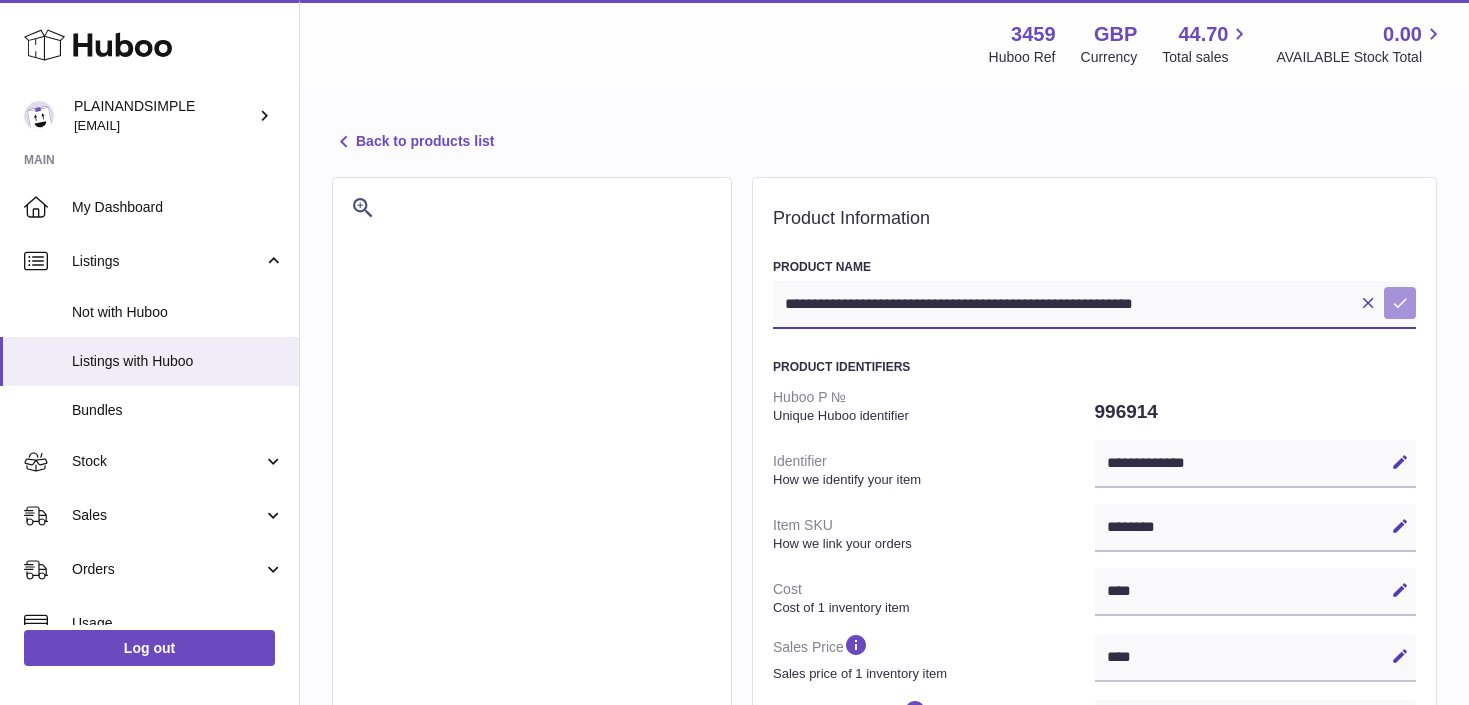 type on "**********" 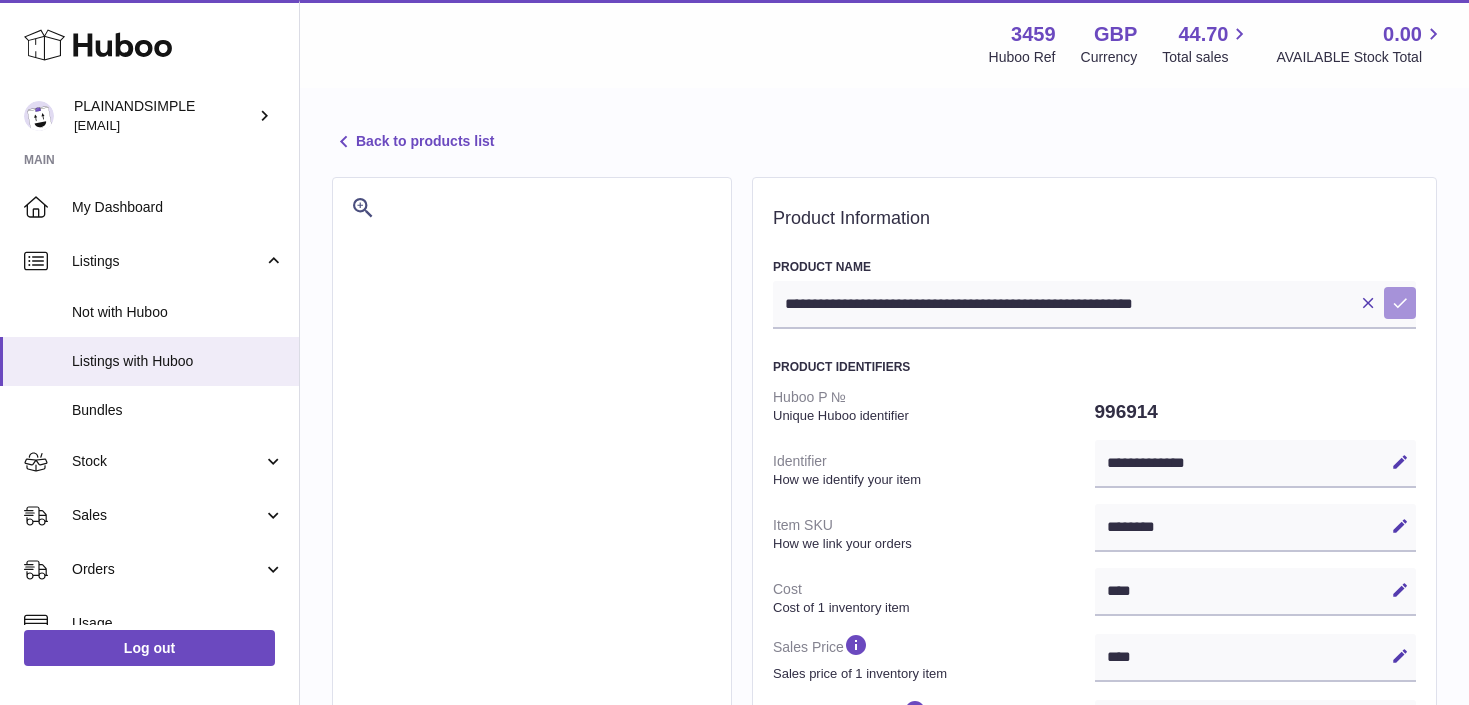 click at bounding box center (1400, 303) 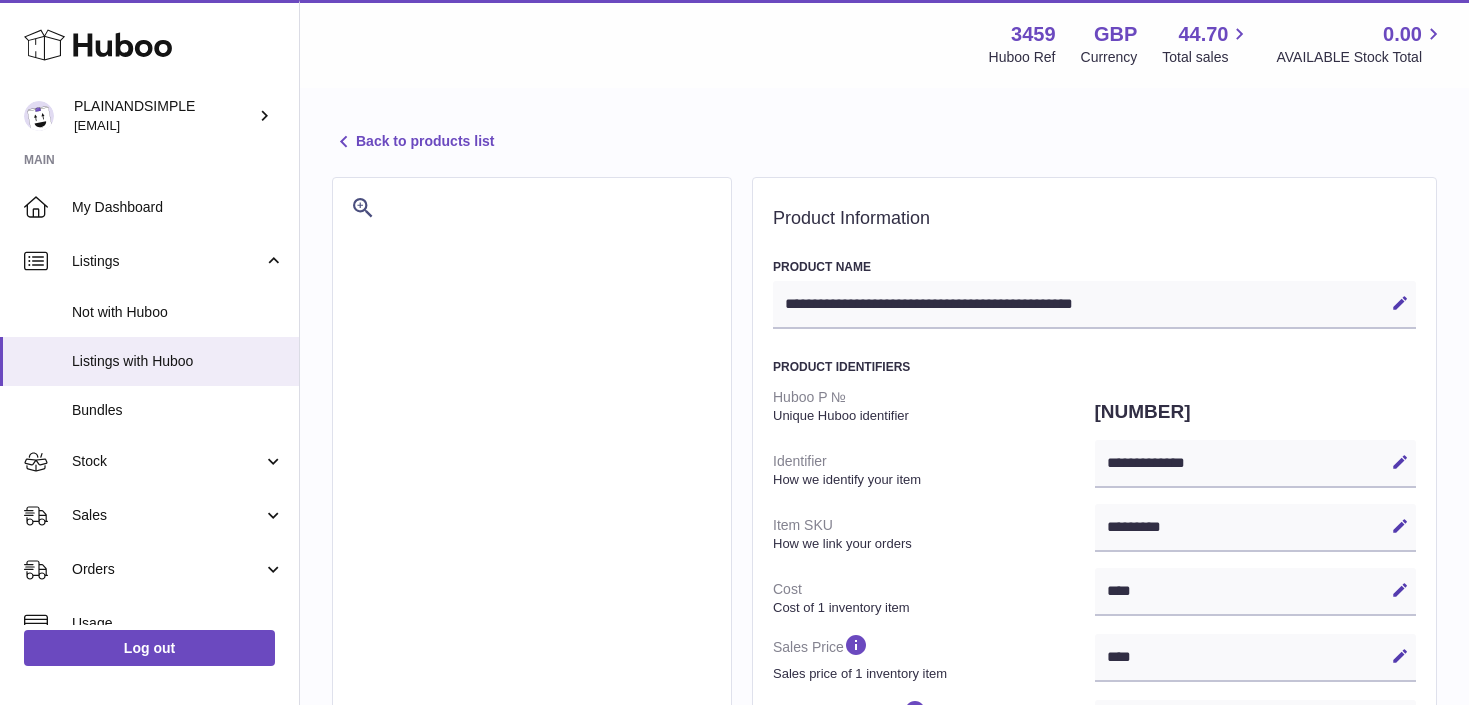 select on "***" 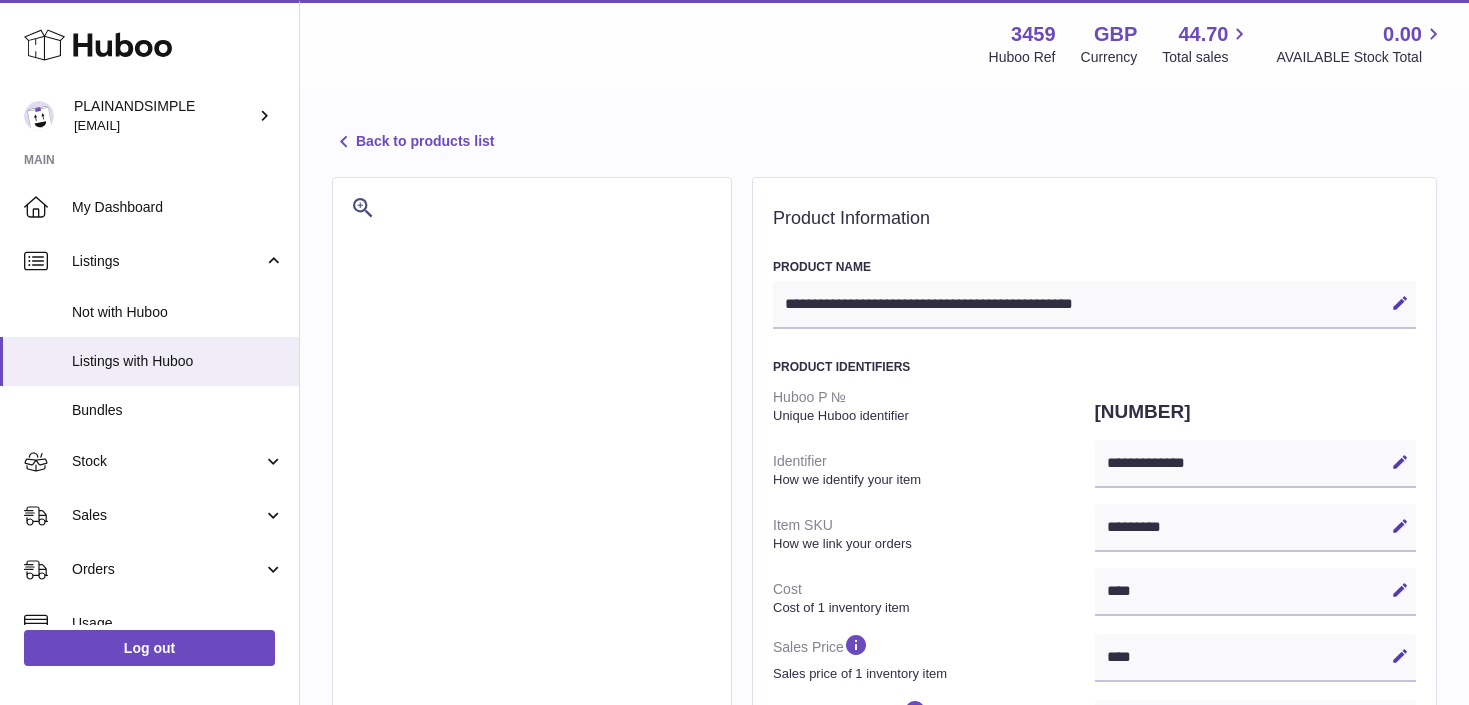 scroll, scrollTop: 0, scrollLeft: 0, axis: both 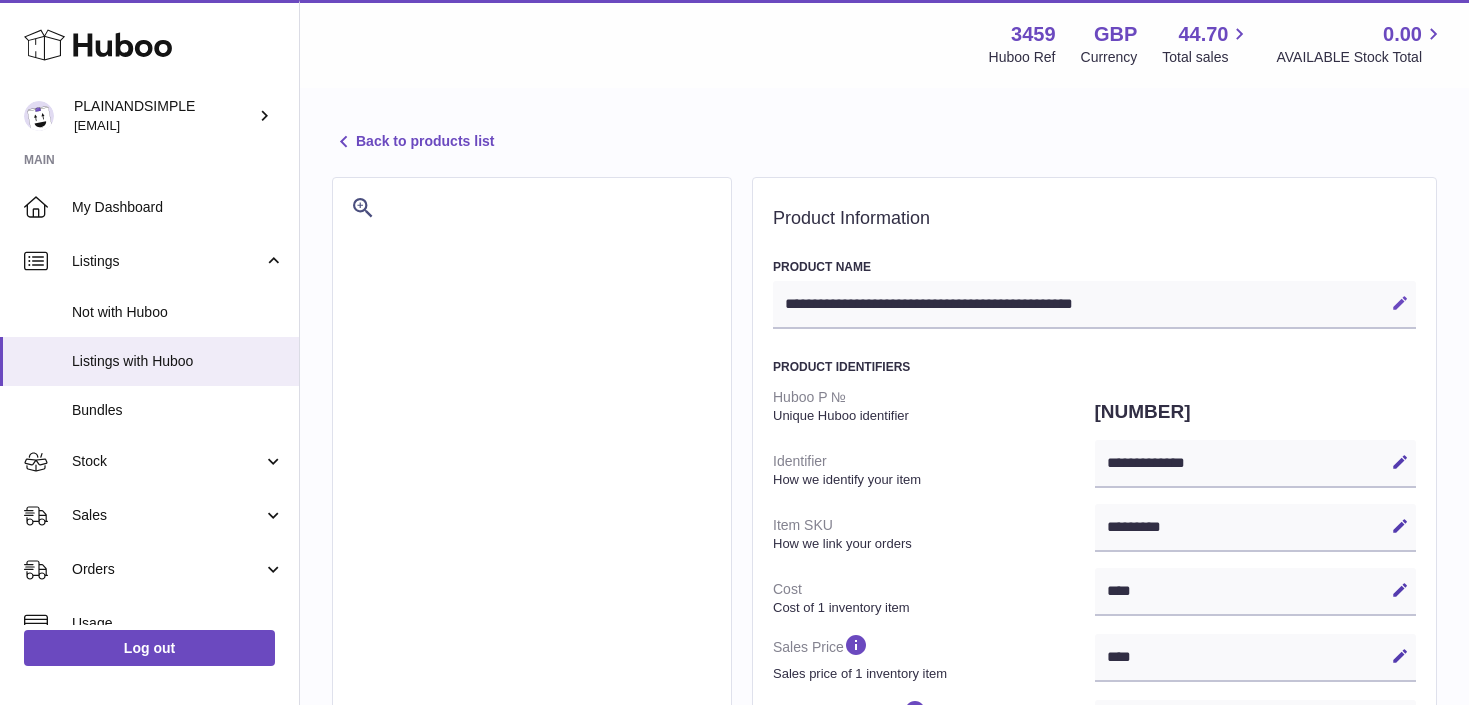 click on "Edit" at bounding box center (1400, 303) 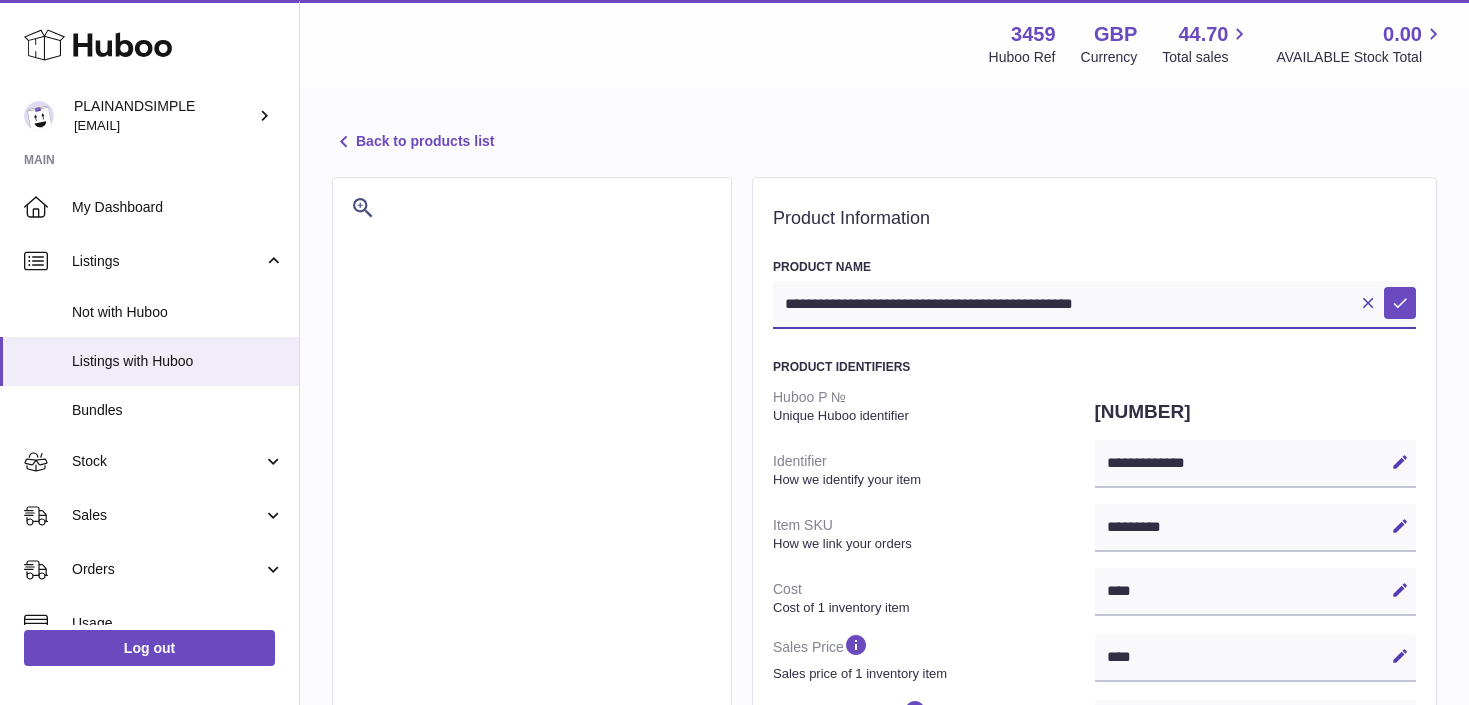 click on "**********" at bounding box center (1094, 305) 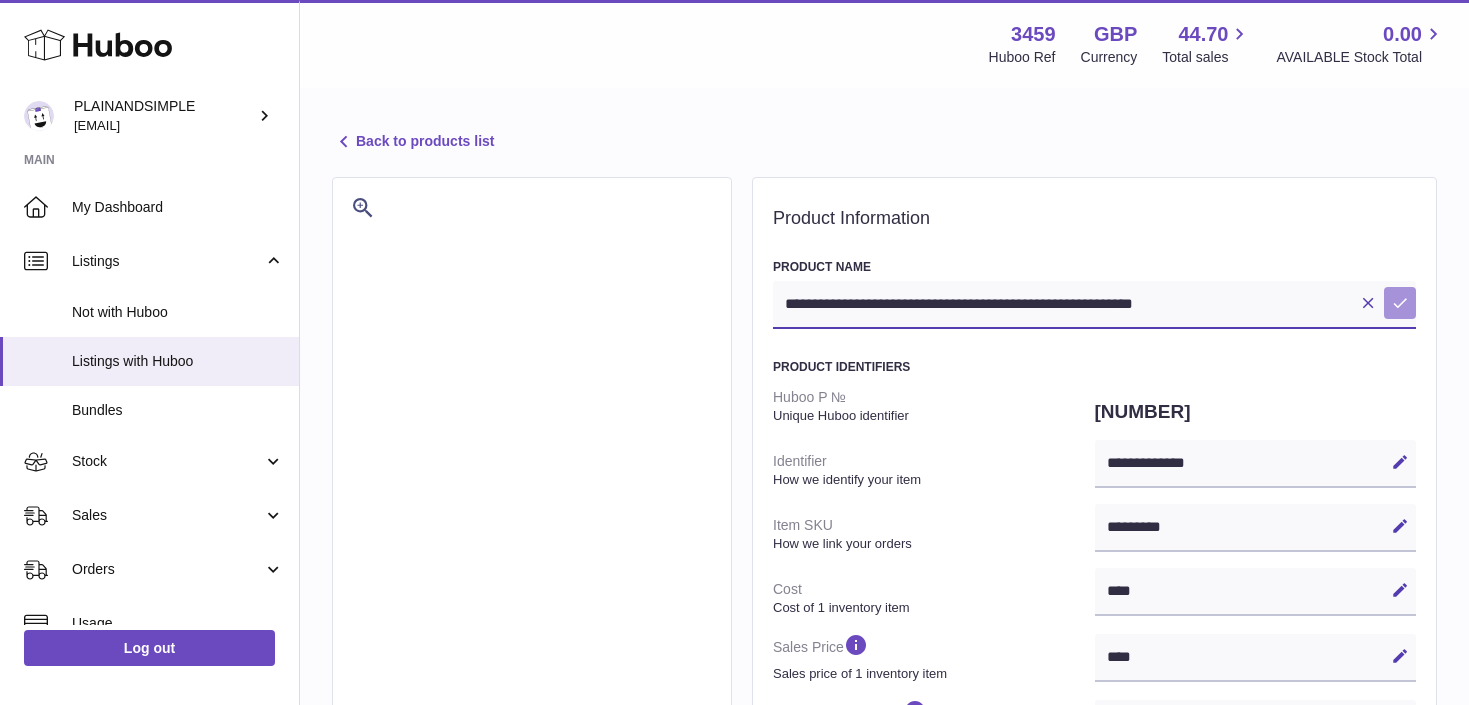 type on "**********" 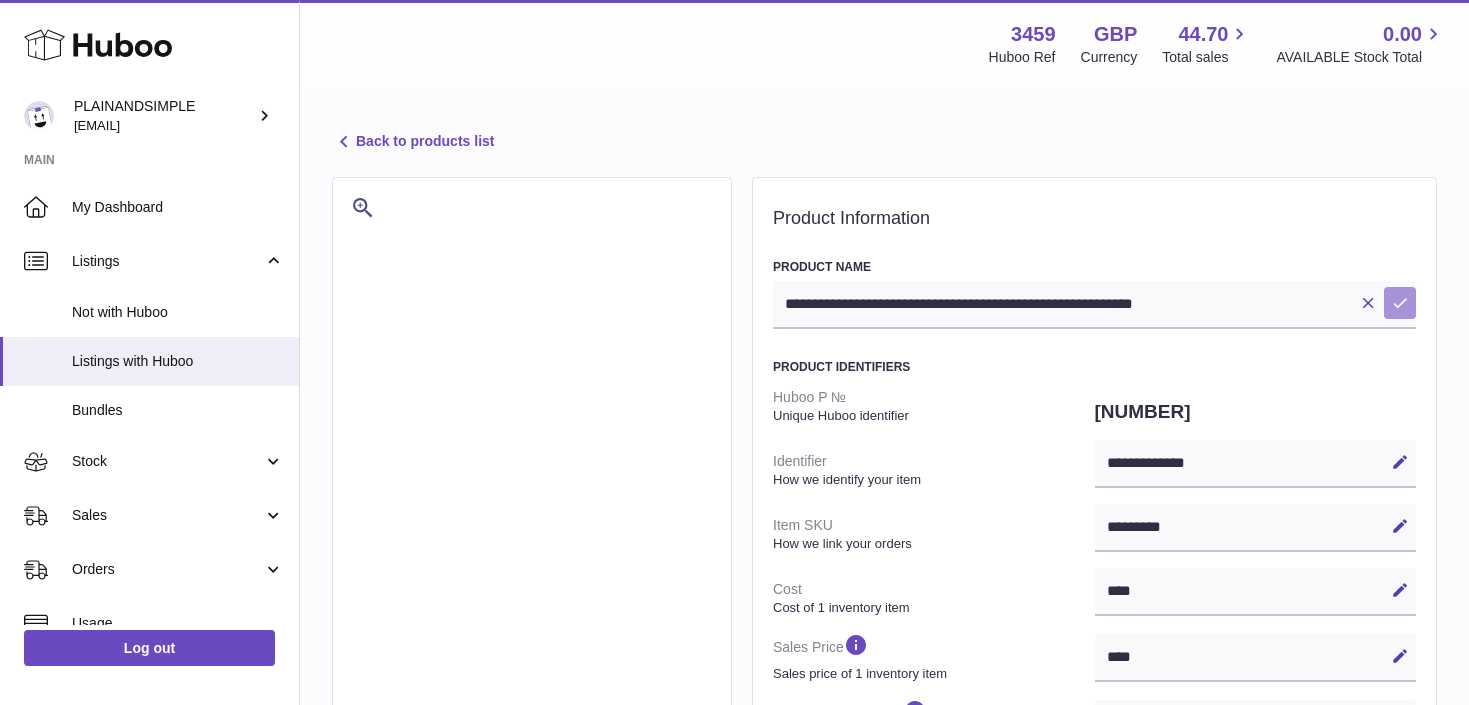 click at bounding box center [1400, 303] 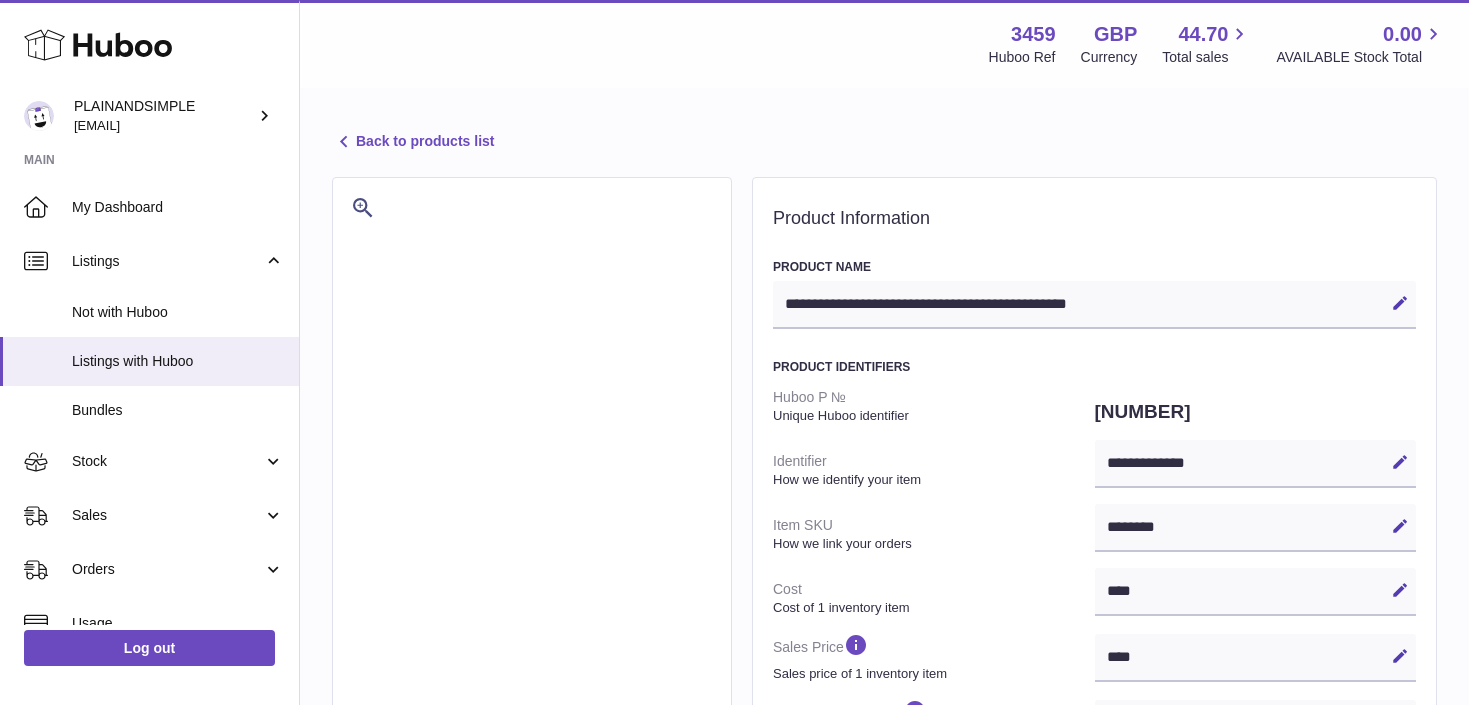 select on "***" 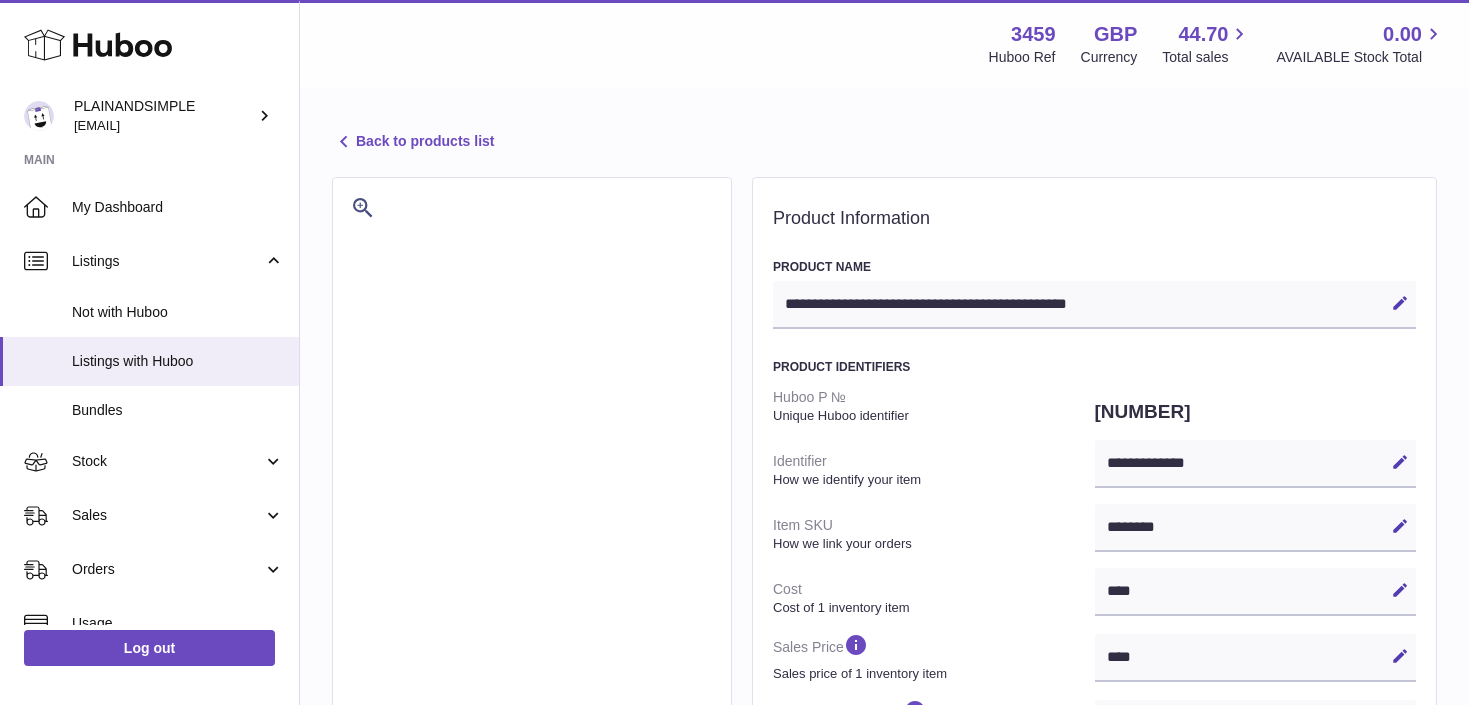 scroll, scrollTop: 0, scrollLeft: 0, axis: both 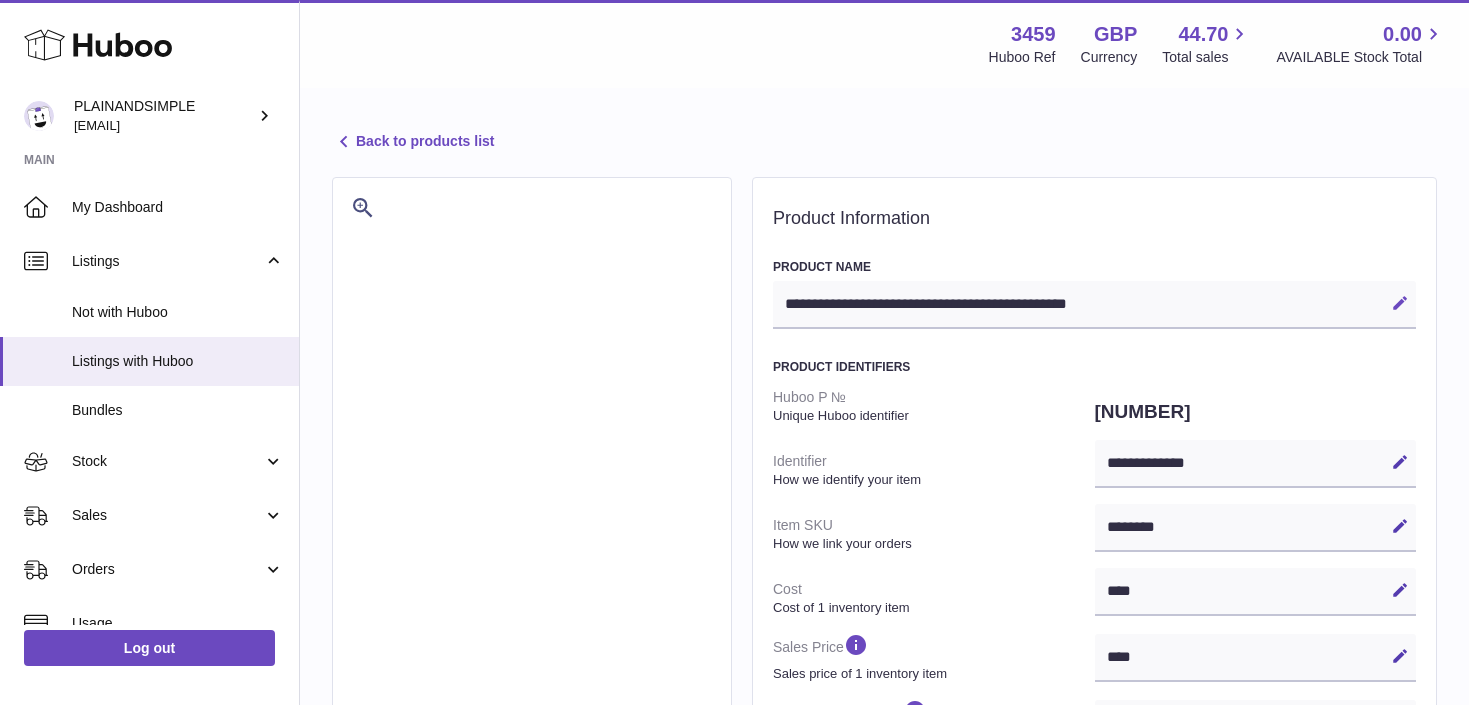 click at bounding box center (1400, 303) 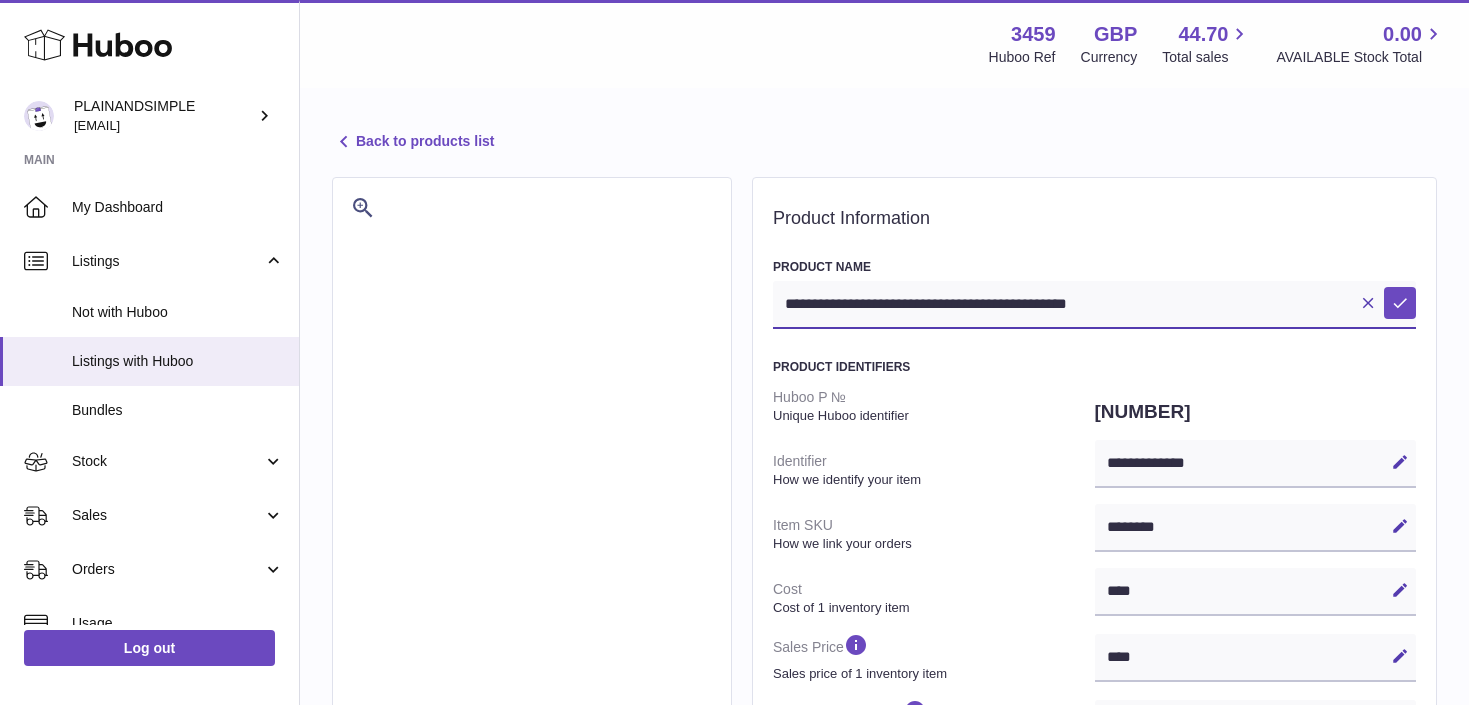click on "**********" at bounding box center [1094, 305] 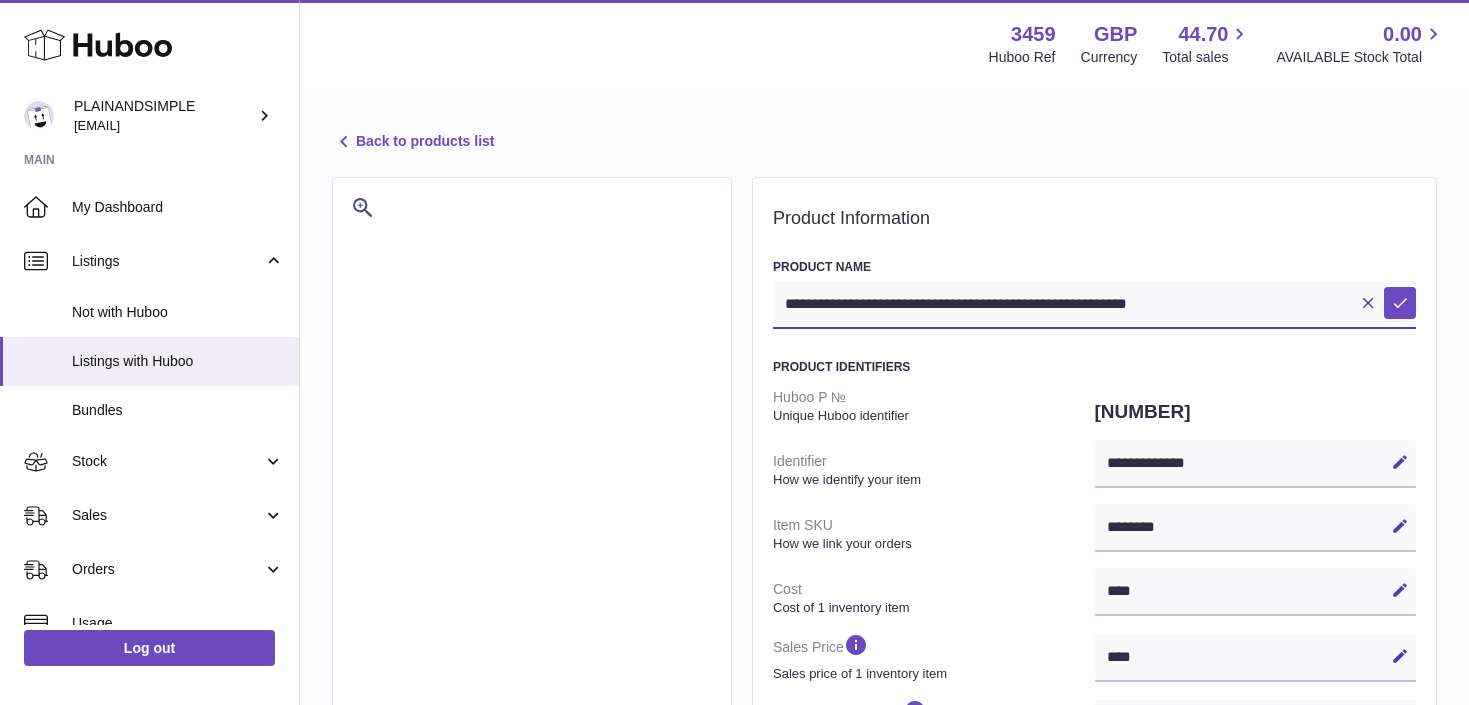 type on "**********" 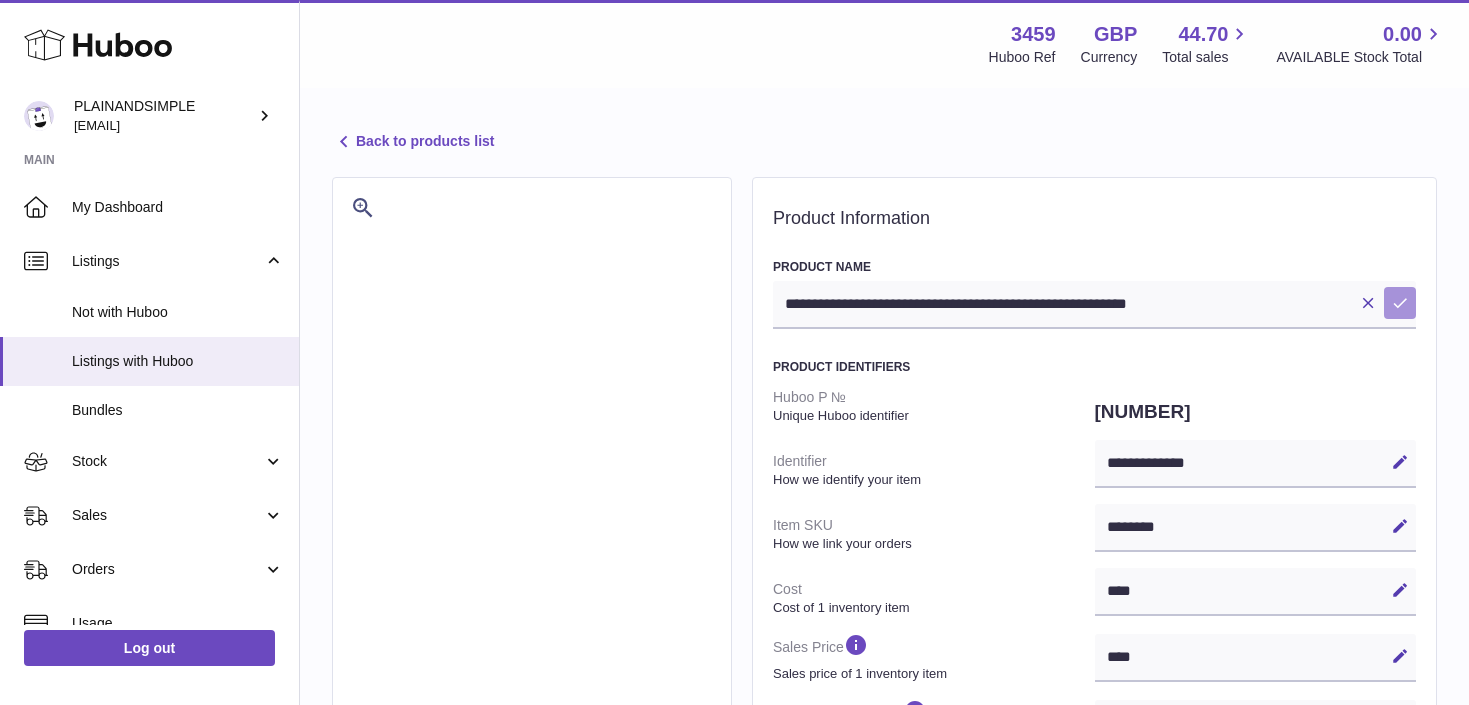 click on "**********" at bounding box center [1094, 921] 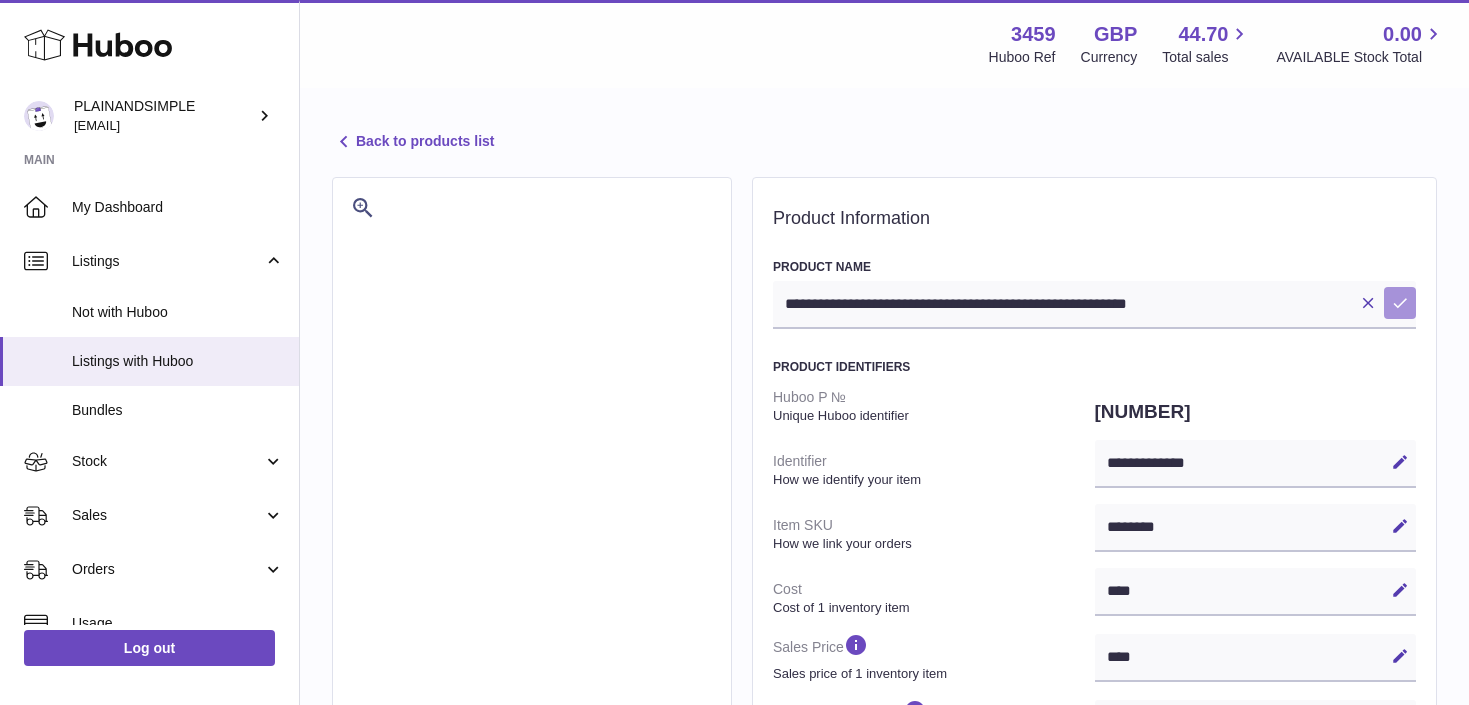 click at bounding box center (1400, 303) 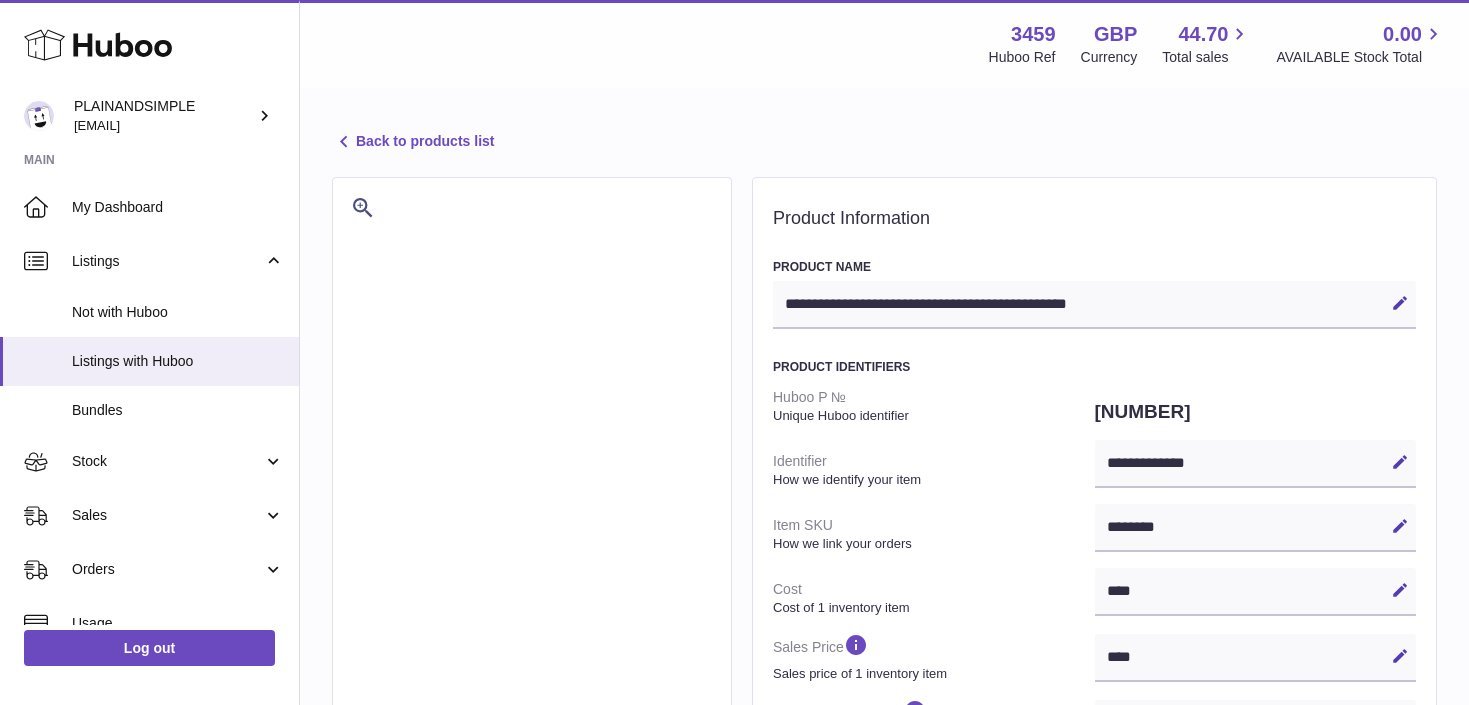 select on "***" 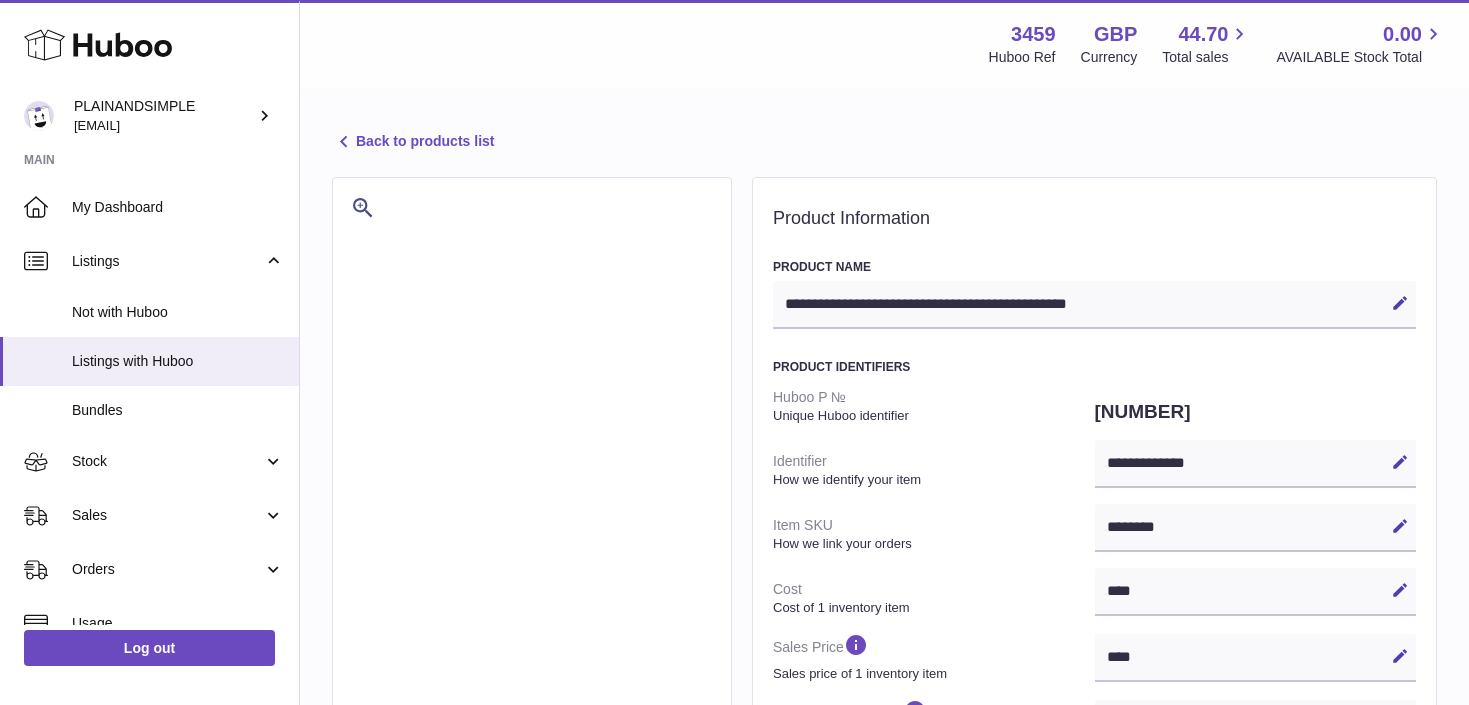 scroll, scrollTop: 0, scrollLeft: 0, axis: both 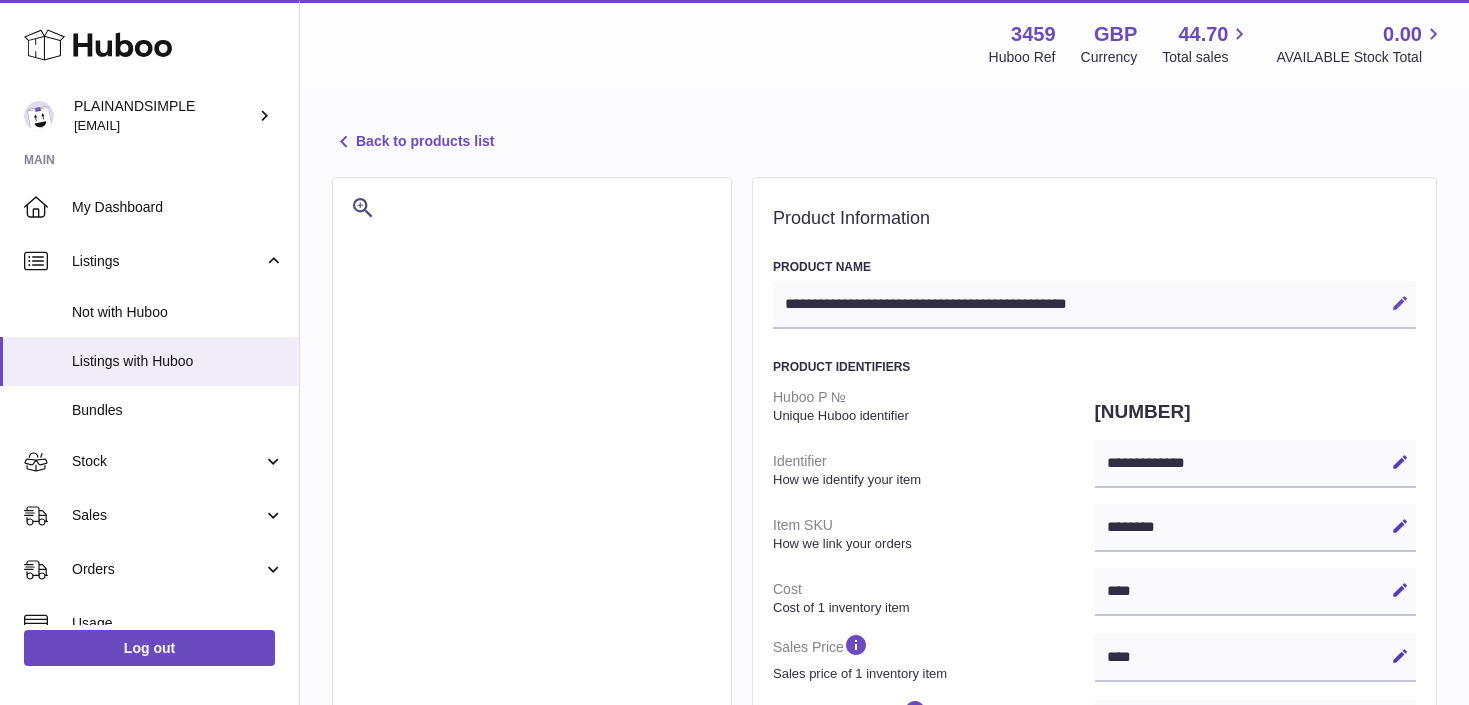 click on "Edit" at bounding box center [1400, 303] 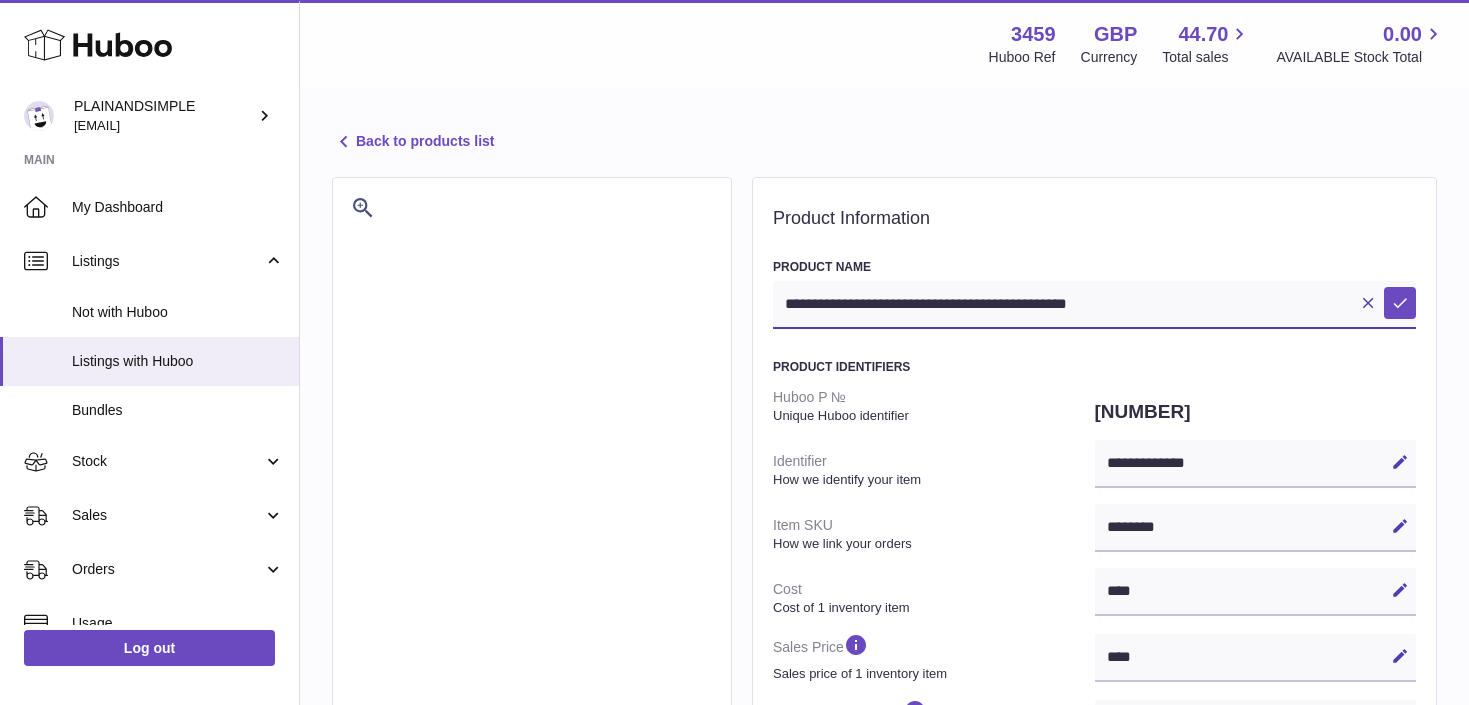 click on "**********" at bounding box center [1094, 305] 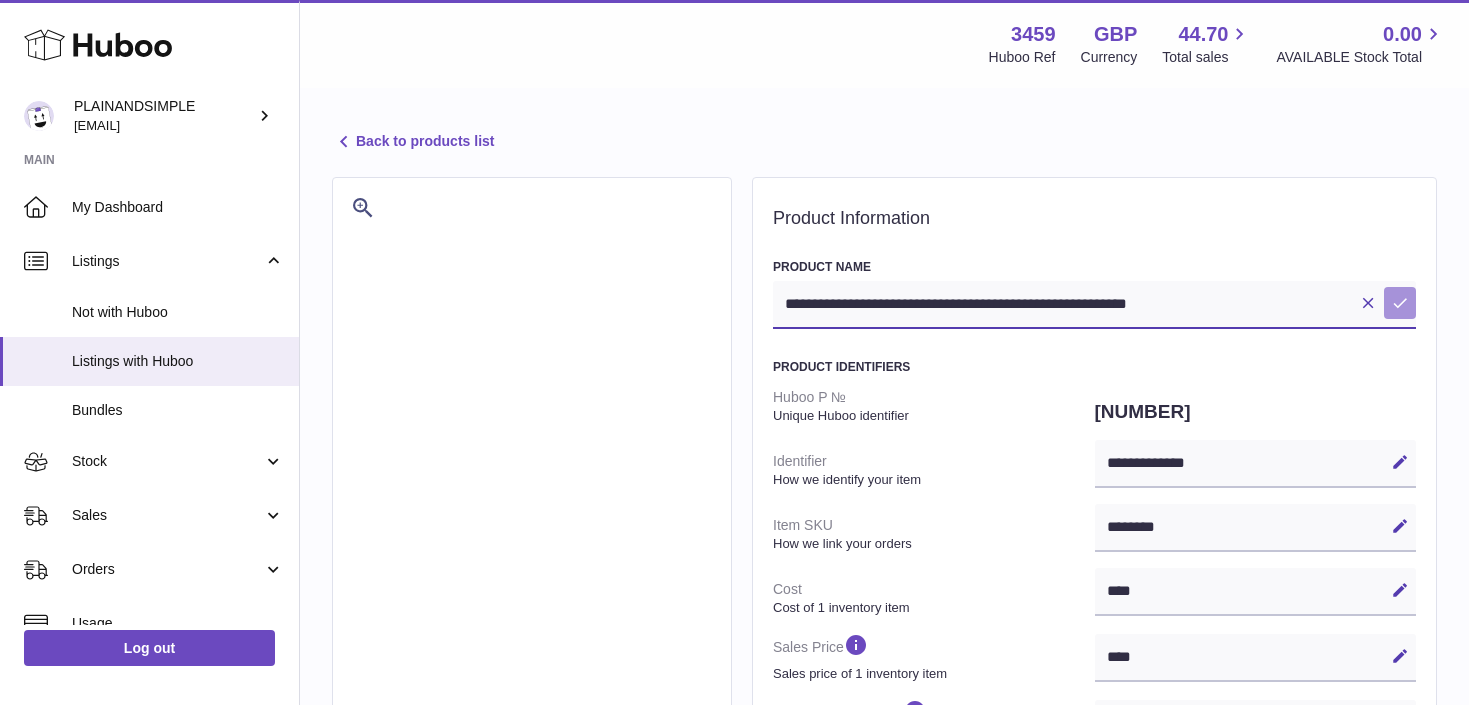type on "**********" 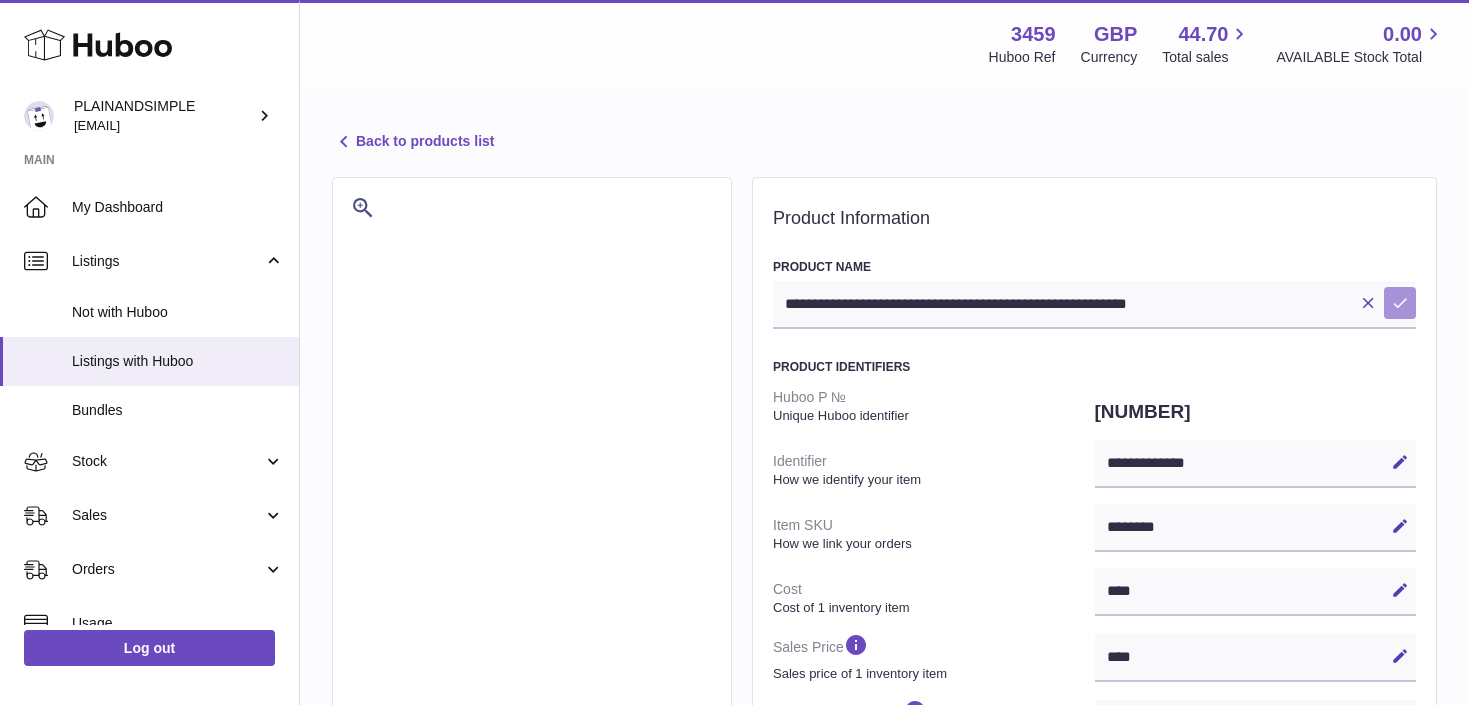 click on "Save" at bounding box center [1400, 303] 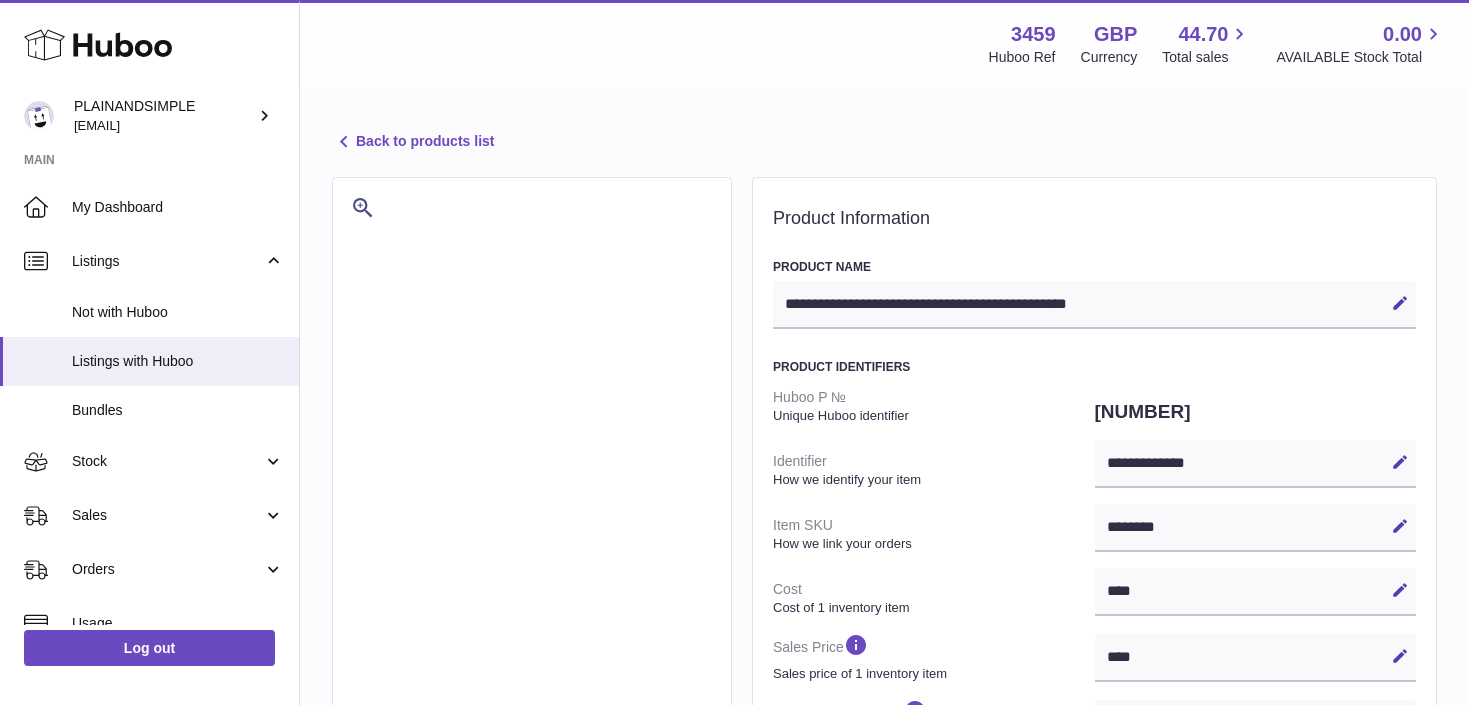 select on "***" 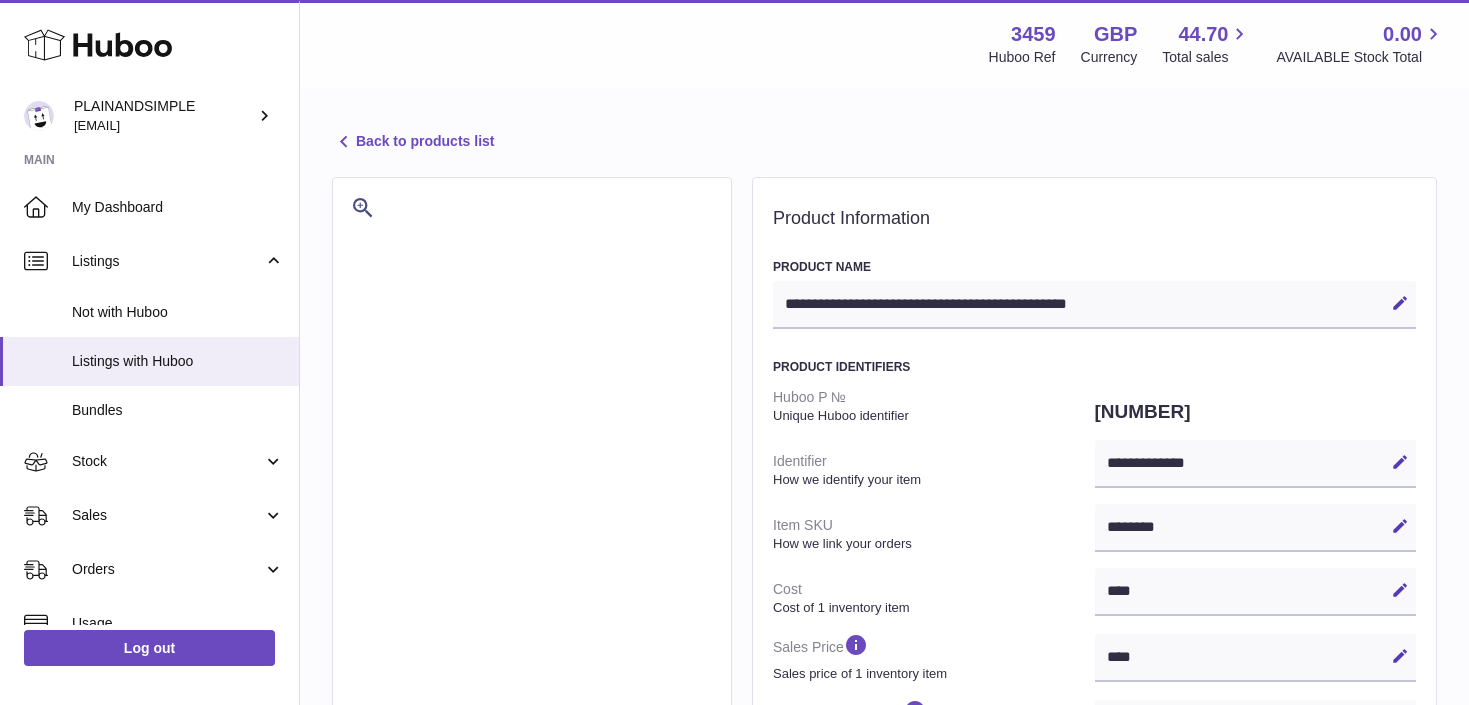 scroll, scrollTop: 0, scrollLeft: 0, axis: both 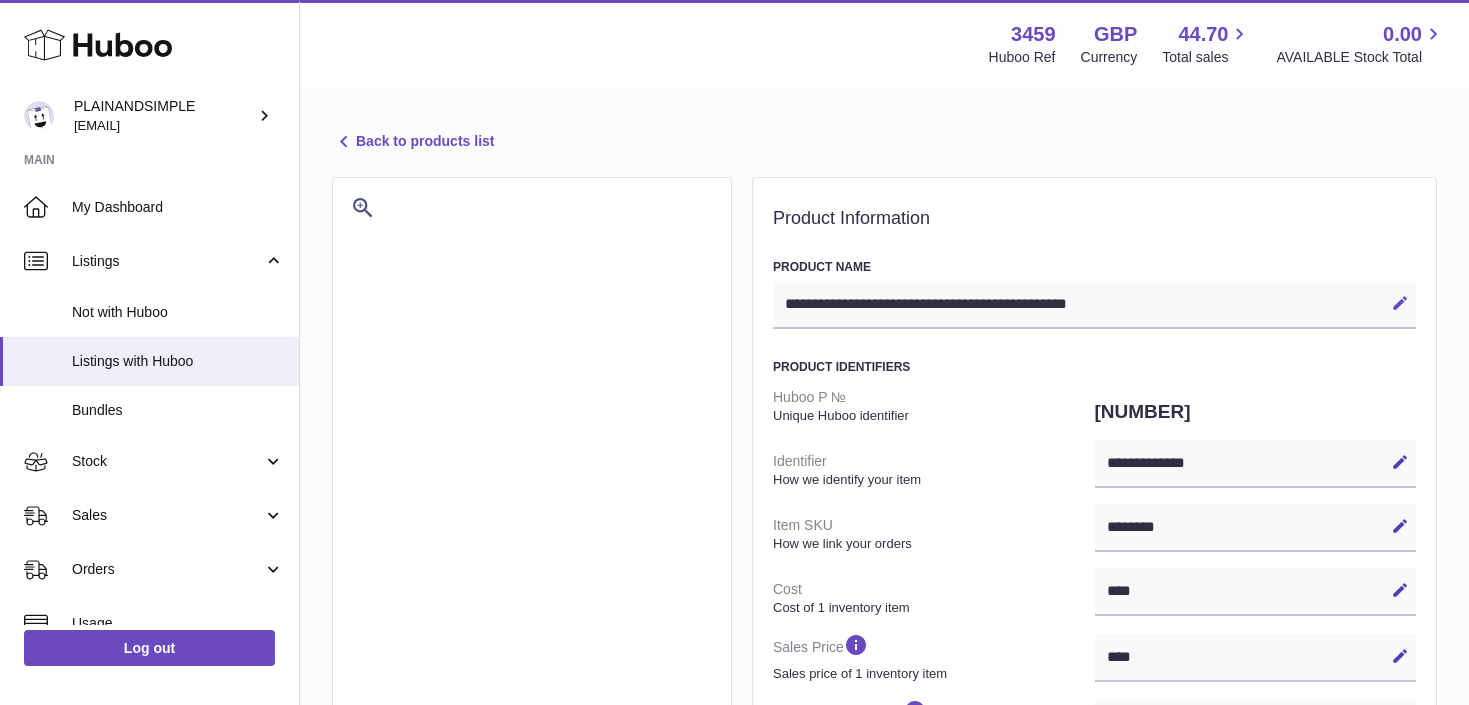 click at bounding box center [1400, 303] 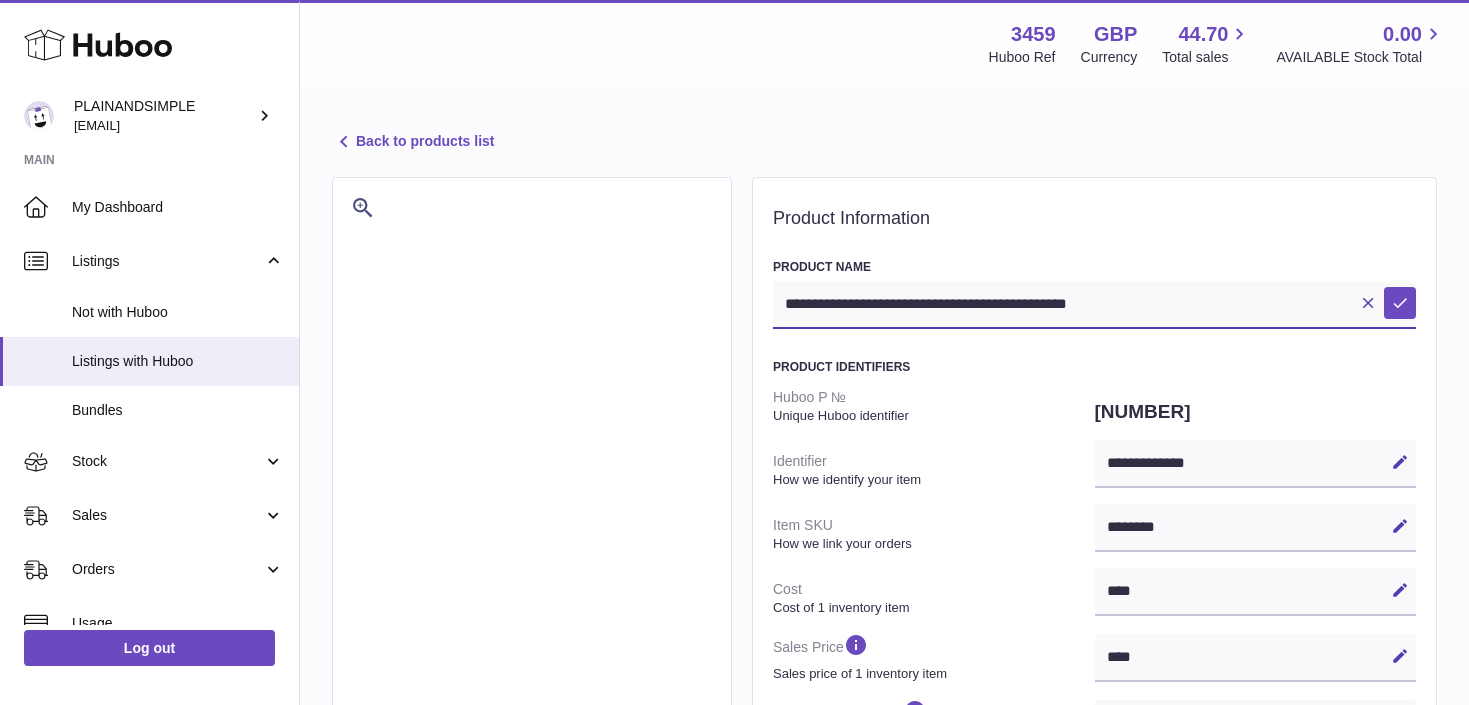 click on "**********" at bounding box center [1094, 305] 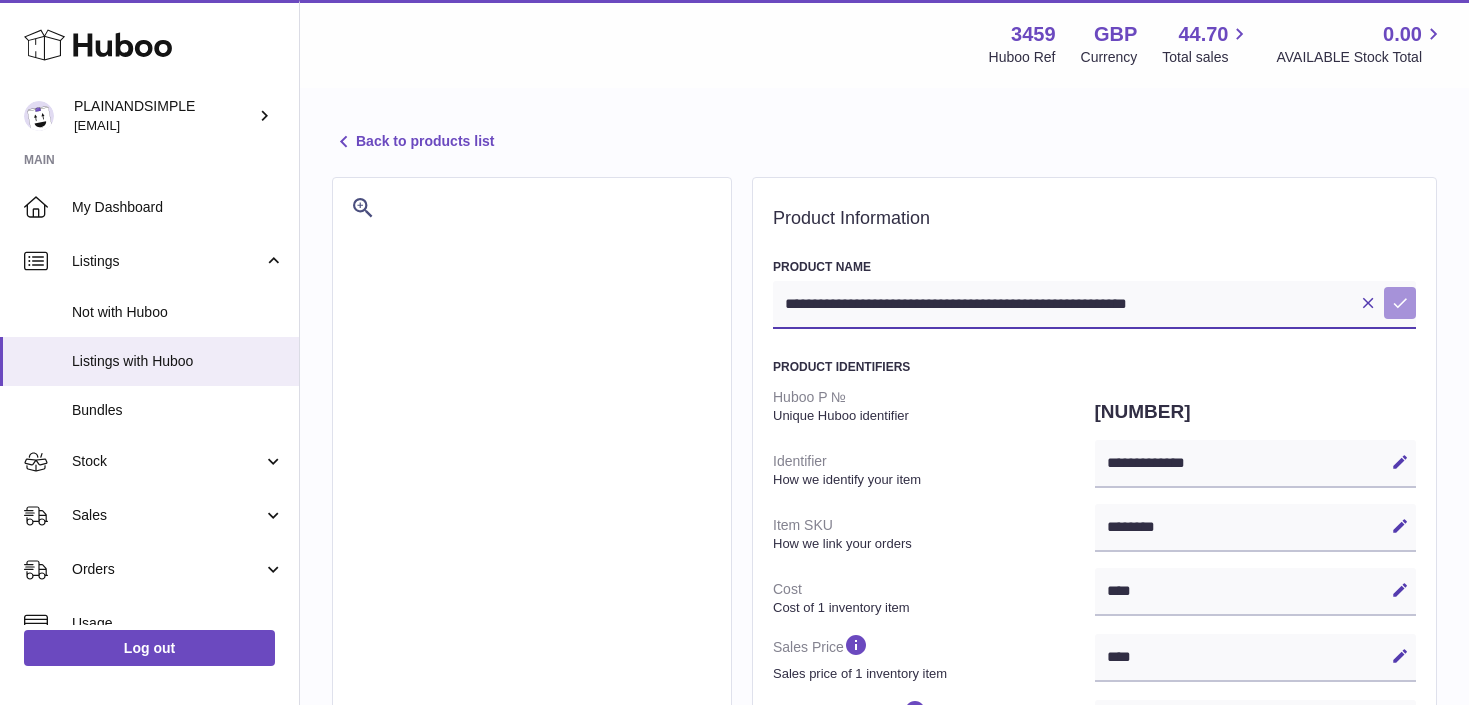 type on "**********" 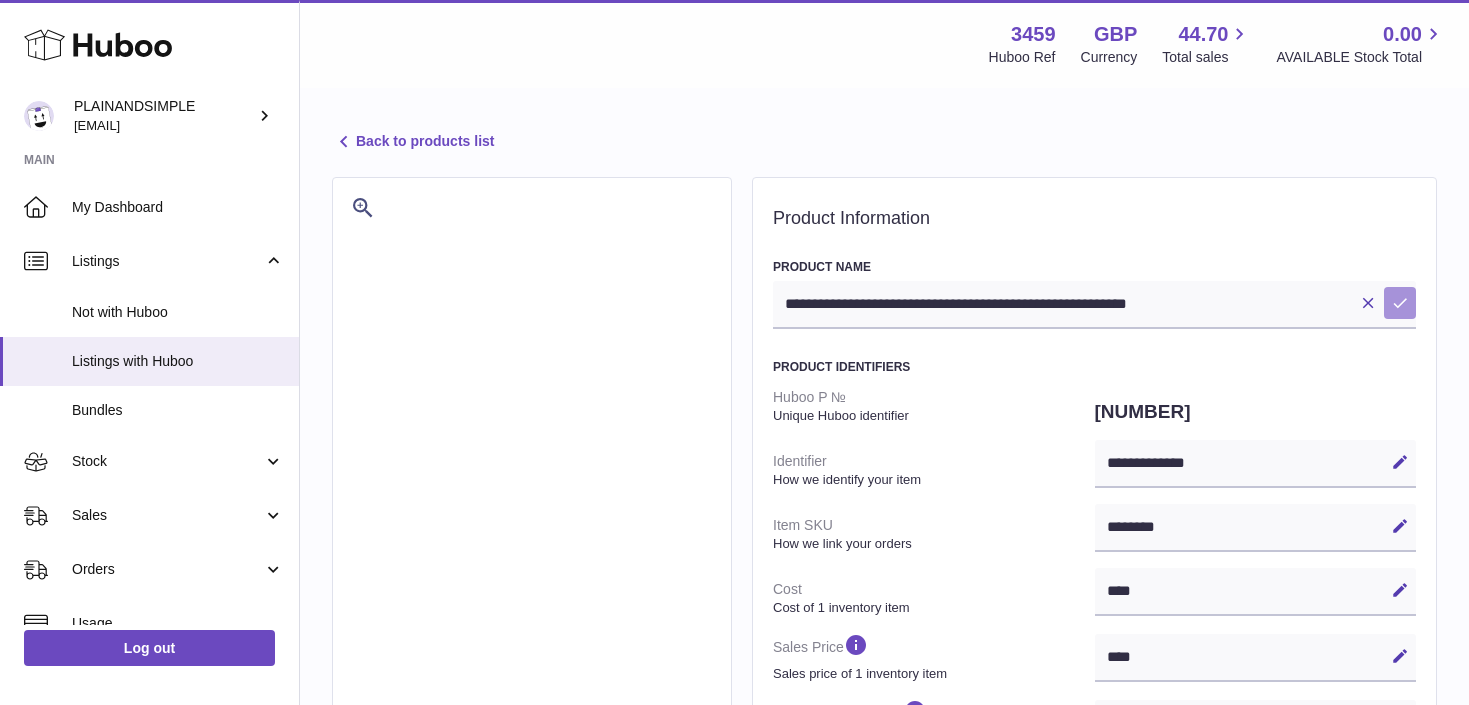 click at bounding box center (1400, 303) 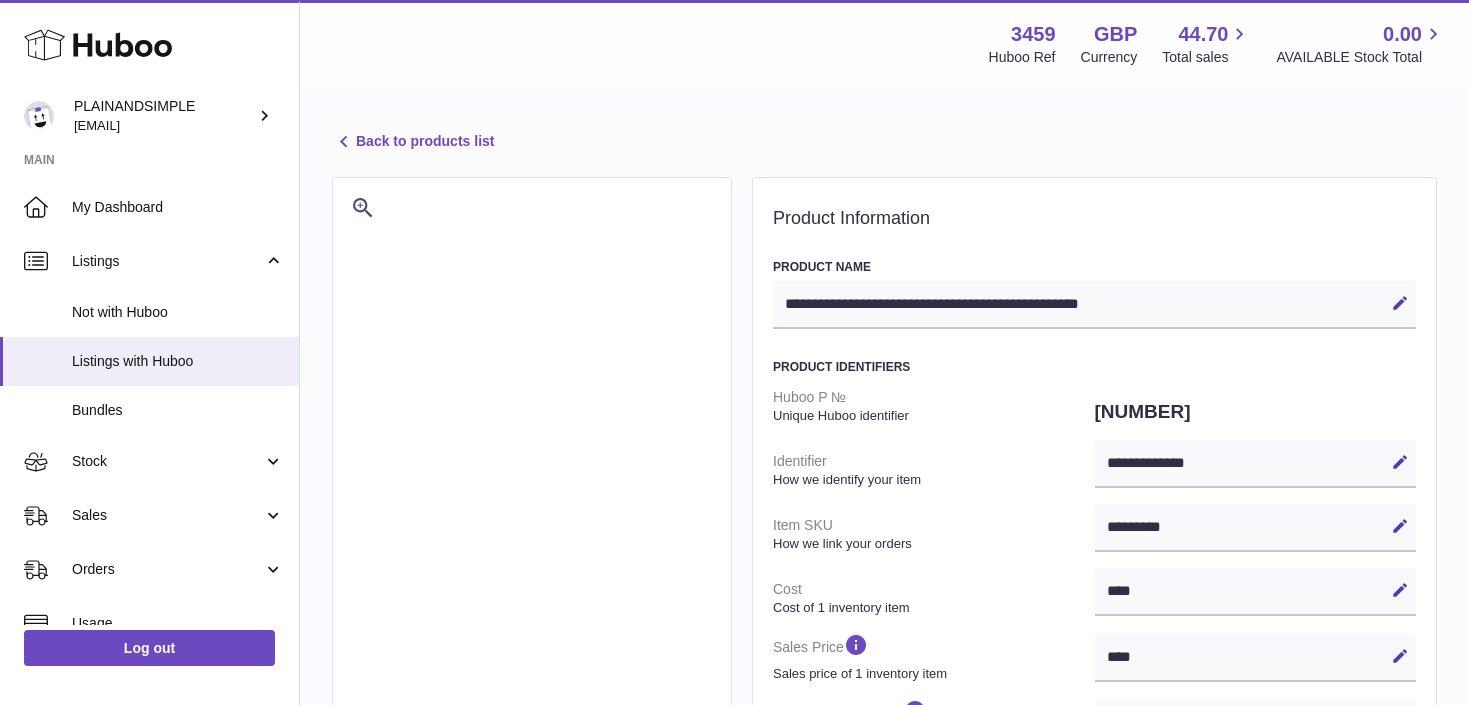 select on "***" 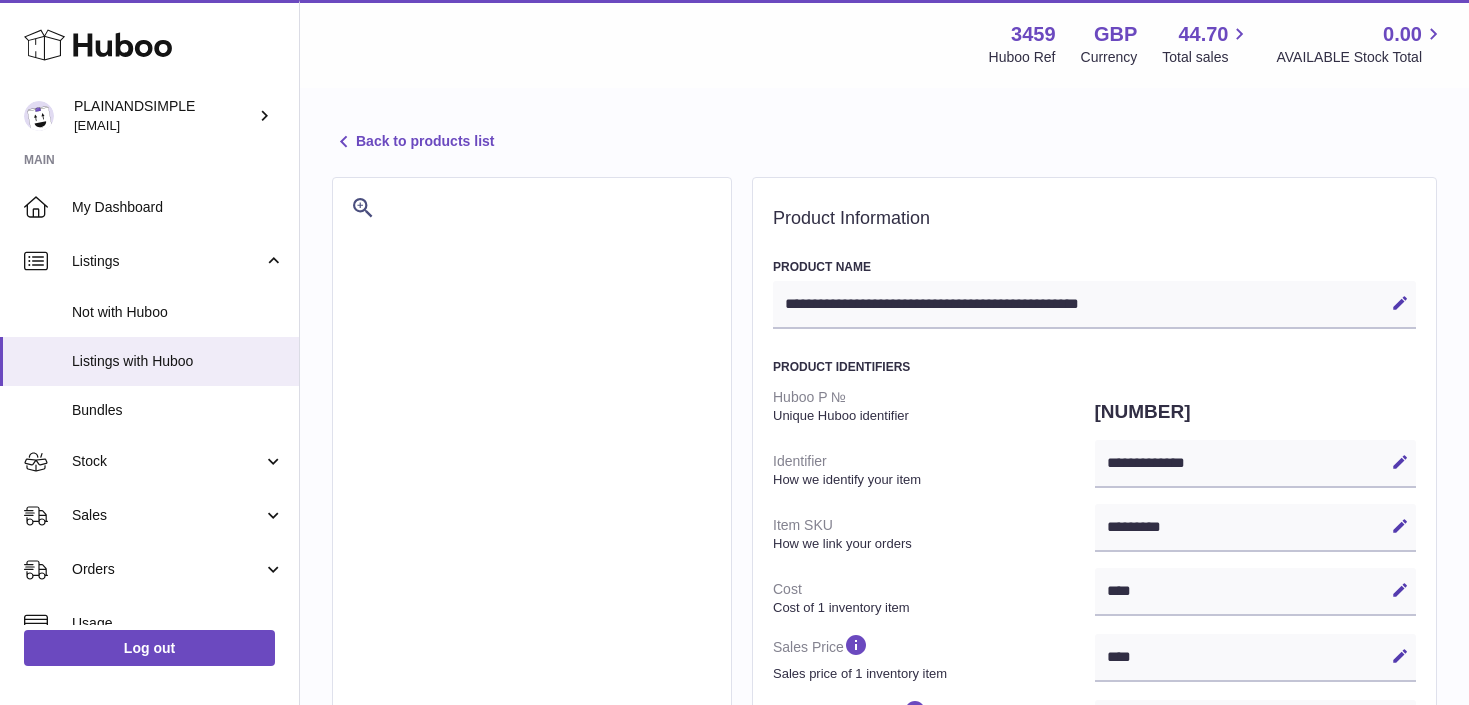 scroll, scrollTop: 0, scrollLeft: 0, axis: both 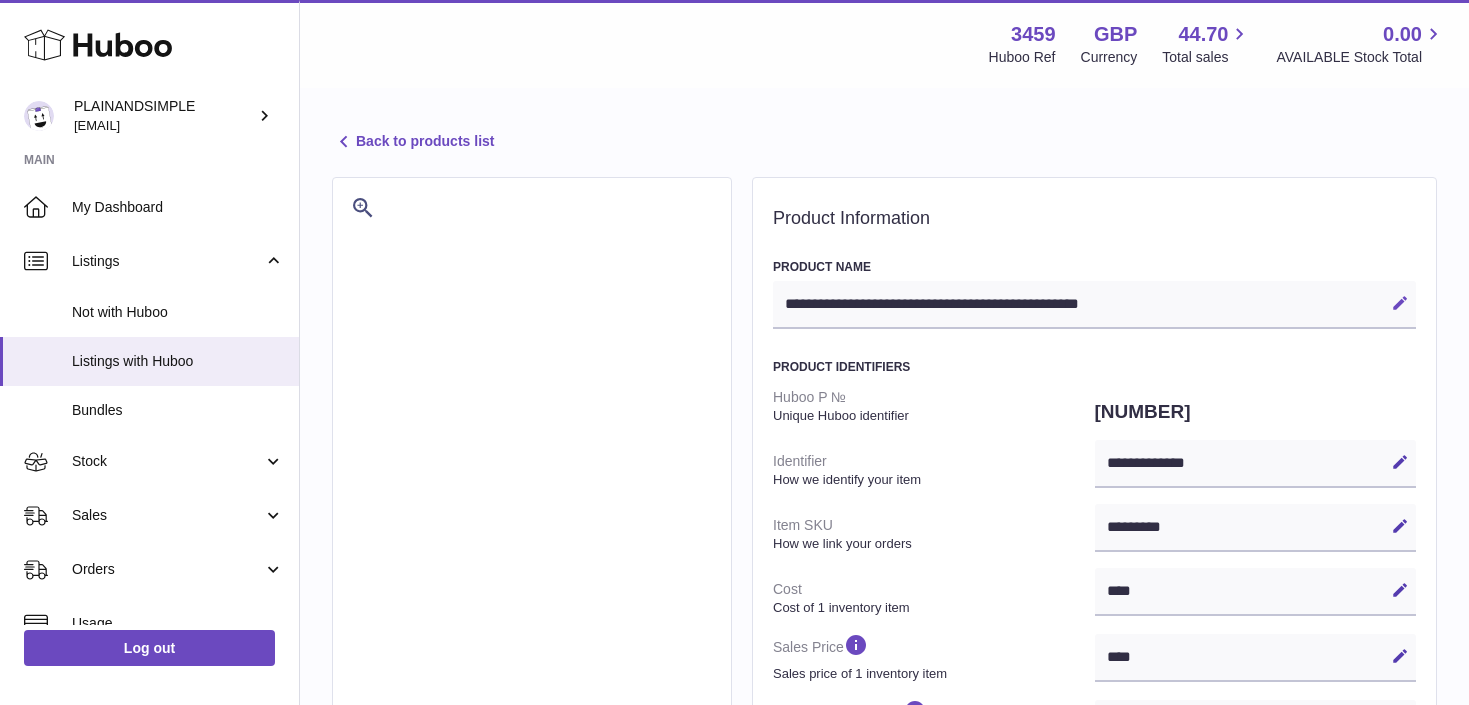 click at bounding box center [1400, 303] 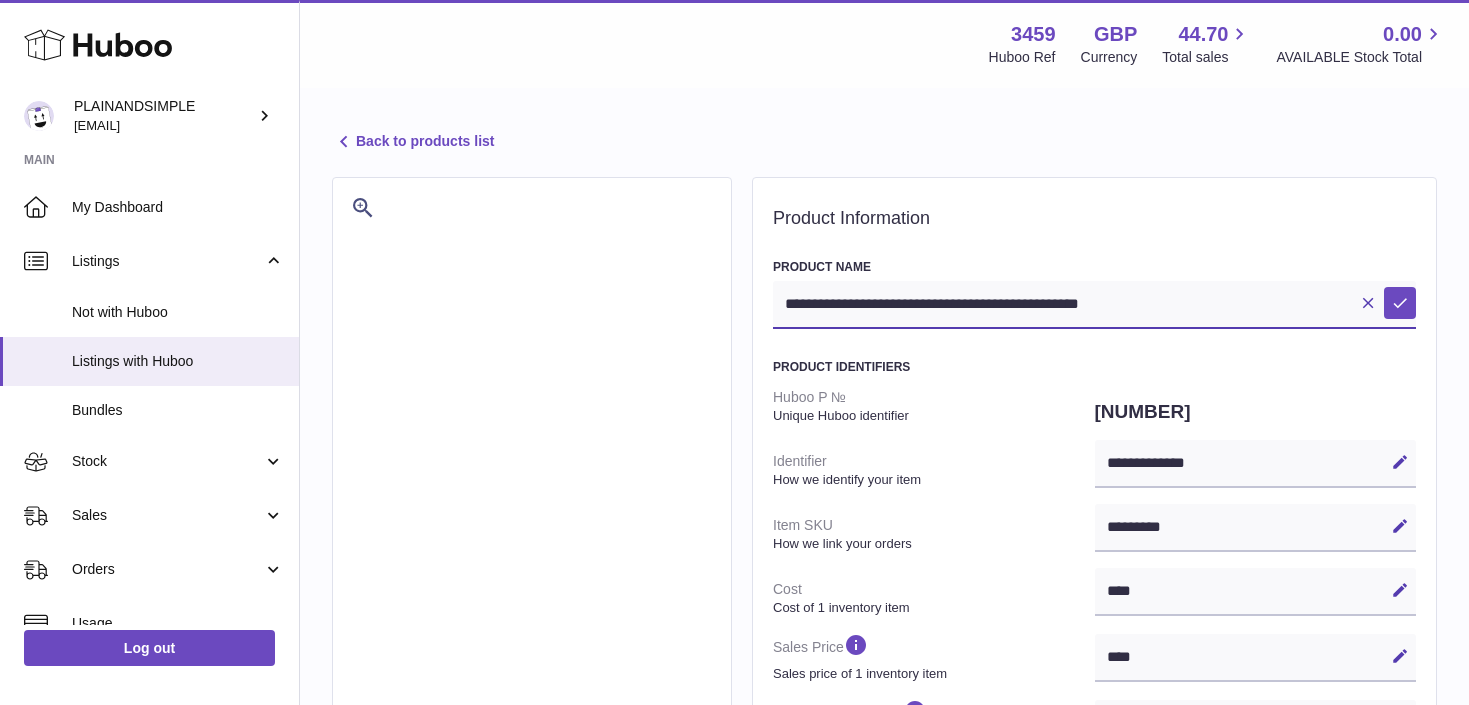 click on "**********" at bounding box center (1094, 305) 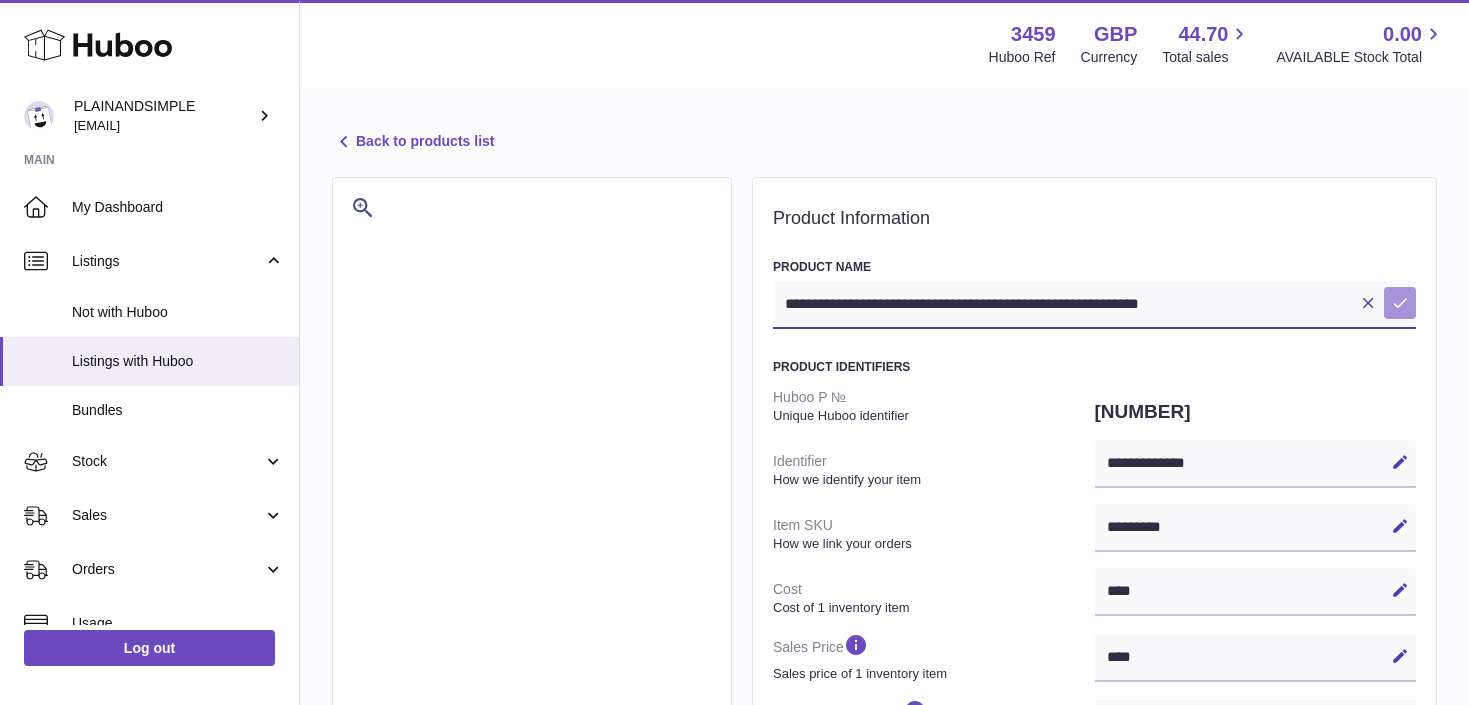 type on "**********" 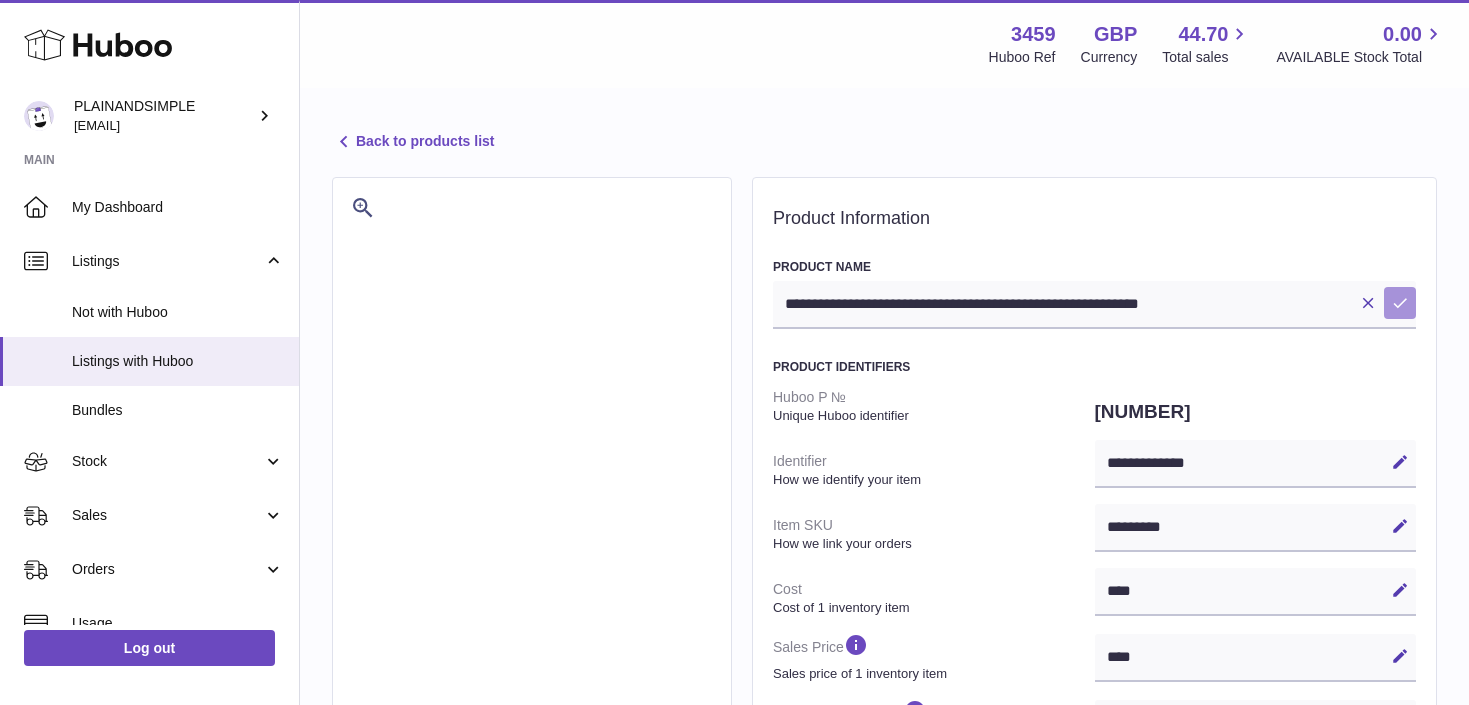 click at bounding box center (1400, 303) 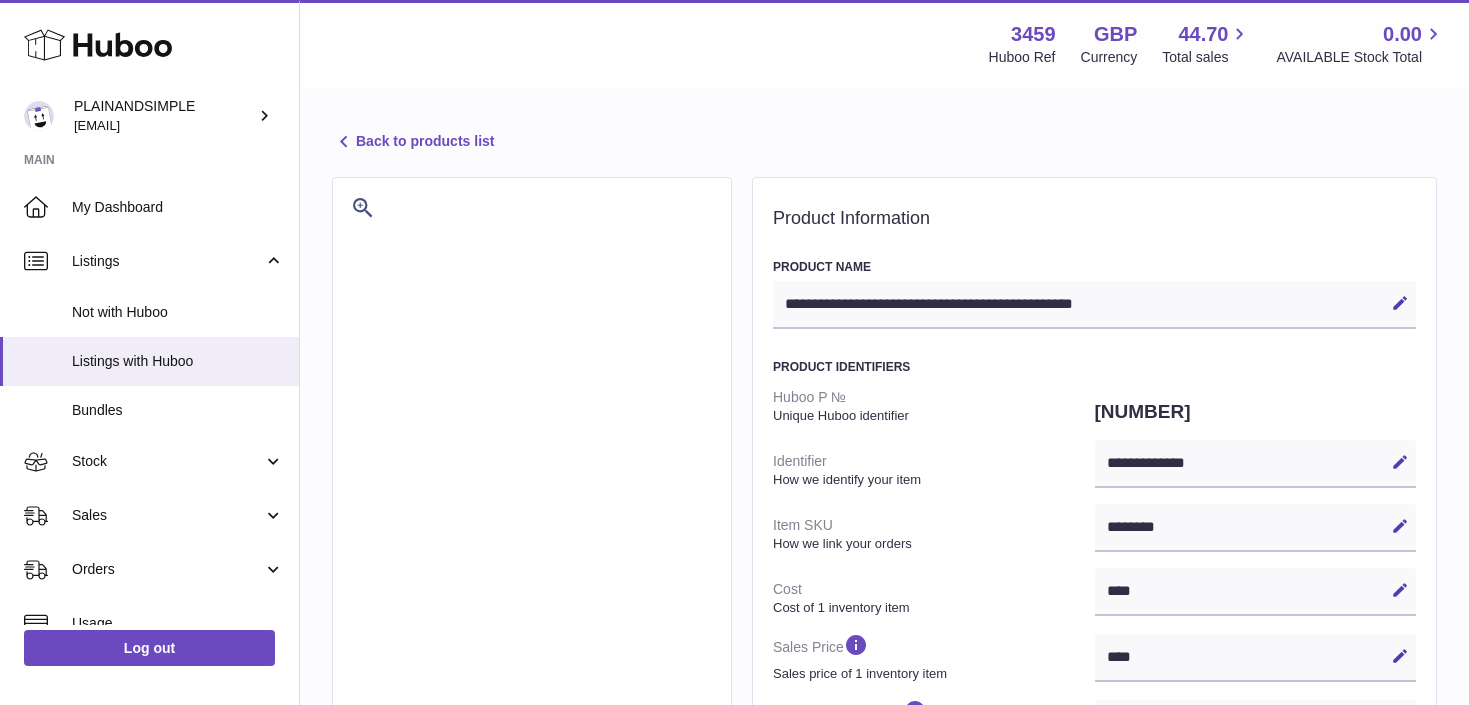 select on "***" 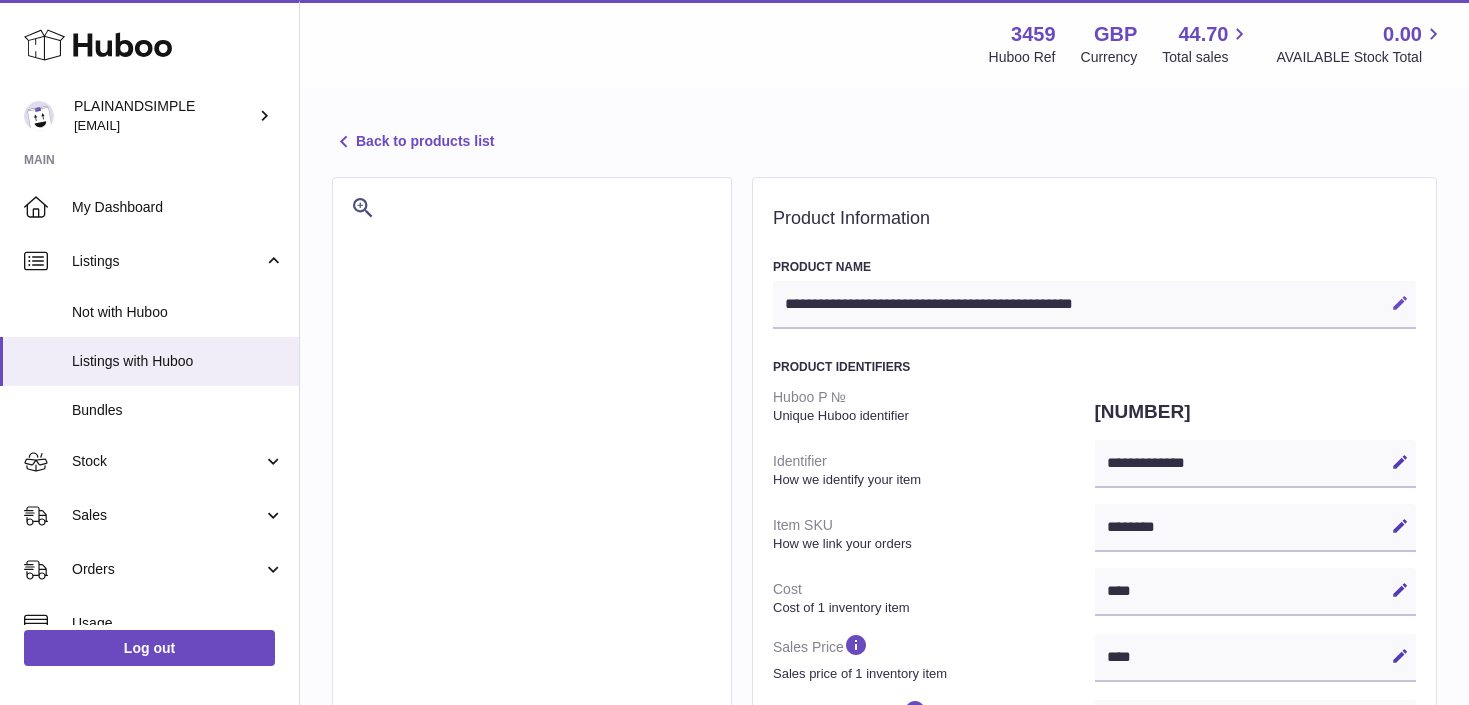 click at bounding box center (1400, 303) 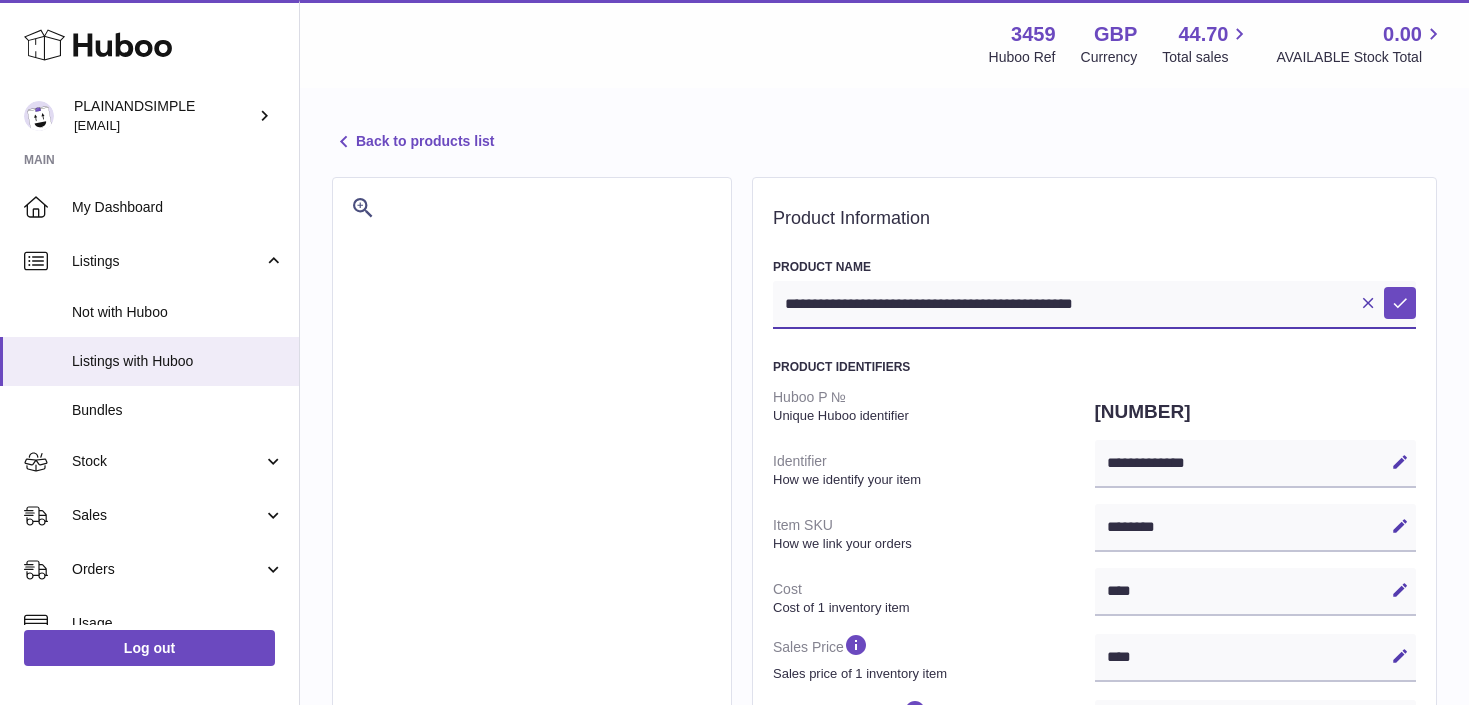 click on "**********" at bounding box center (1094, 305) 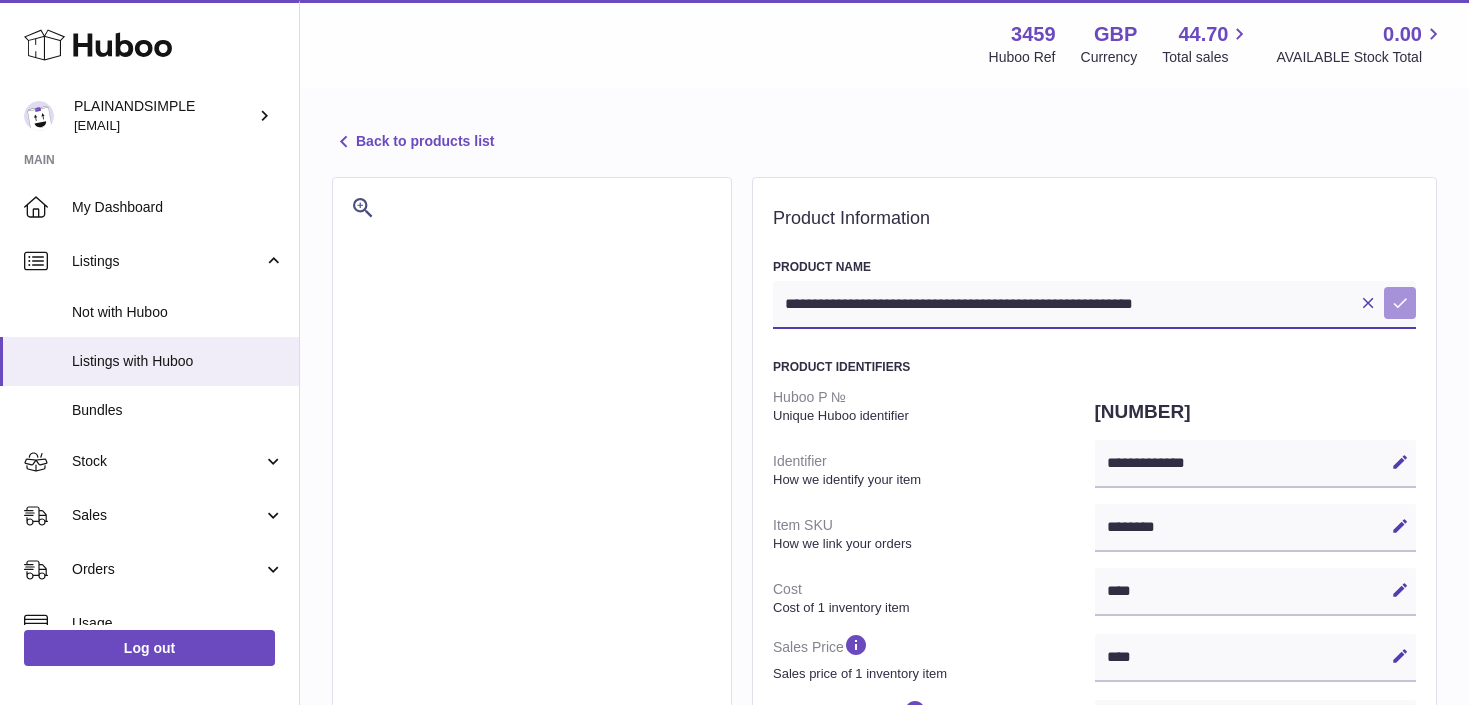 type on "**********" 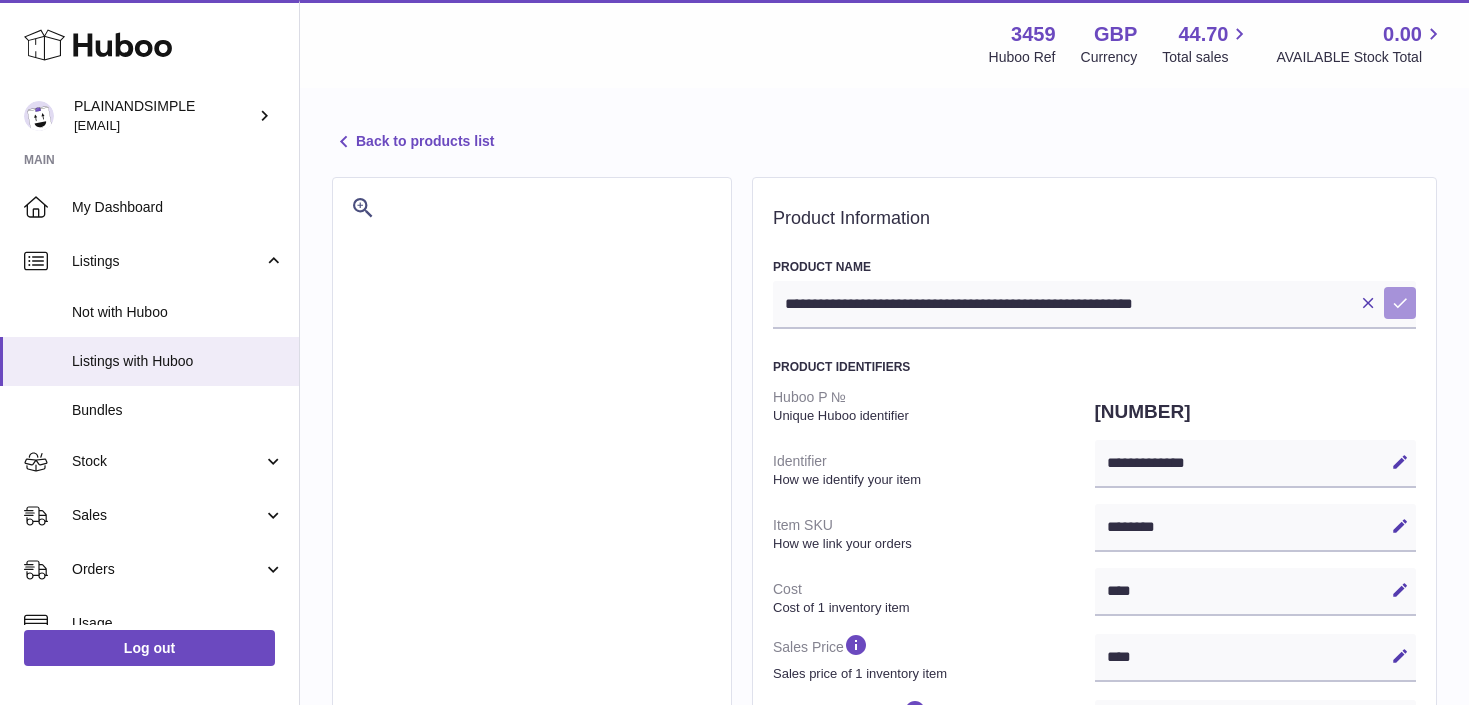 click at bounding box center (1400, 303) 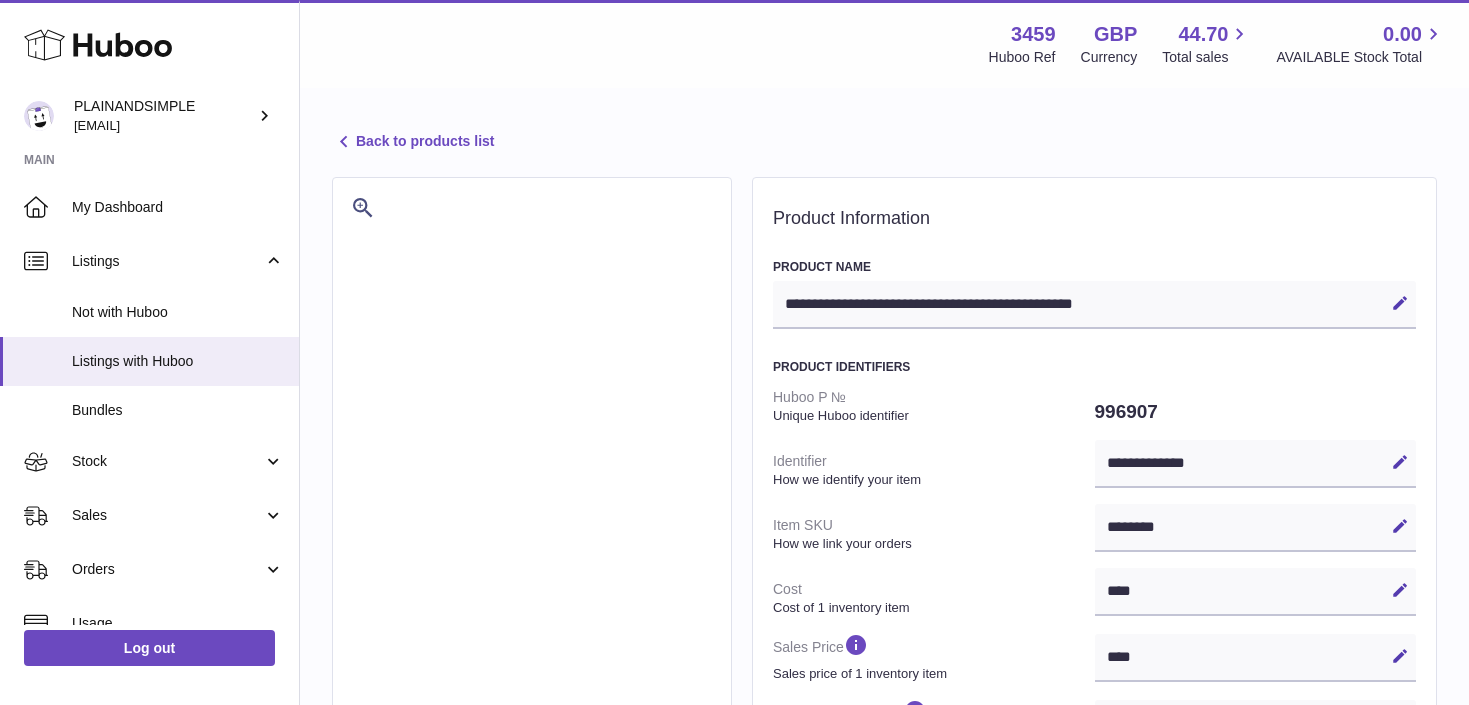 select on "***" 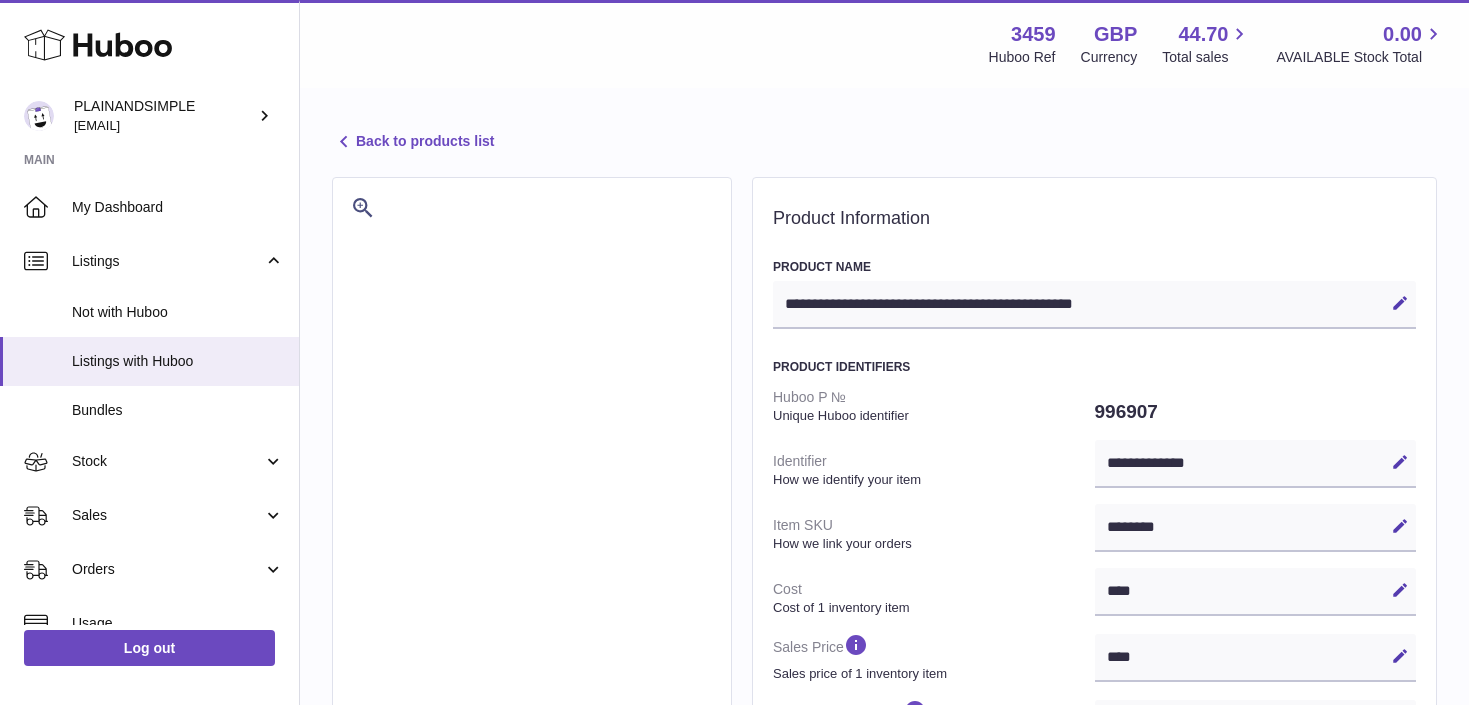 scroll, scrollTop: 0, scrollLeft: 0, axis: both 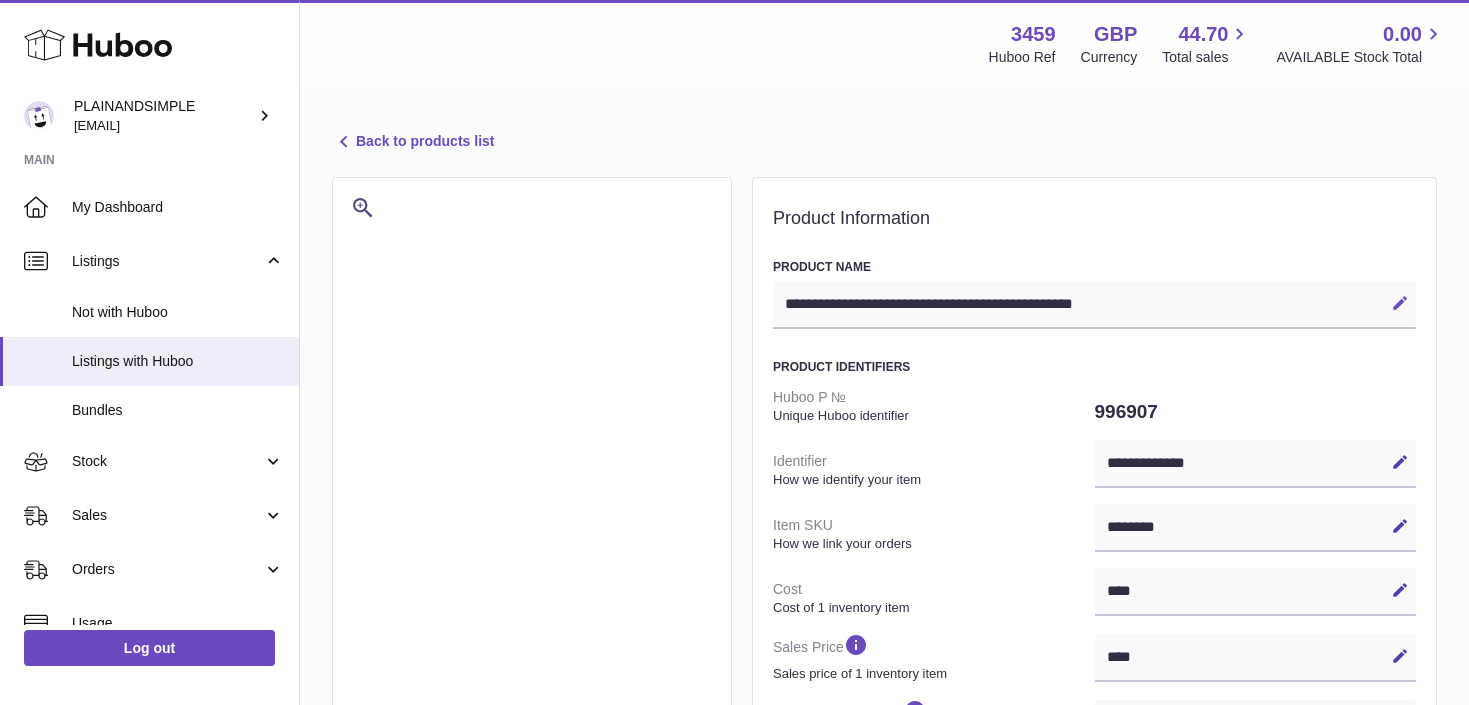 click at bounding box center (1400, 303) 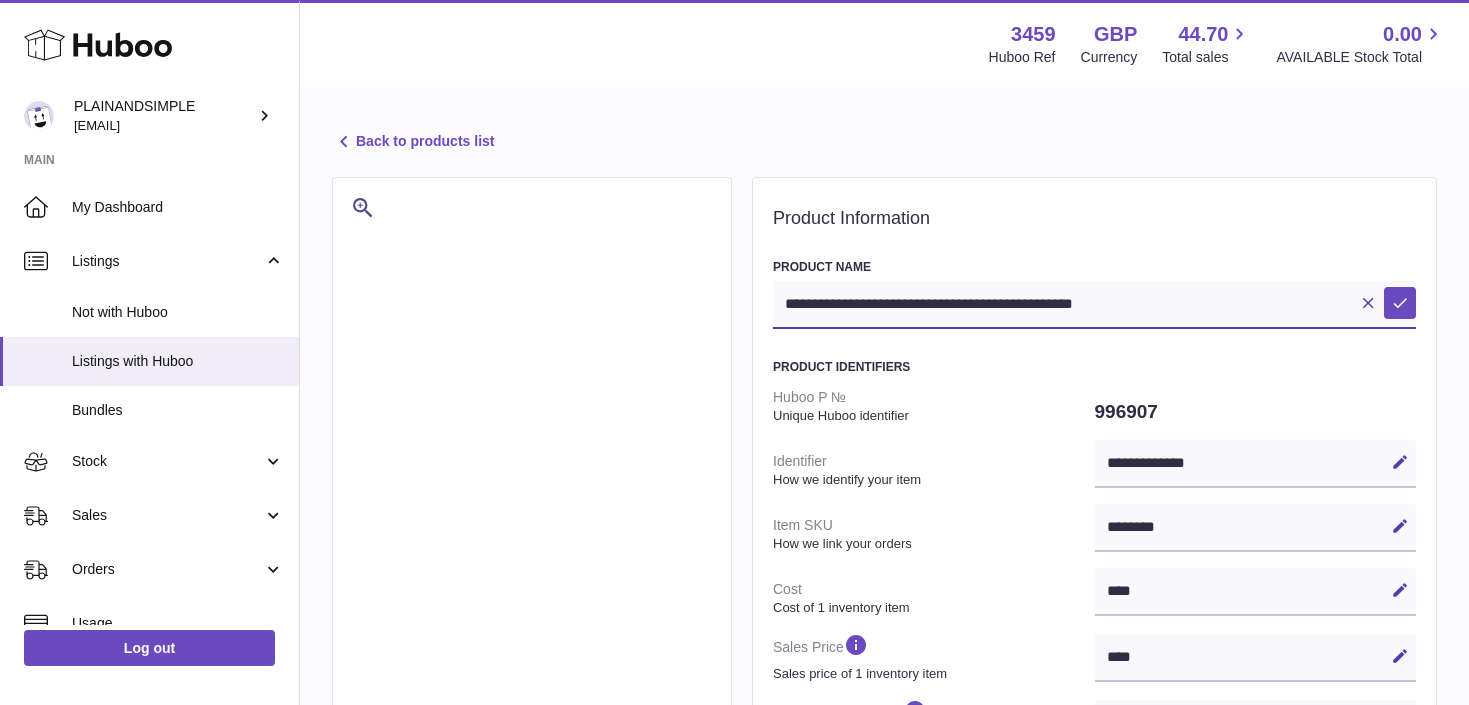click on "**********" at bounding box center (1094, 305) 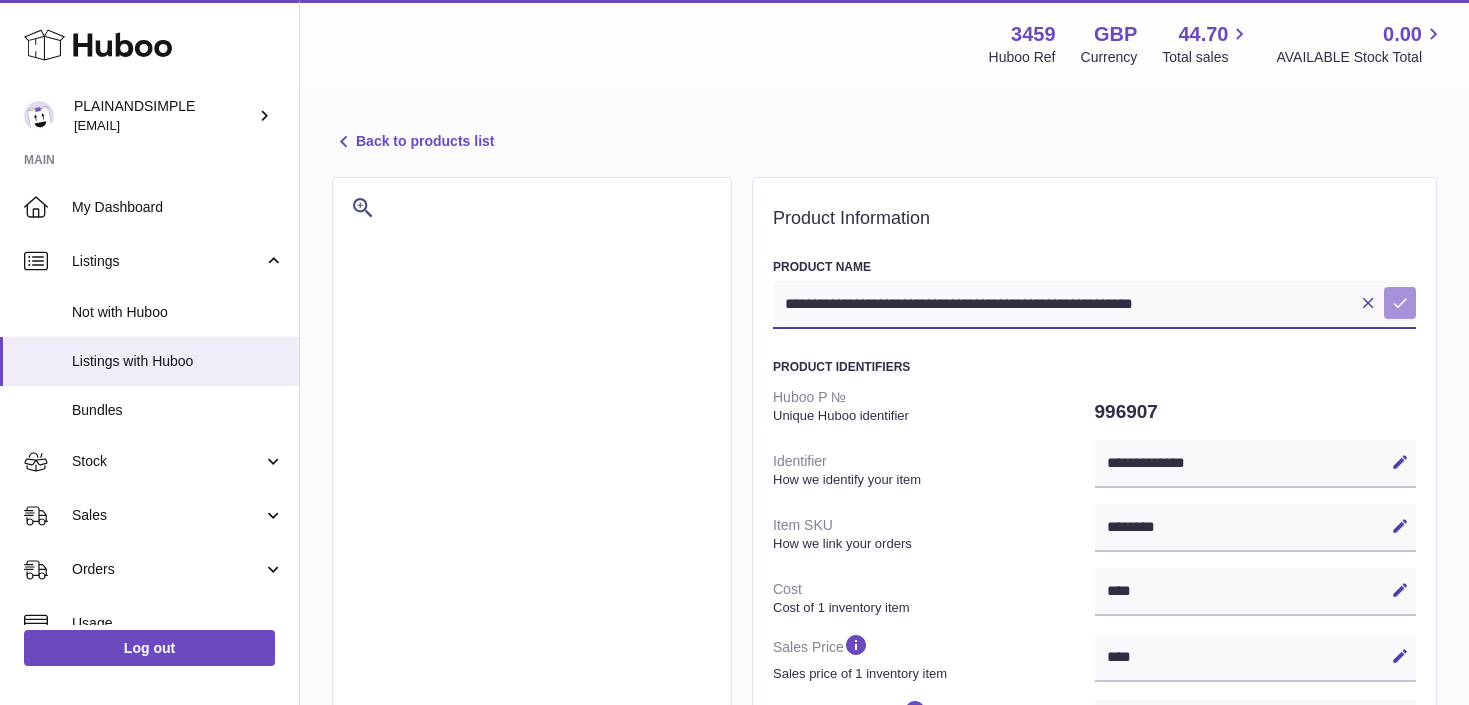 type on "**********" 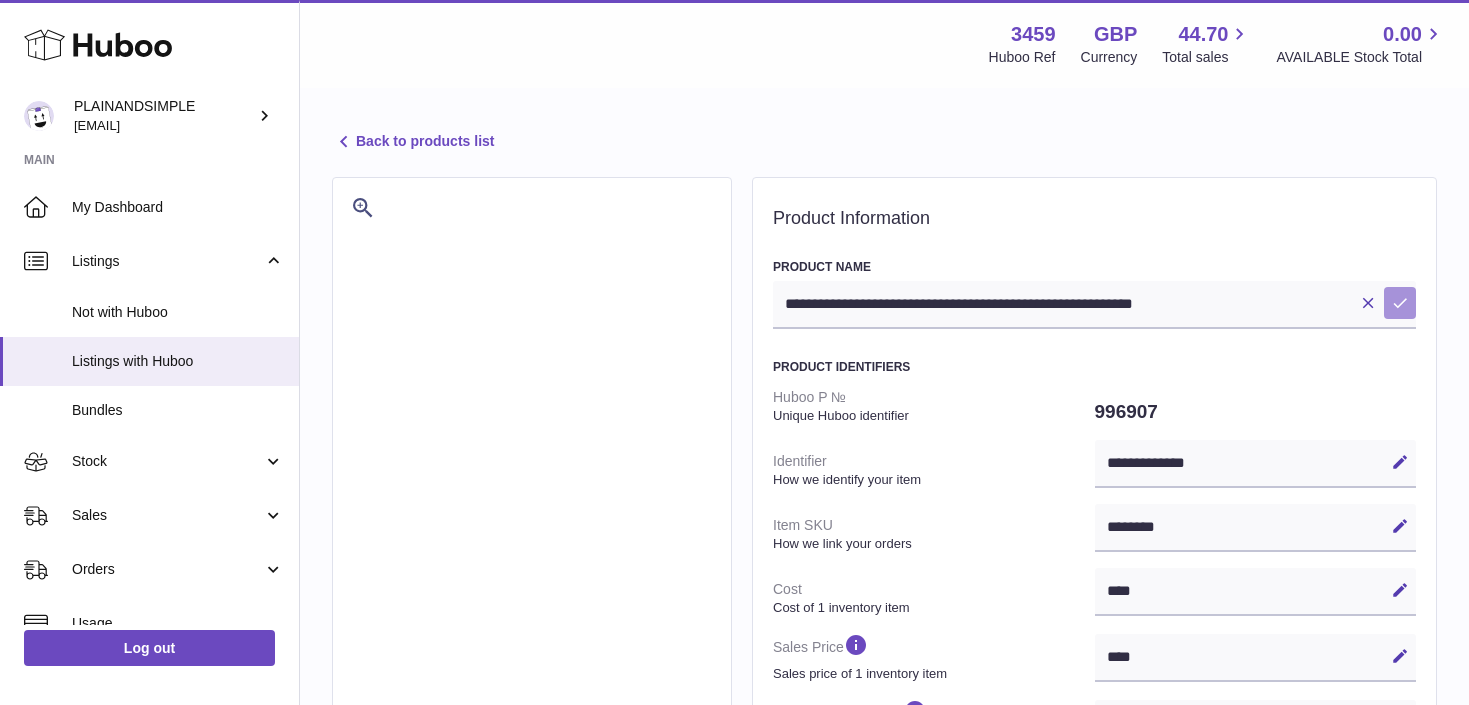 click on "Save" at bounding box center [1400, 303] 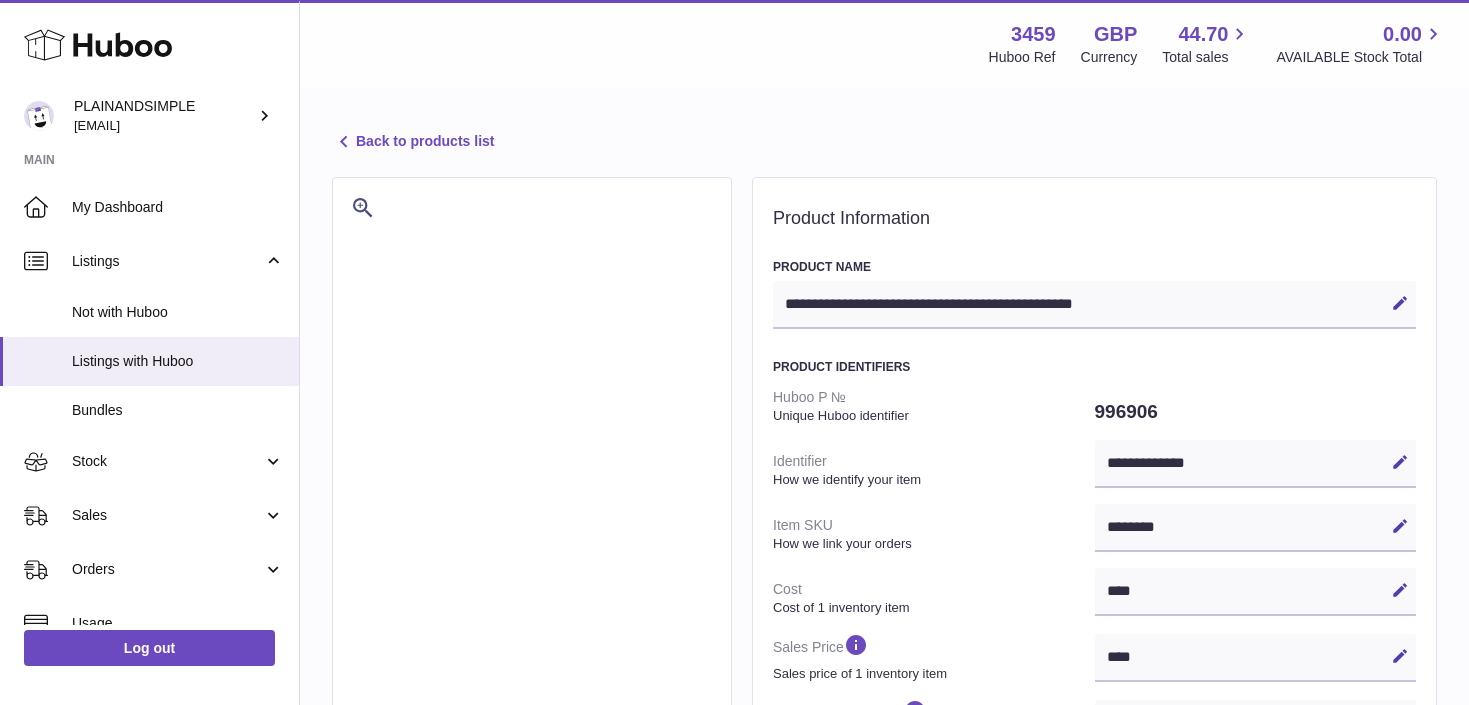 select on "***" 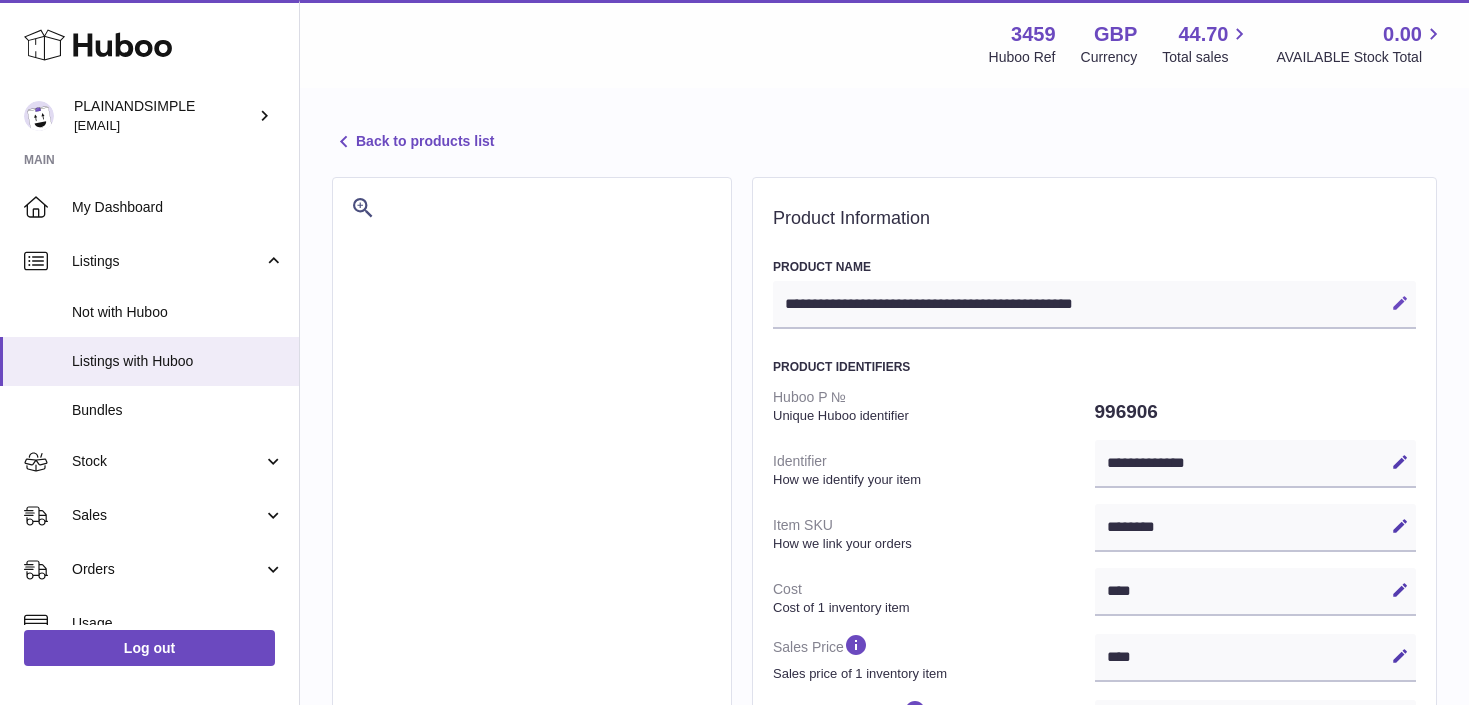 click at bounding box center [1400, 303] 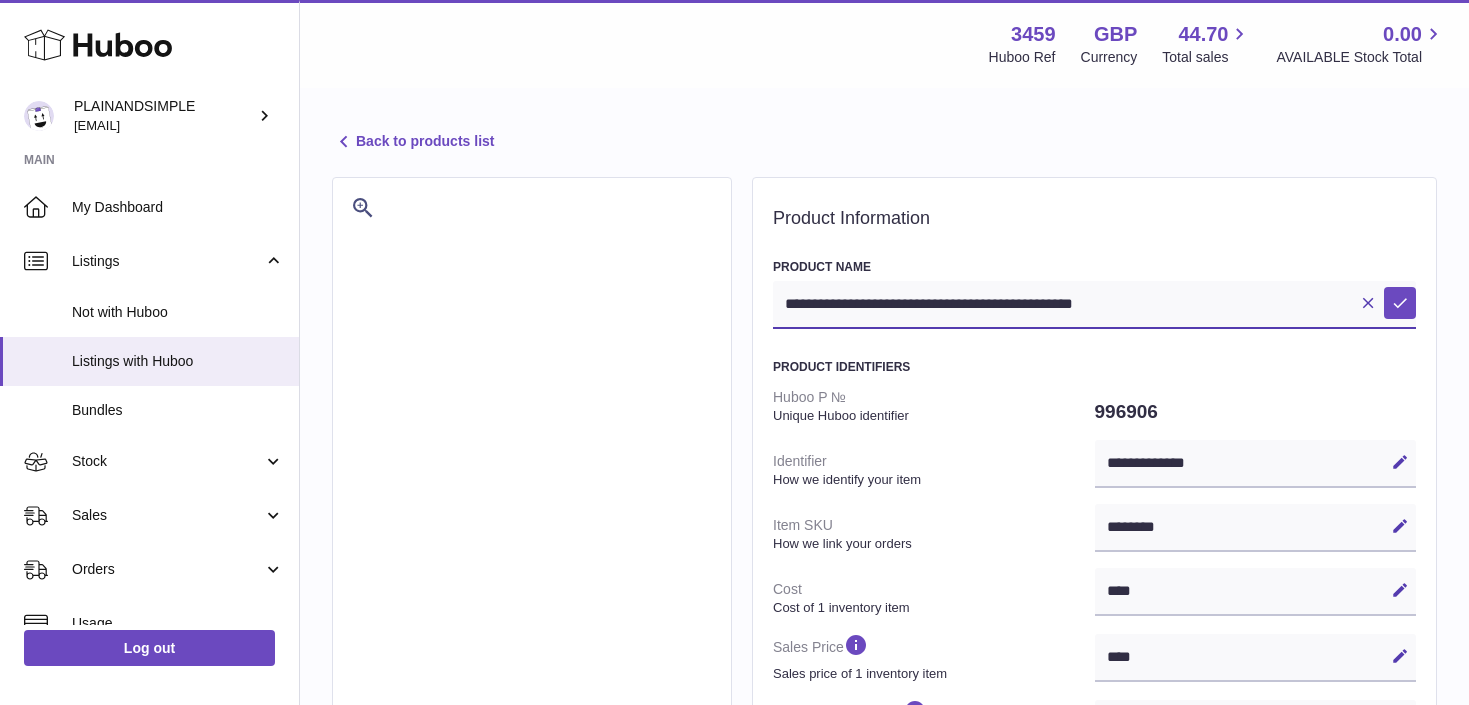 click on "**********" at bounding box center (1094, 305) 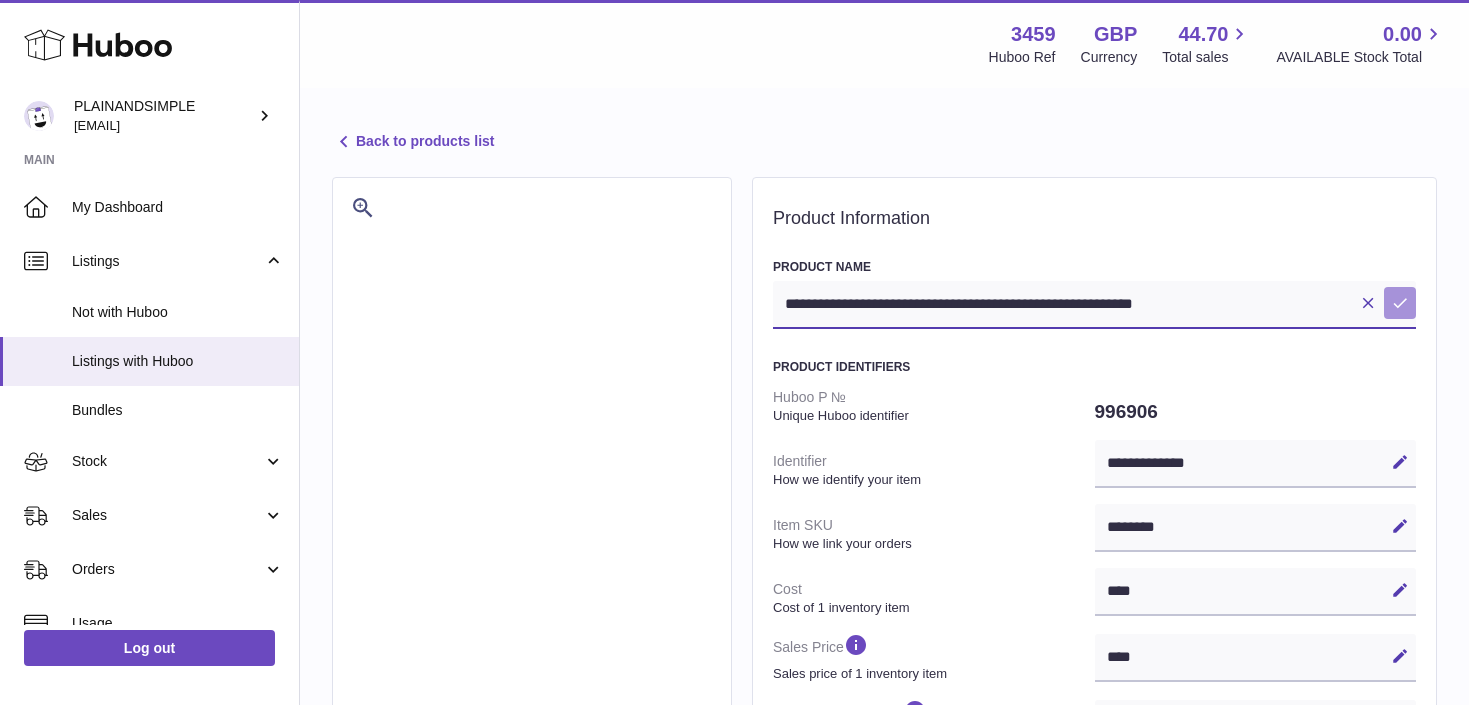 type on "**********" 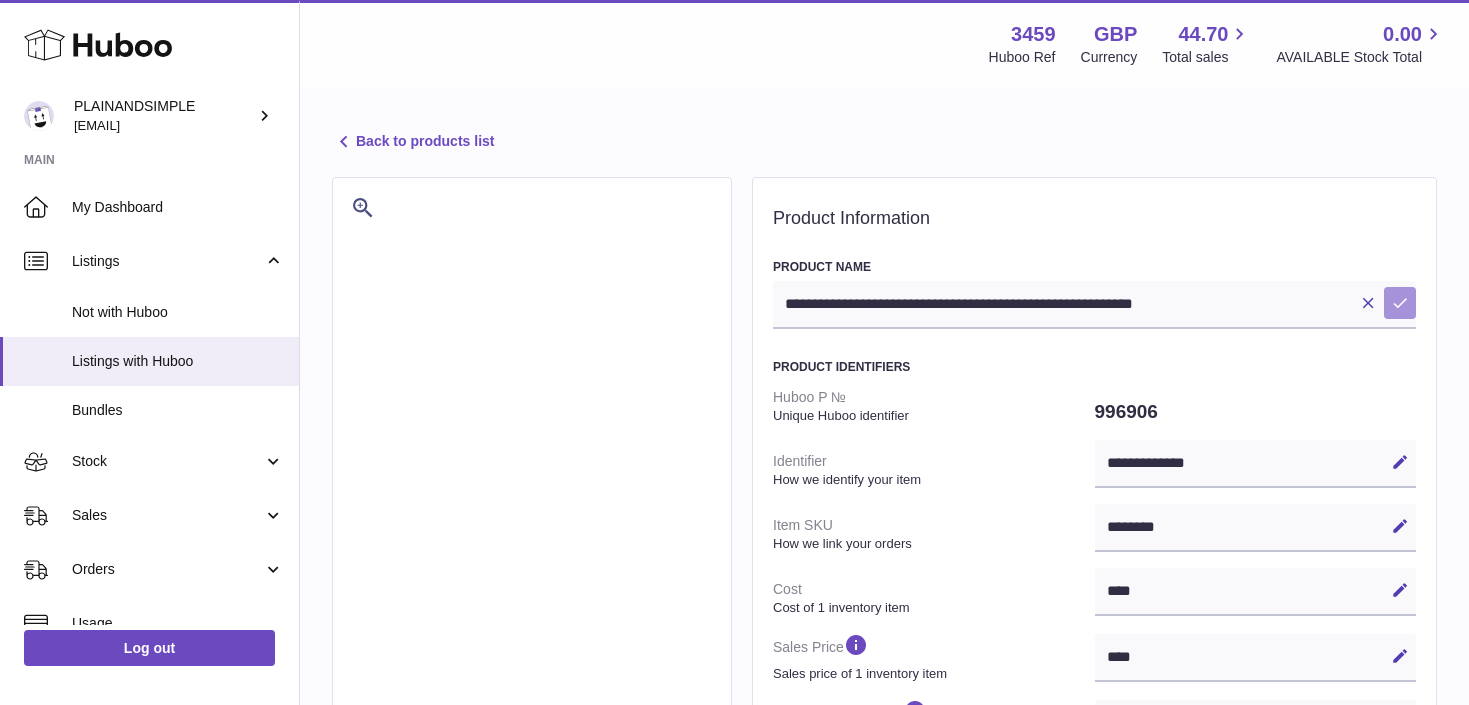click at bounding box center (1400, 303) 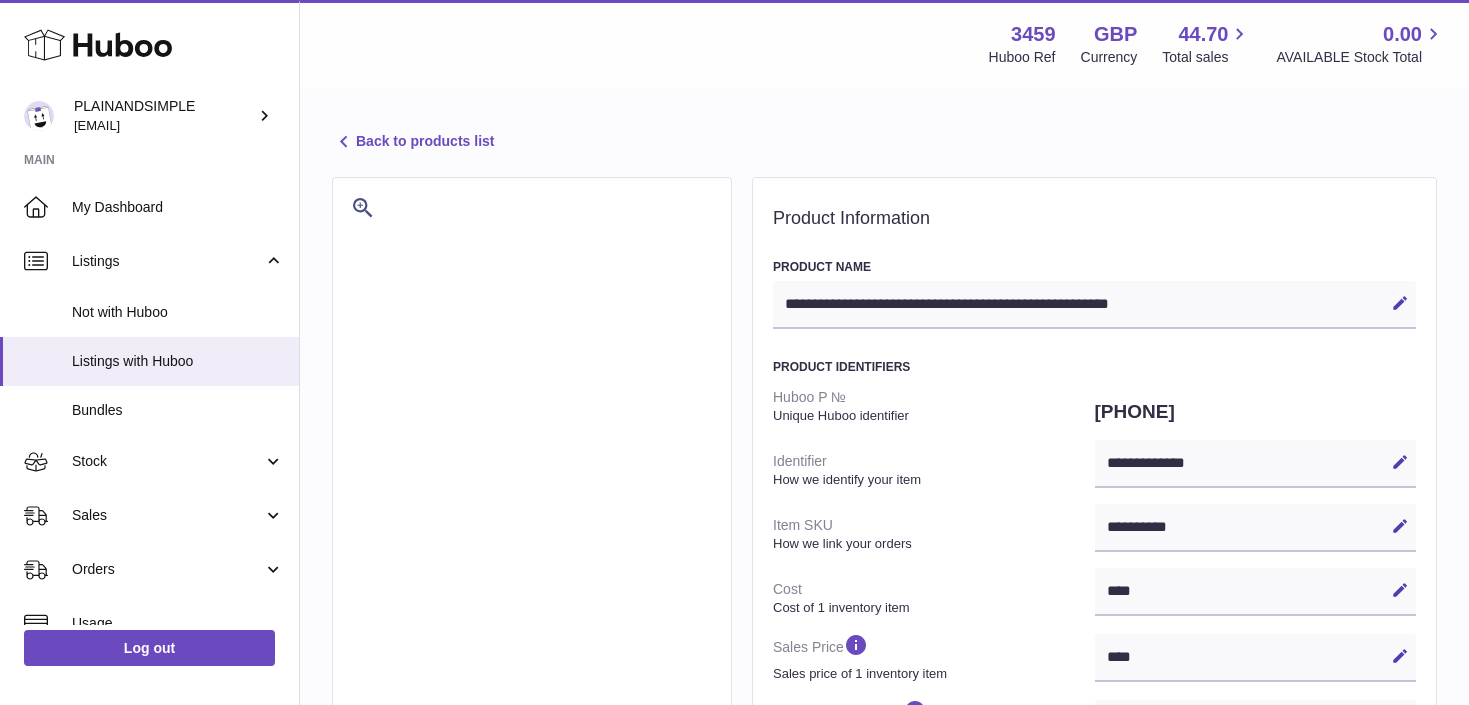 select on "***" 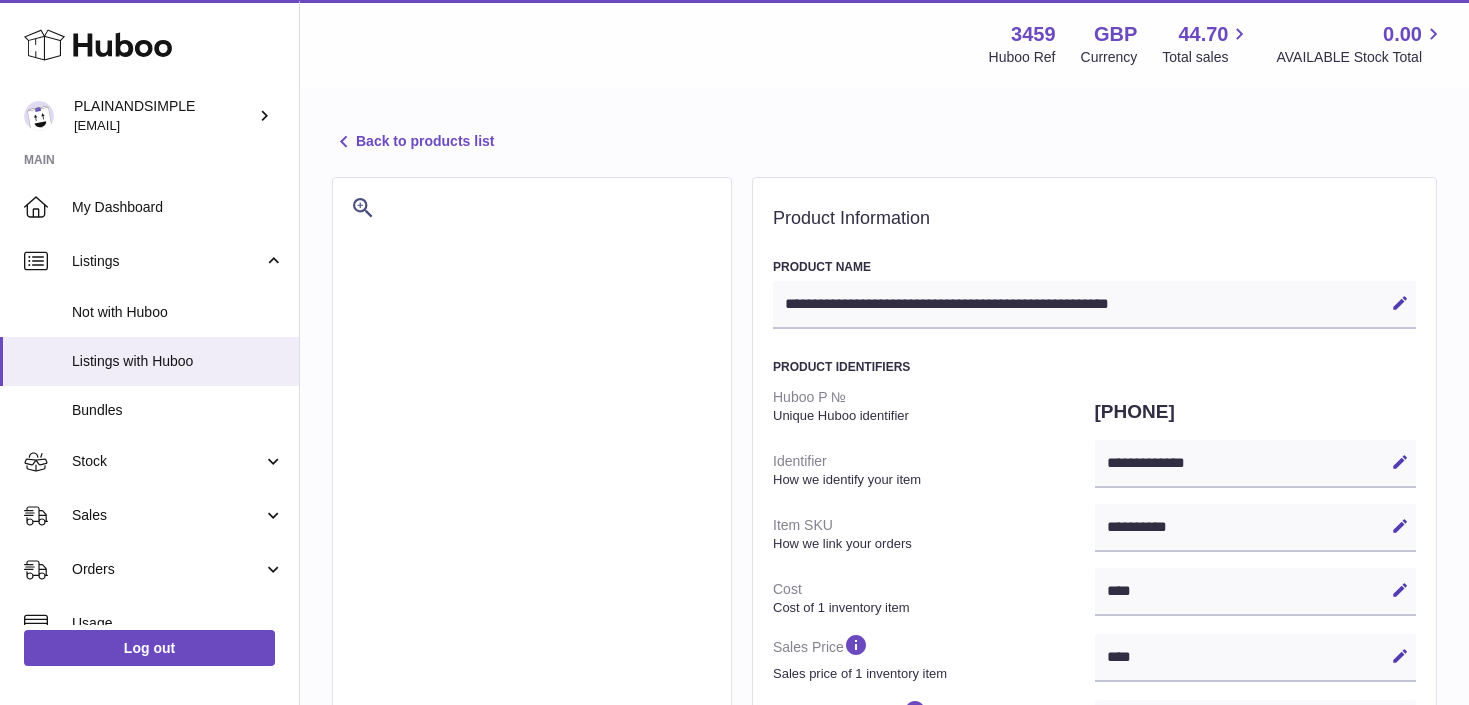 scroll, scrollTop: 0, scrollLeft: 0, axis: both 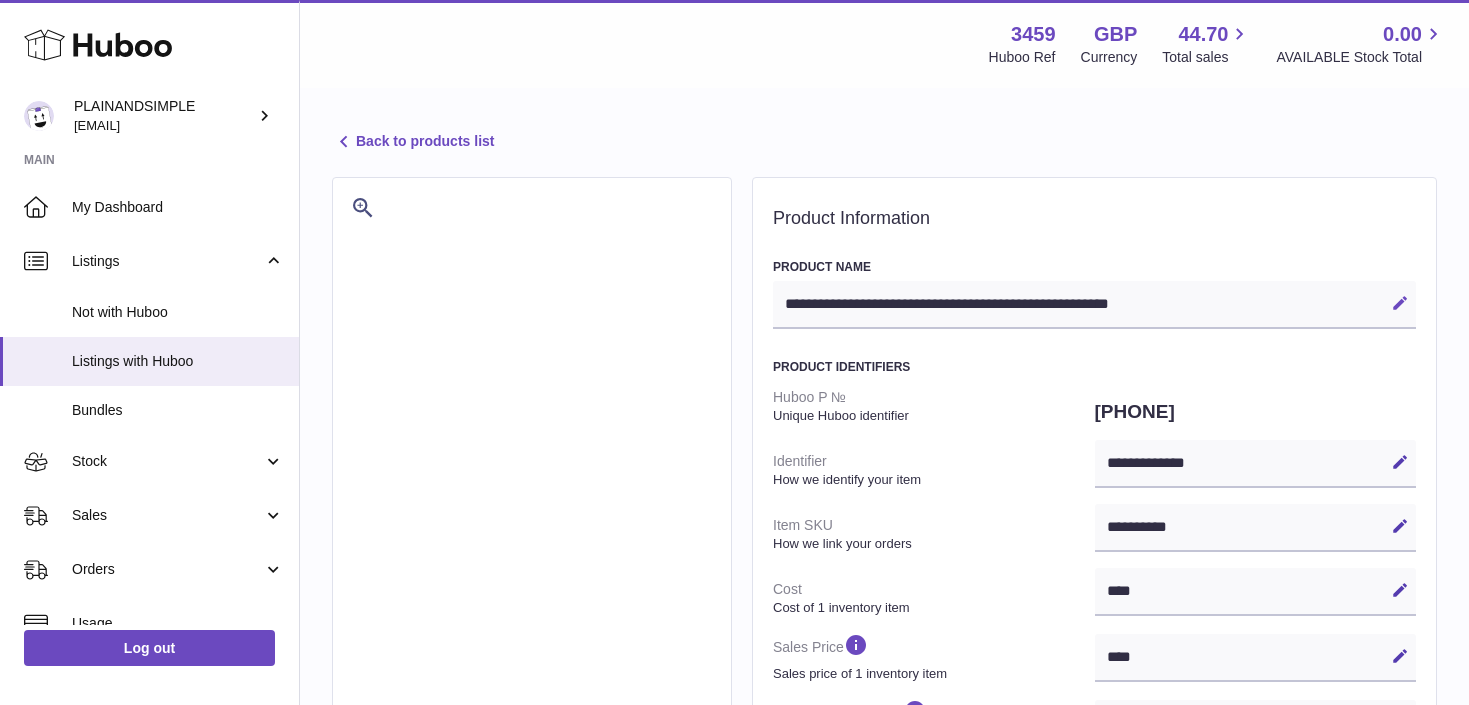 click at bounding box center (1400, 303) 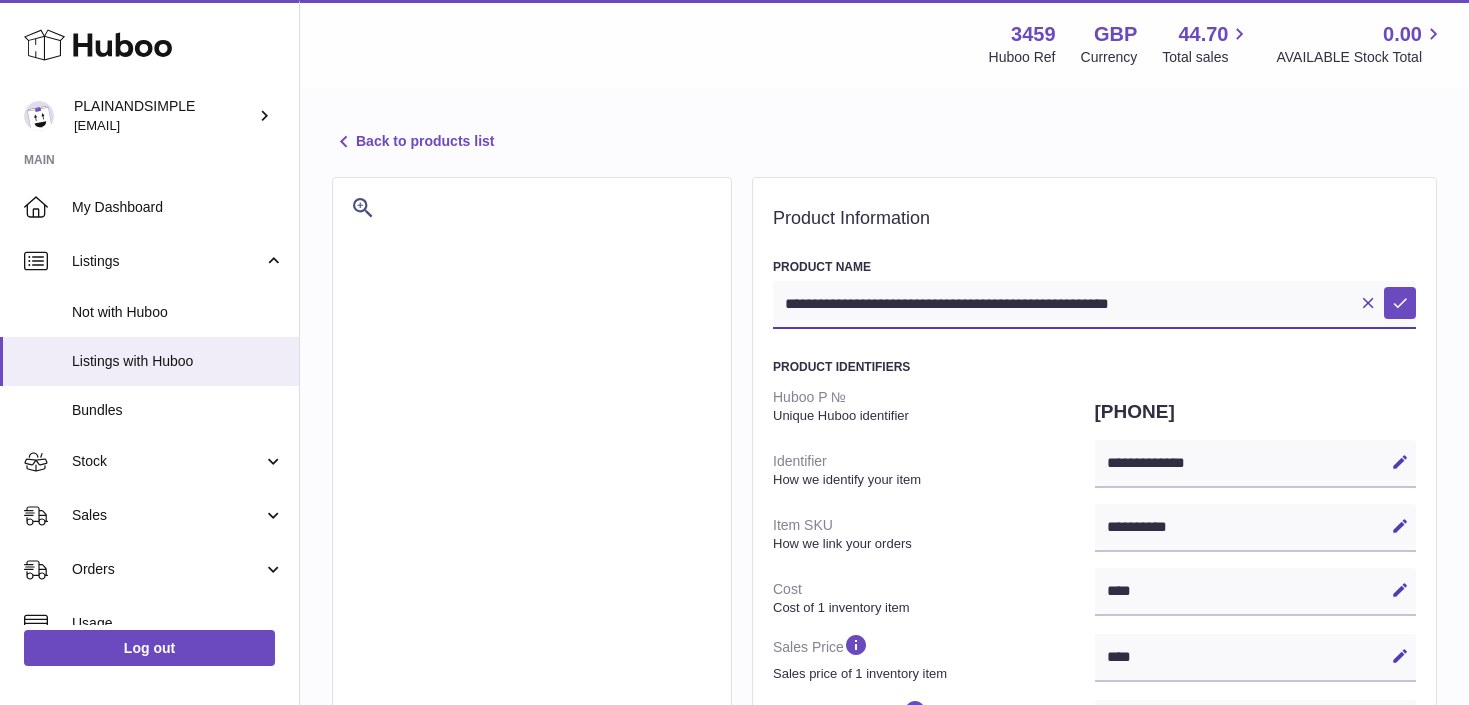 click on "**********" at bounding box center [1094, 305] 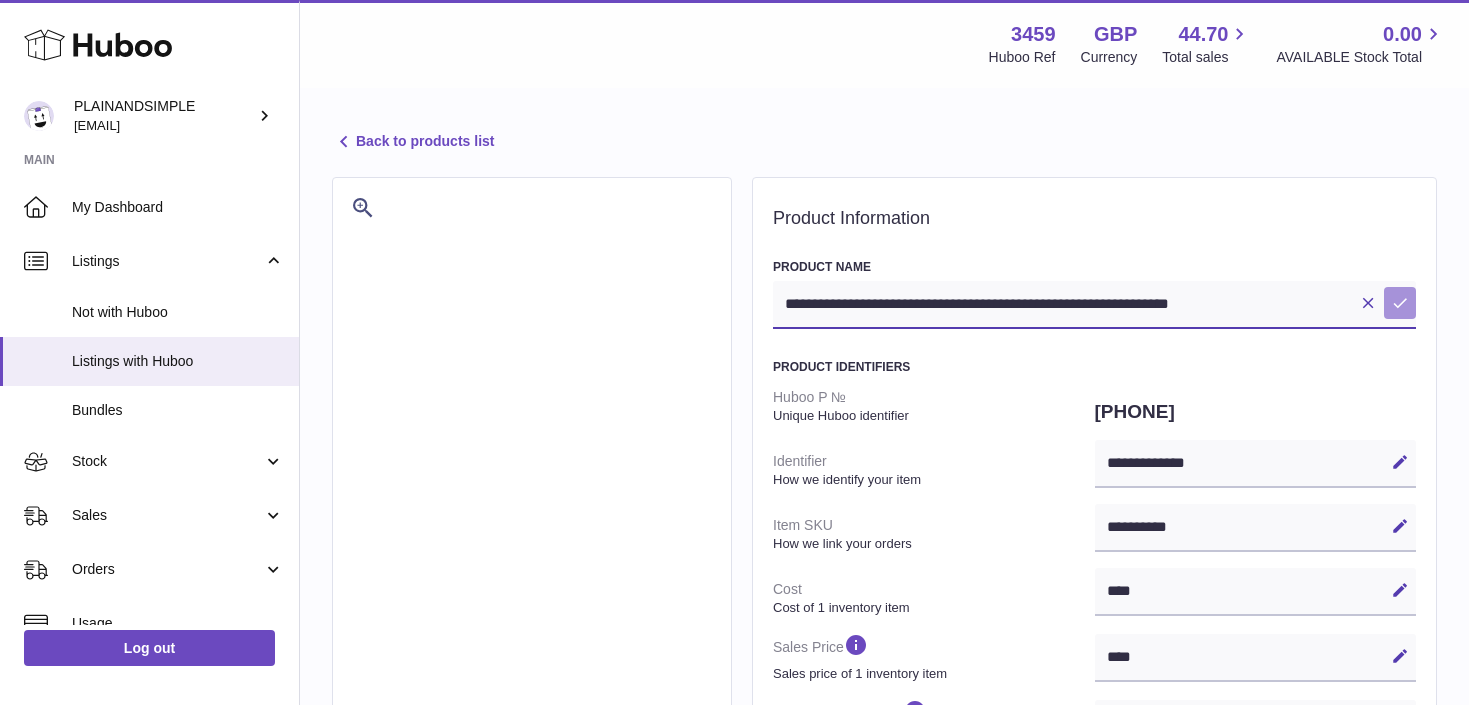 type on "**********" 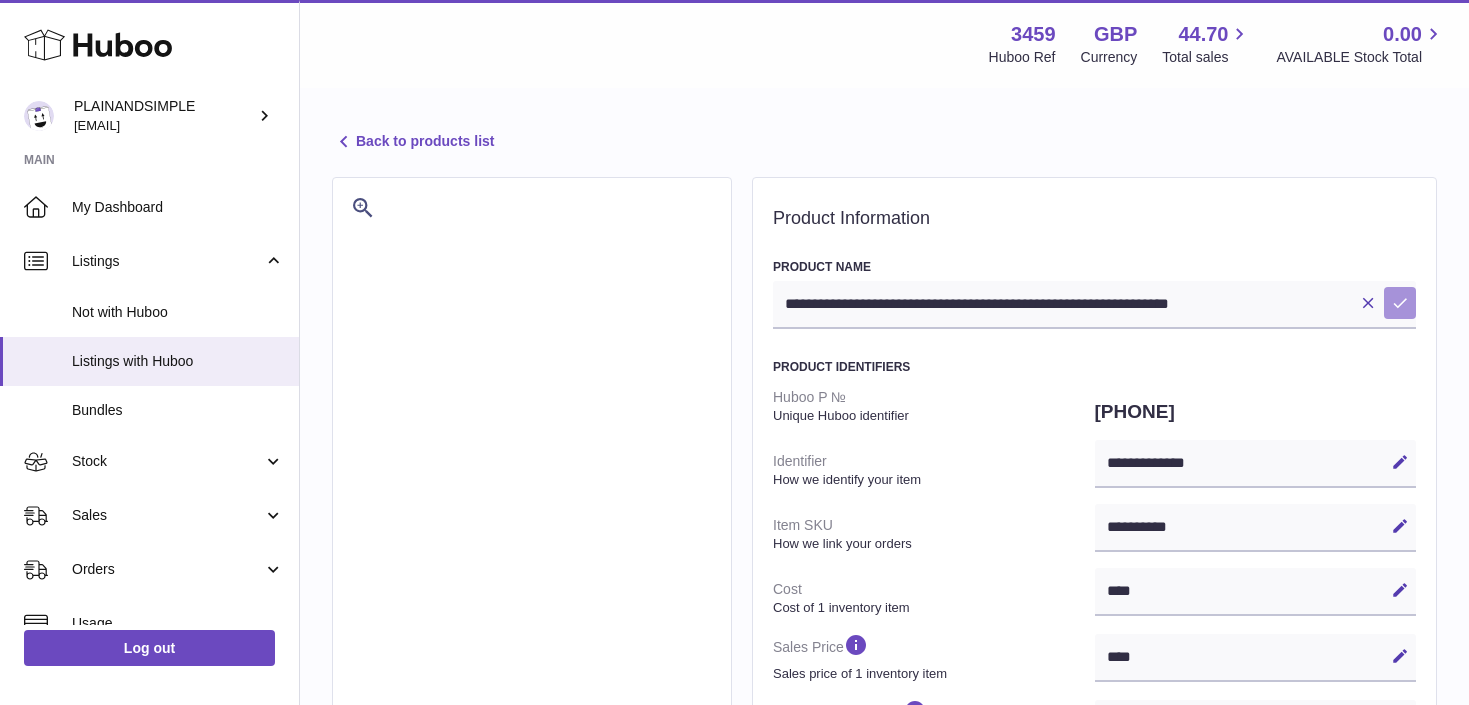 click on "Save" at bounding box center [1400, 303] 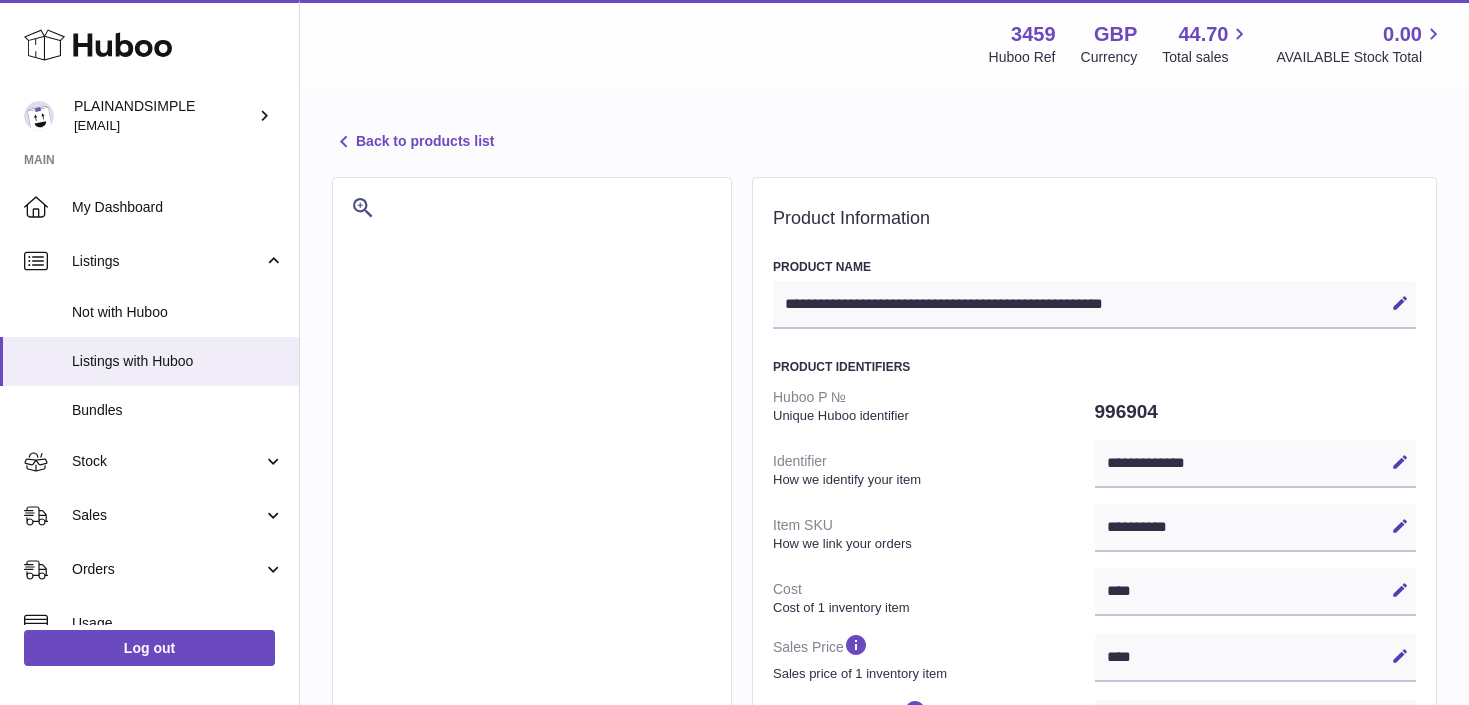 select on "***" 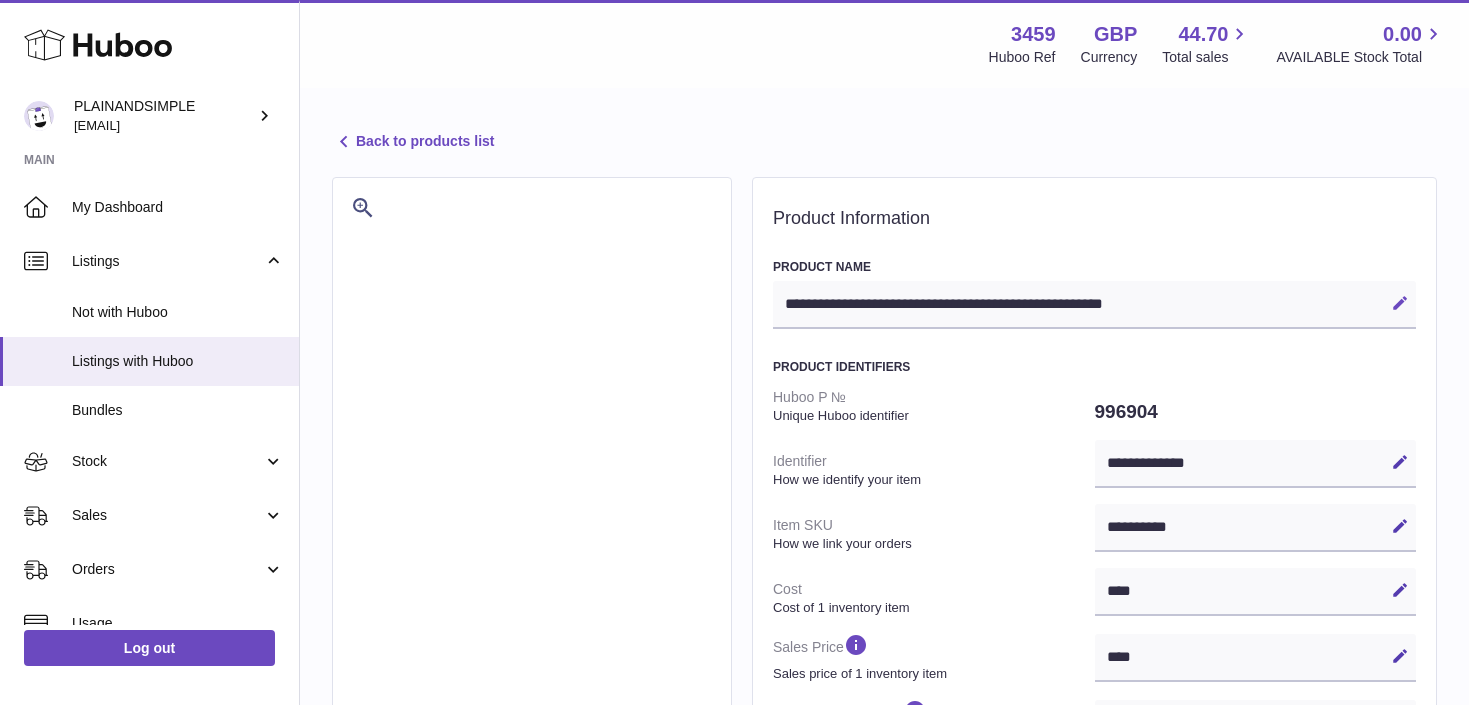 click at bounding box center (1400, 303) 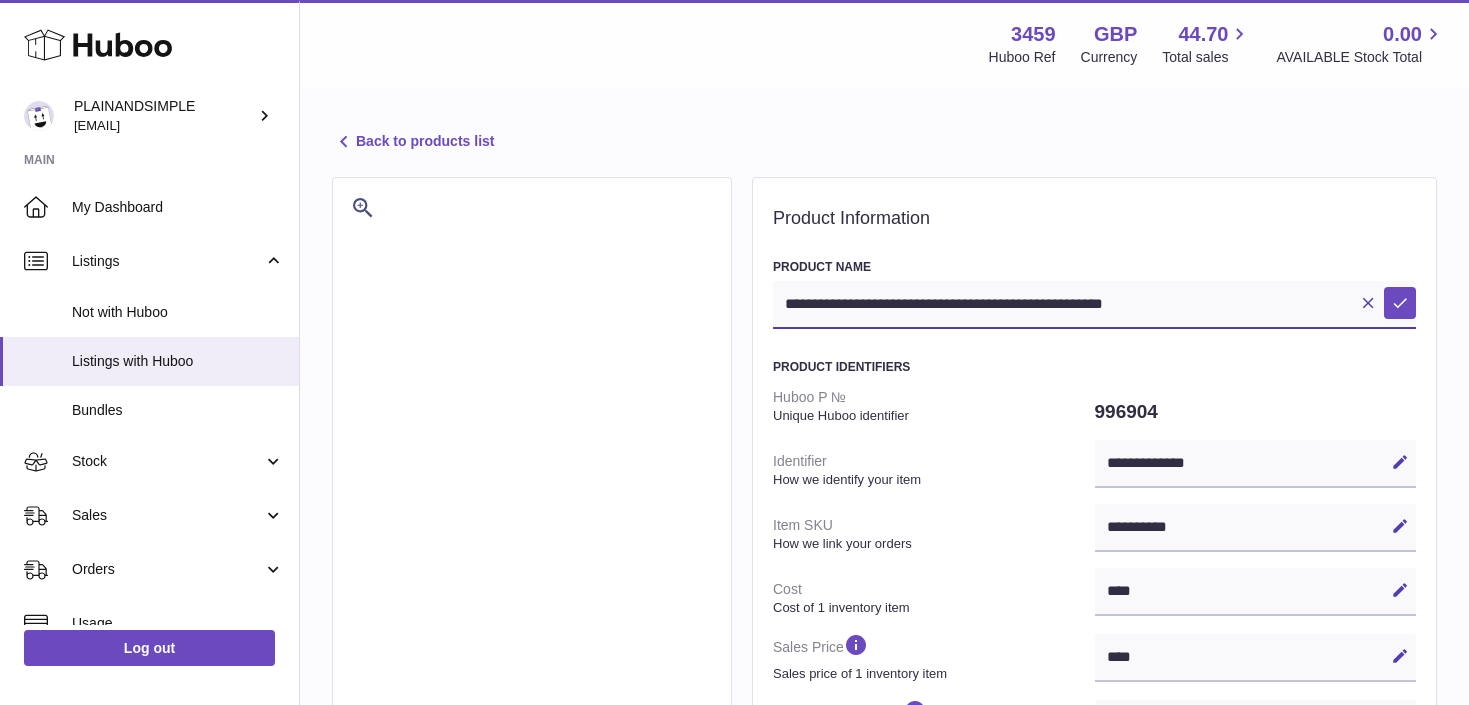 click on "**********" at bounding box center [1094, 305] 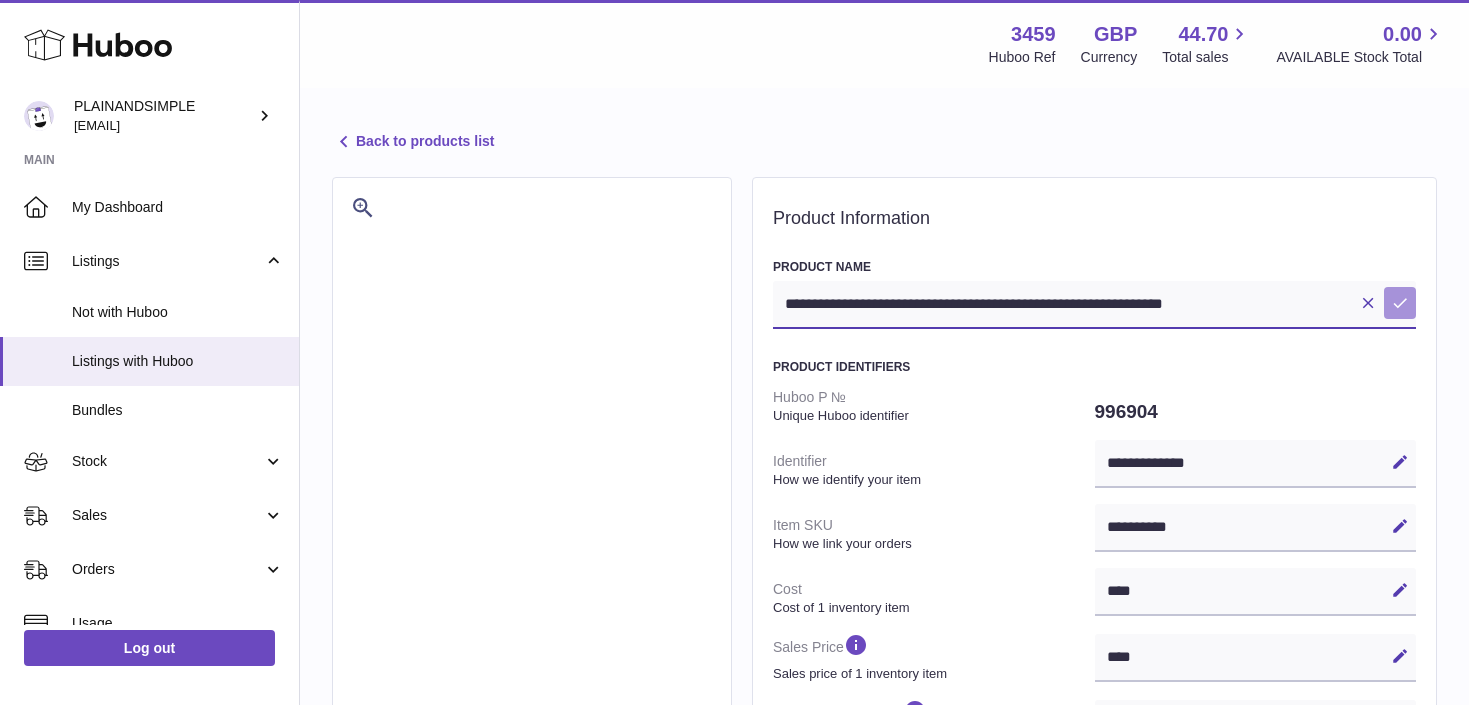 type on "**********" 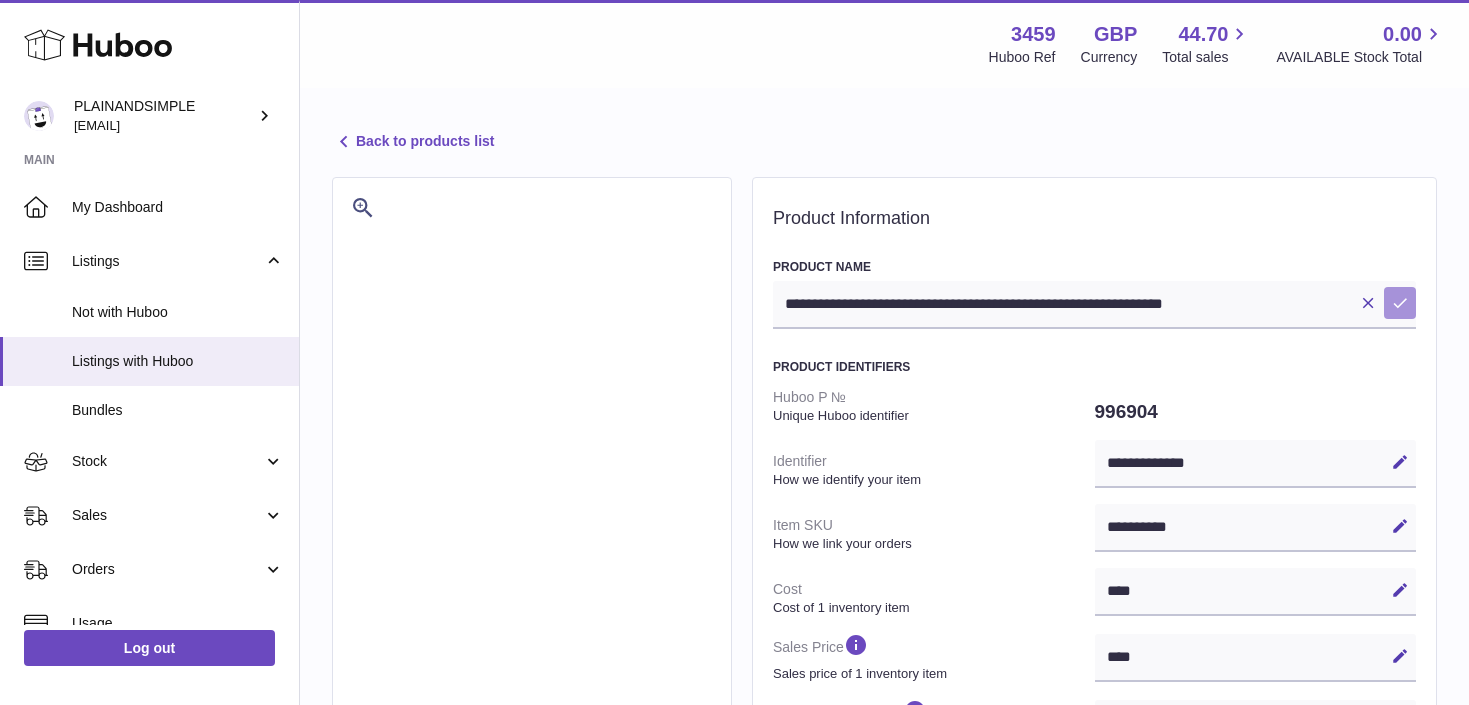 click at bounding box center (1400, 303) 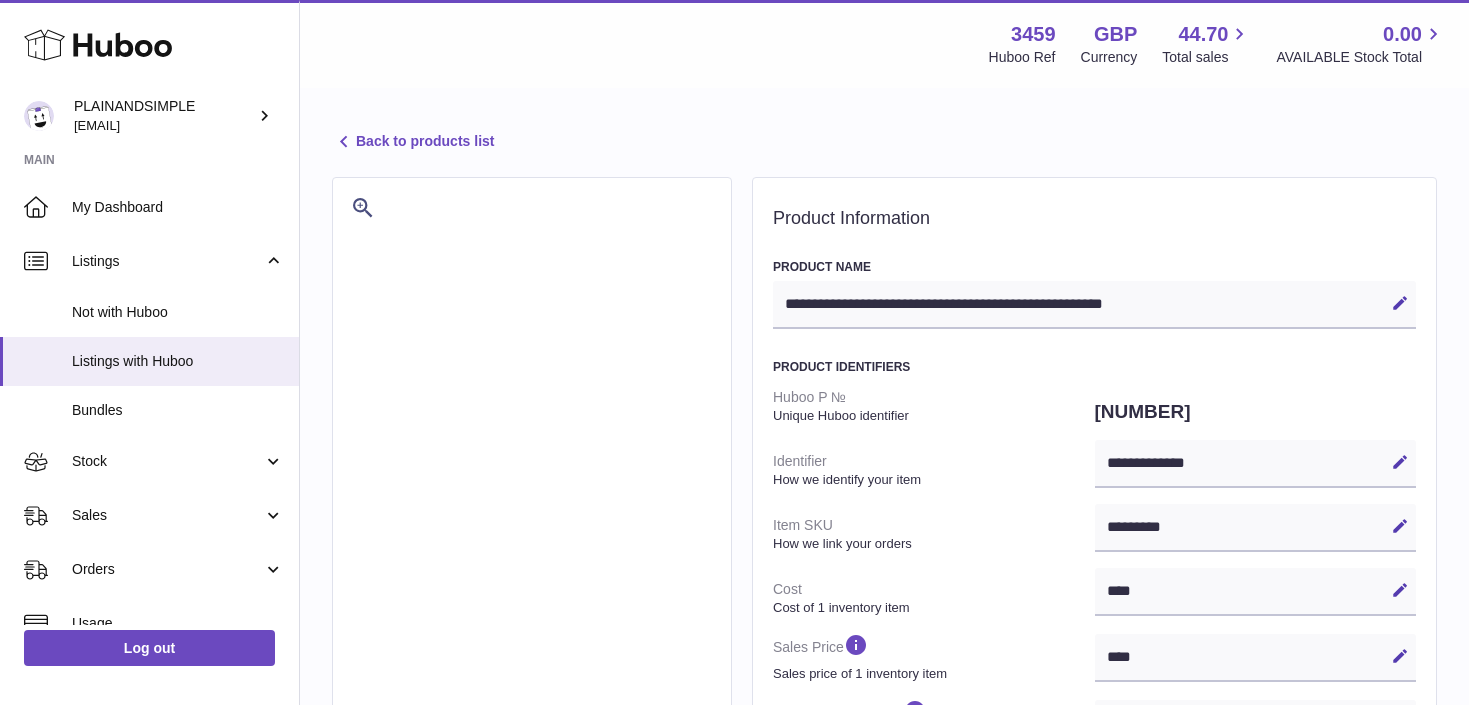 select on "***" 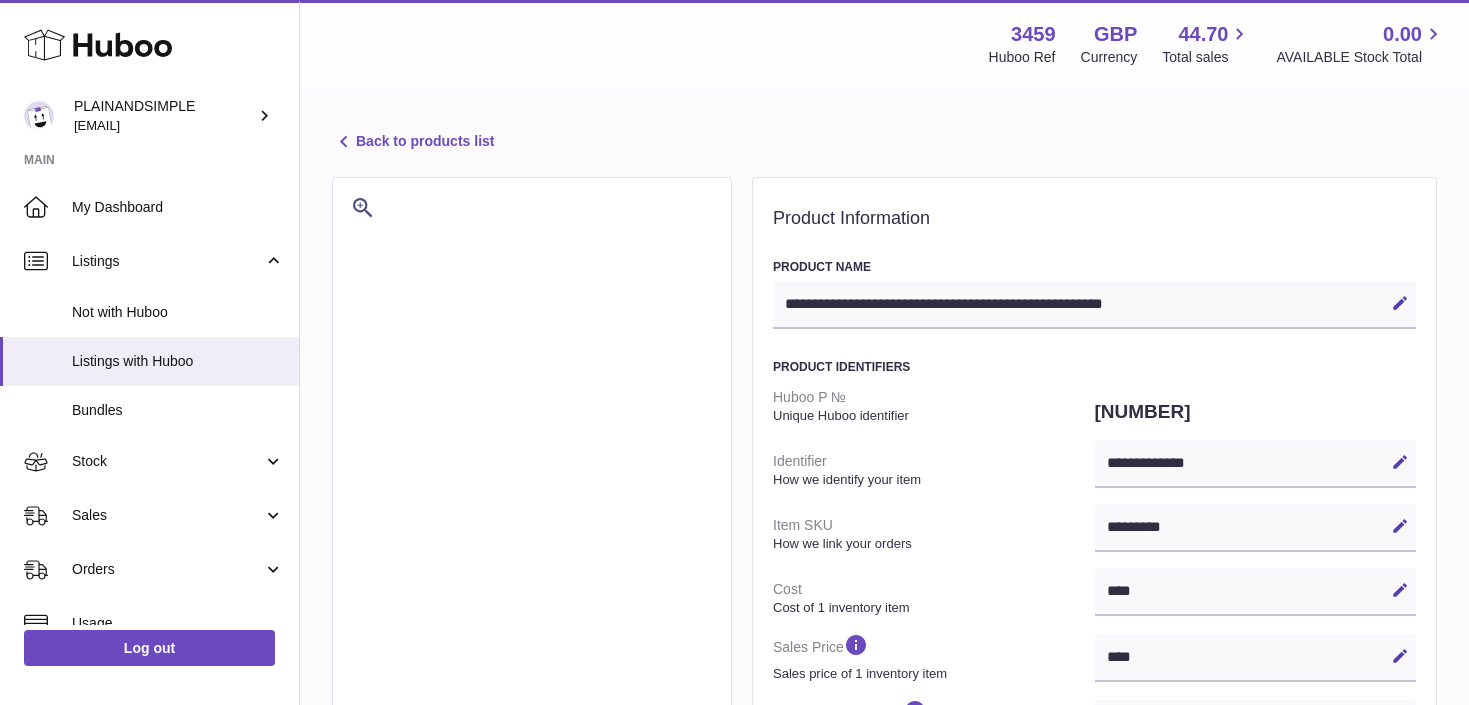 scroll, scrollTop: 0, scrollLeft: 0, axis: both 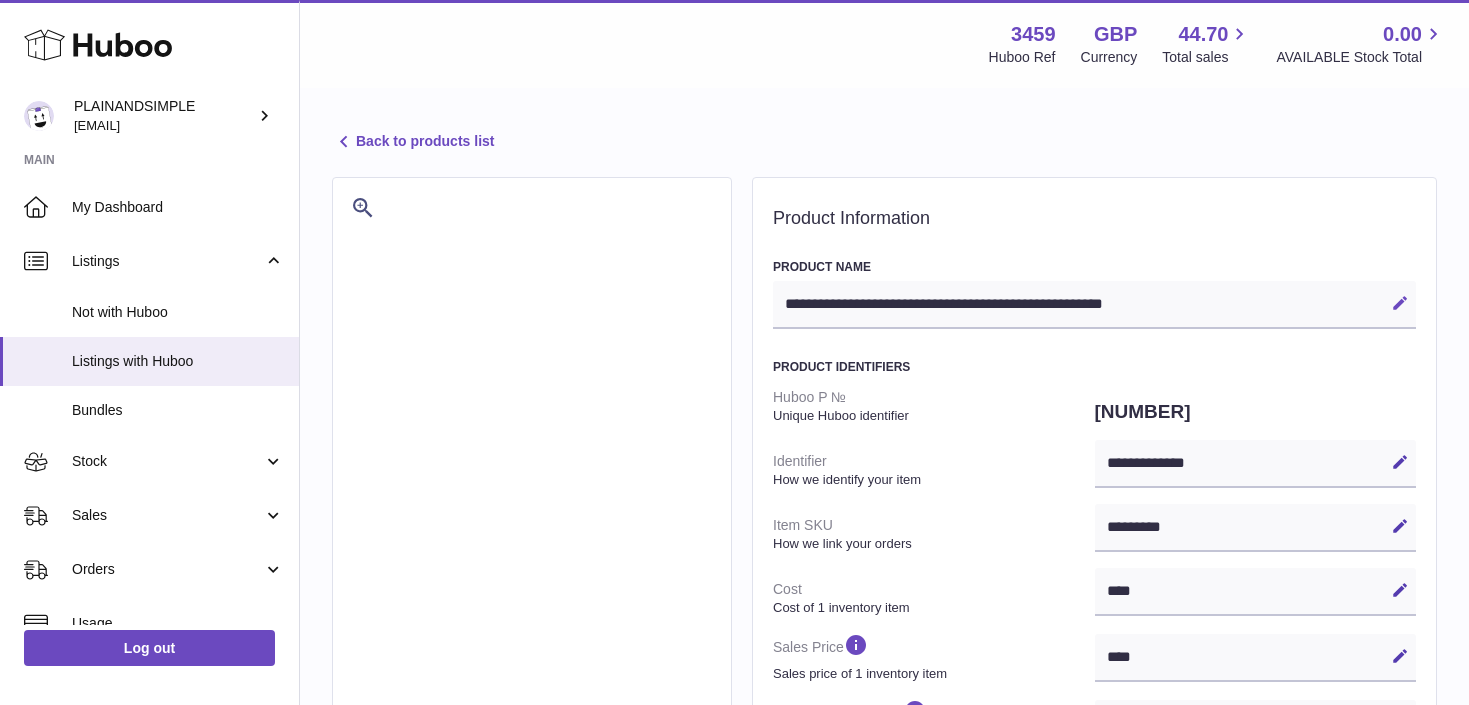 click at bounding box center [1400, 303] 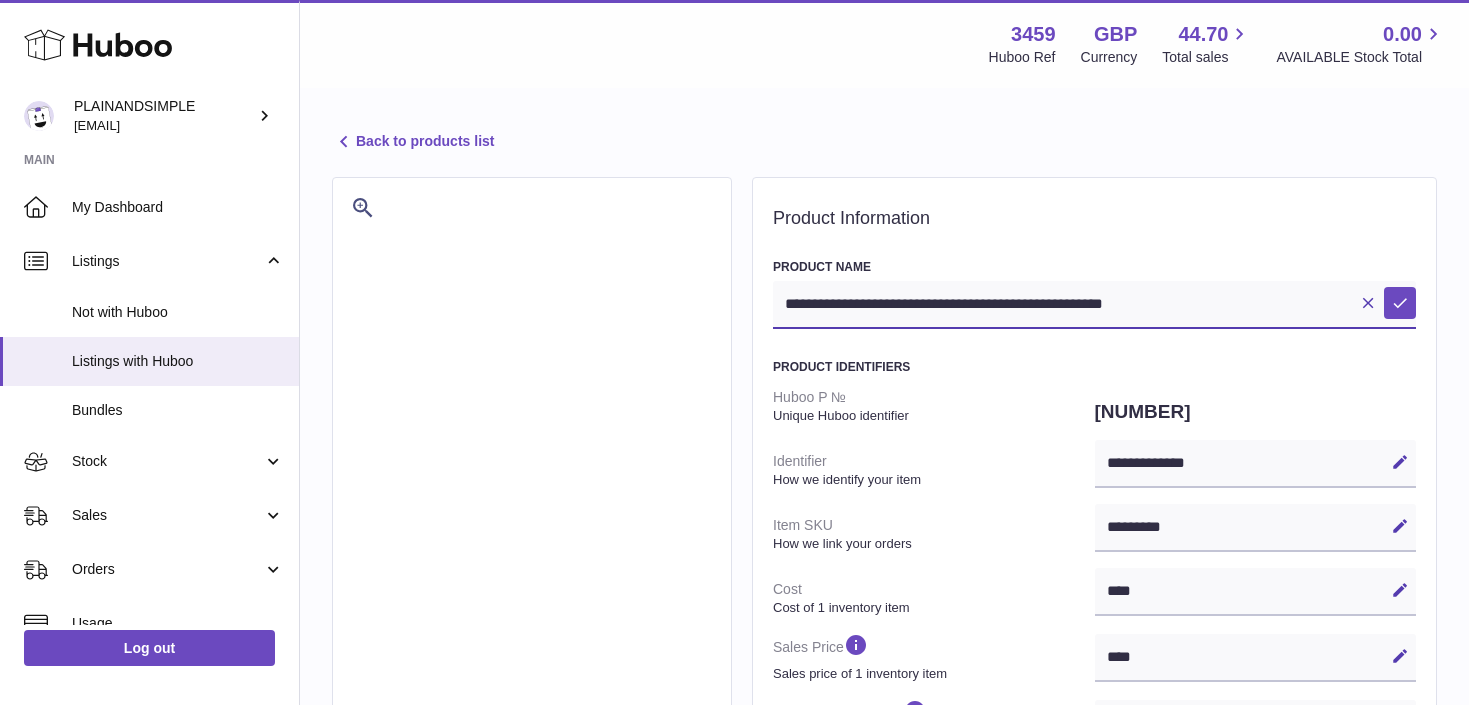 click on "**********" at bounding box center [1094, 305] 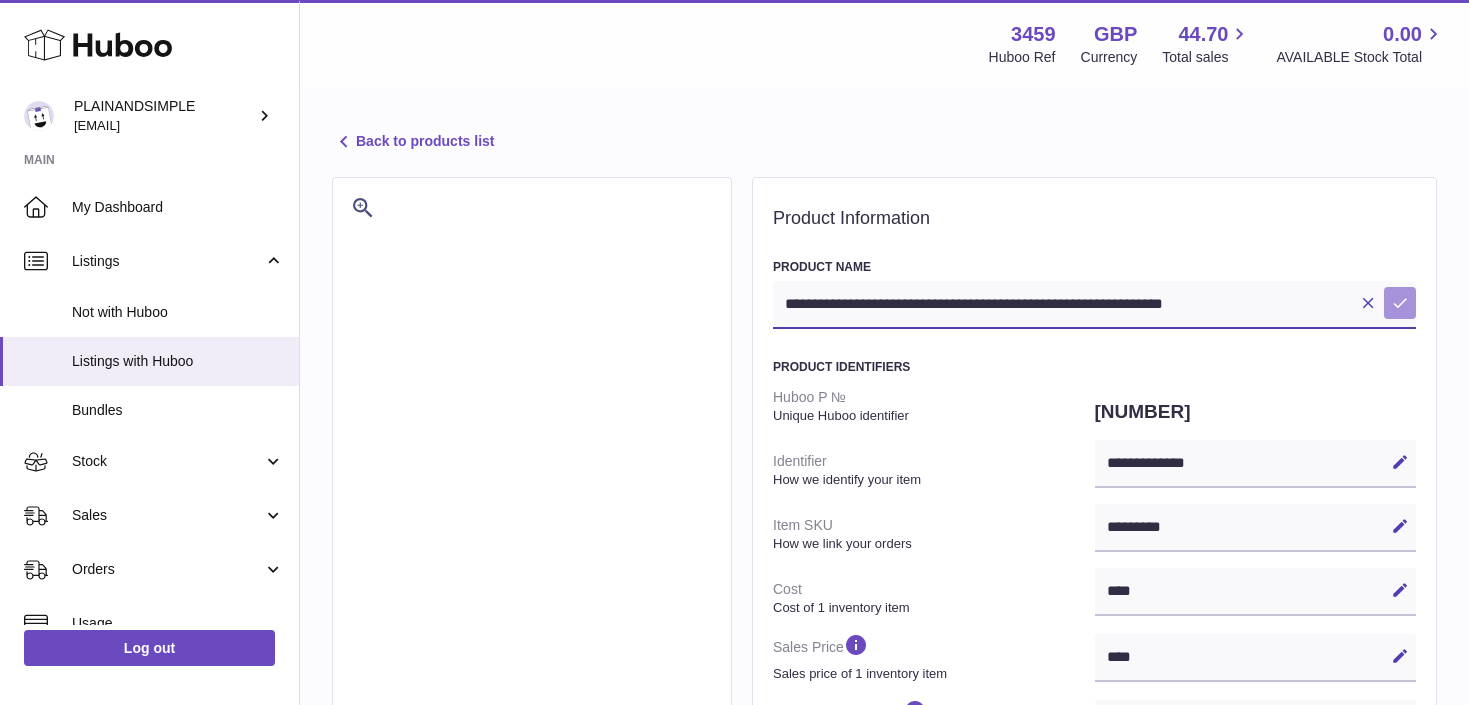 type on "**********" 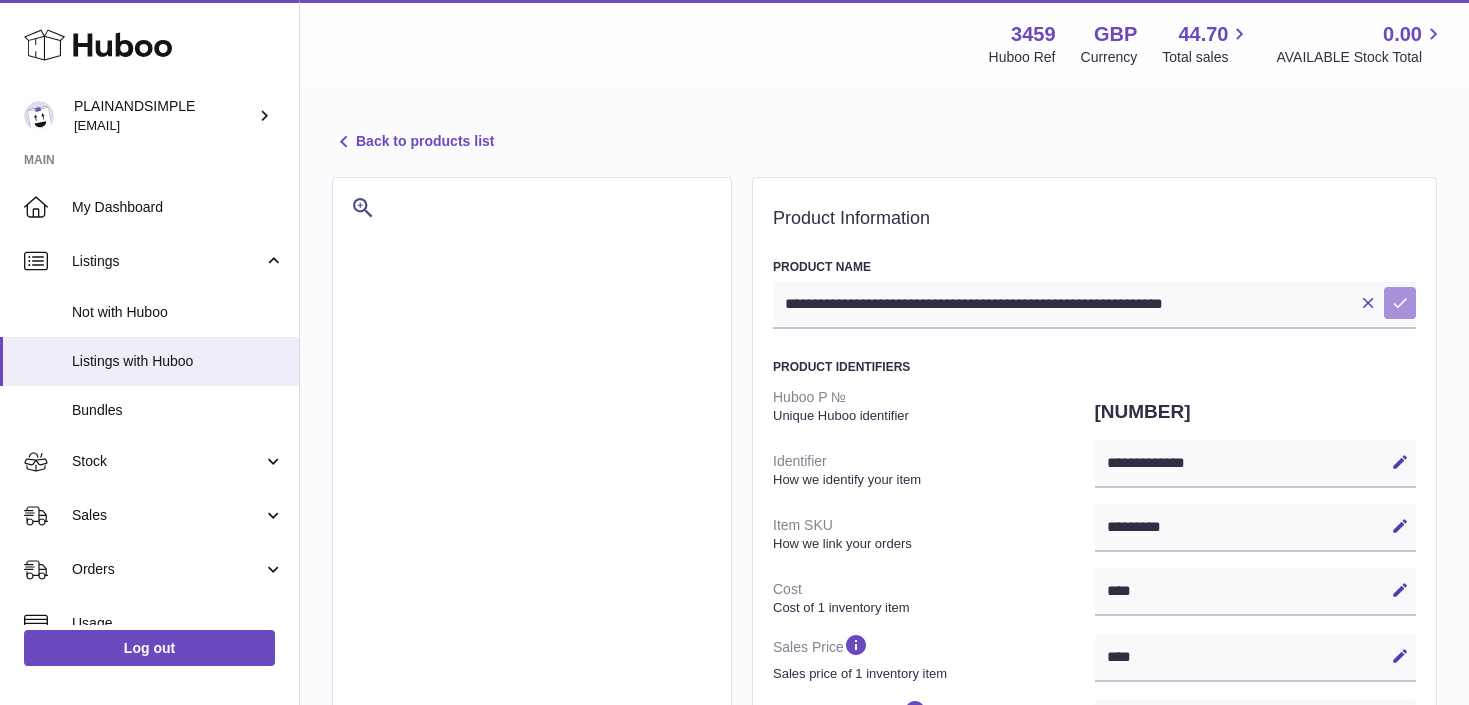 click at bounding box center (1400, 303) 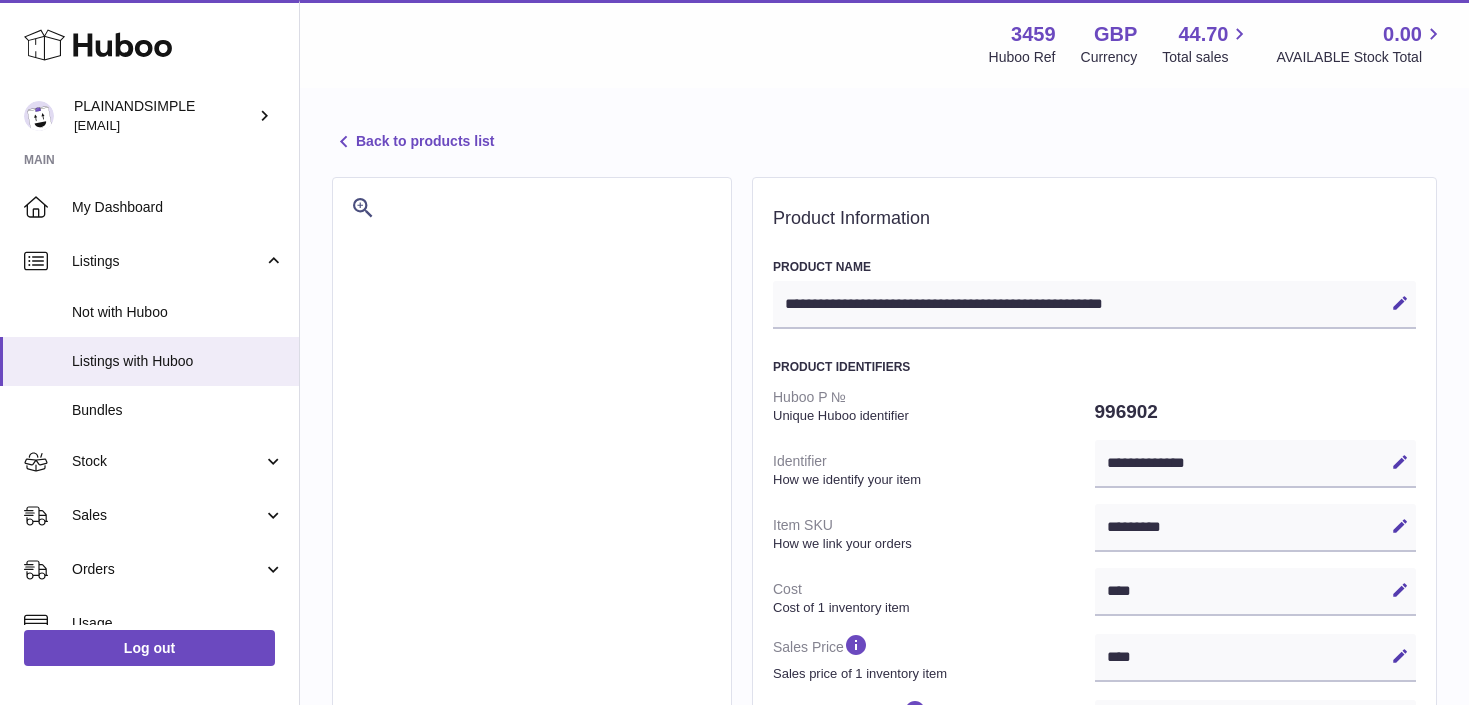 select on "***" 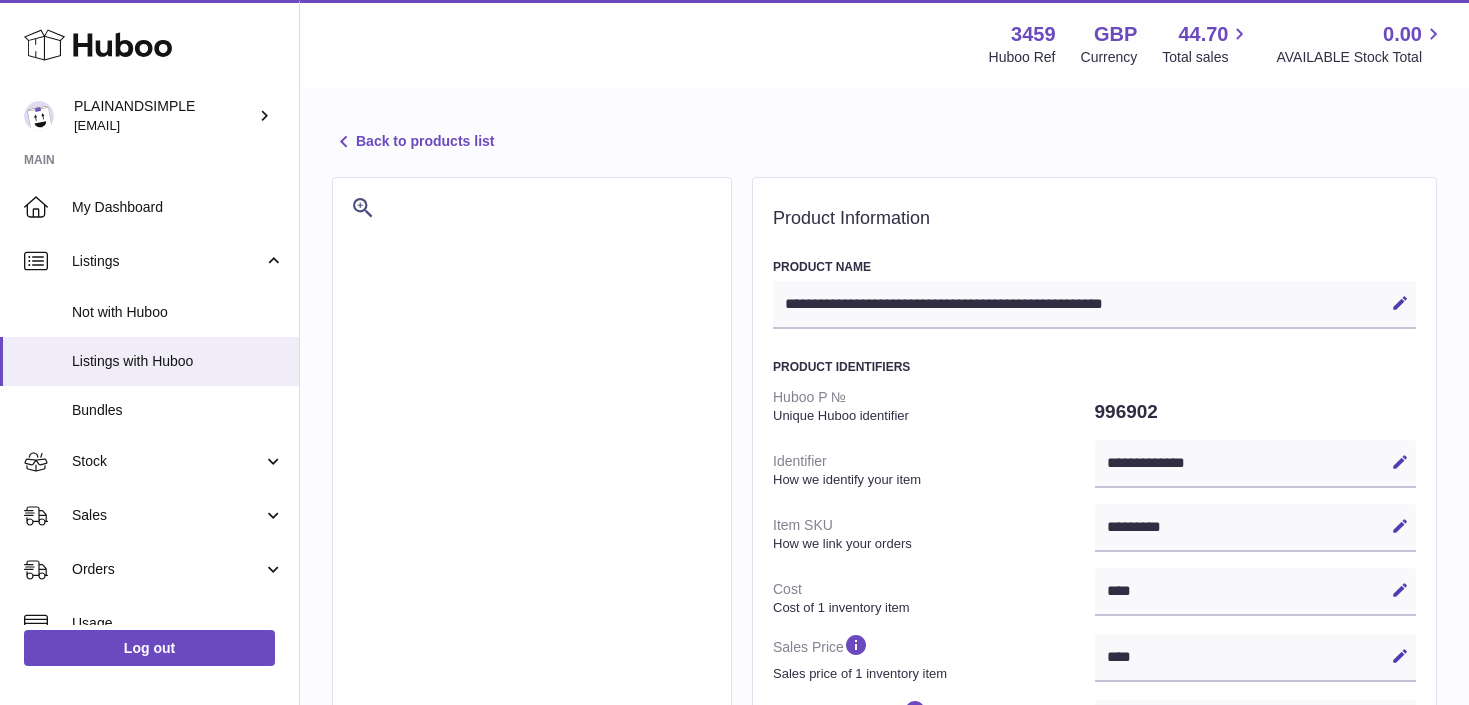 scroll, scrollTop: 0, scrollLeft: 0, axis: both 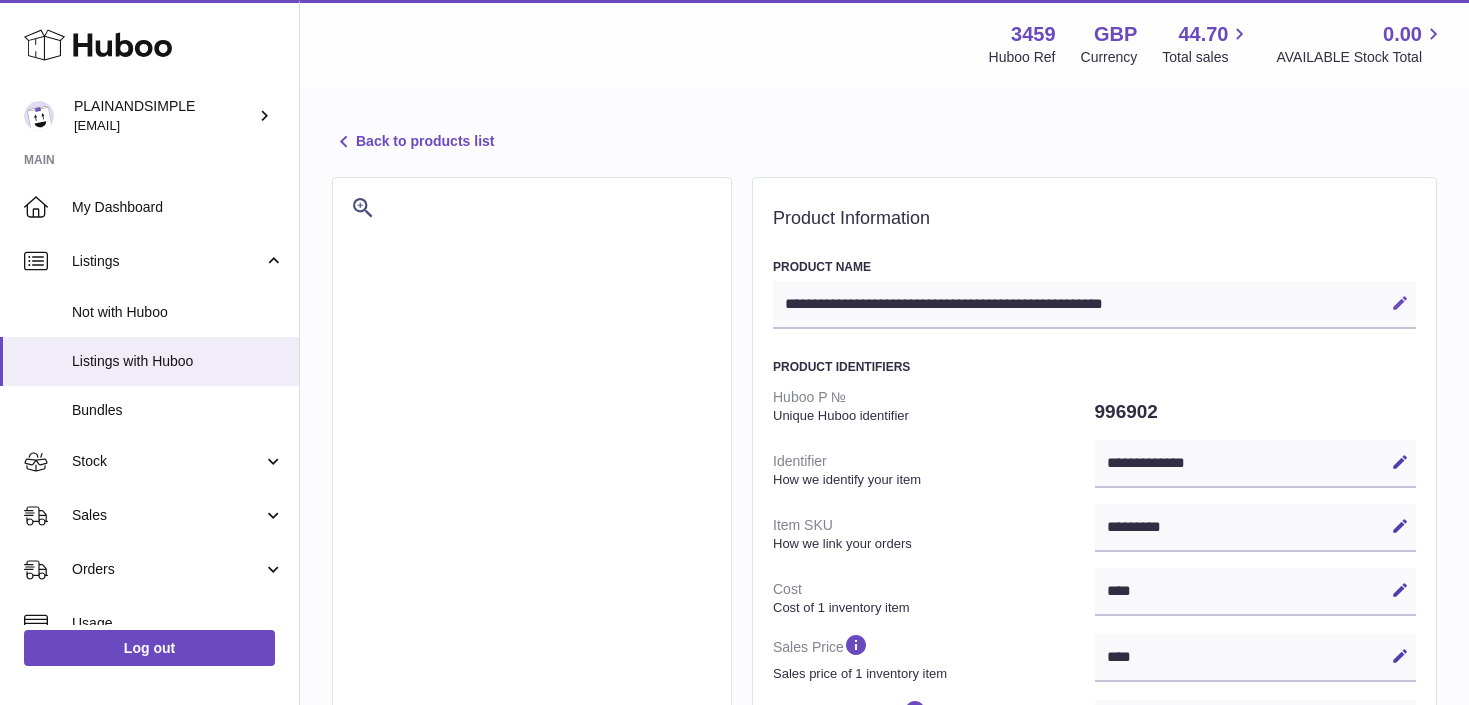 click at bounding box center (1400, 303) 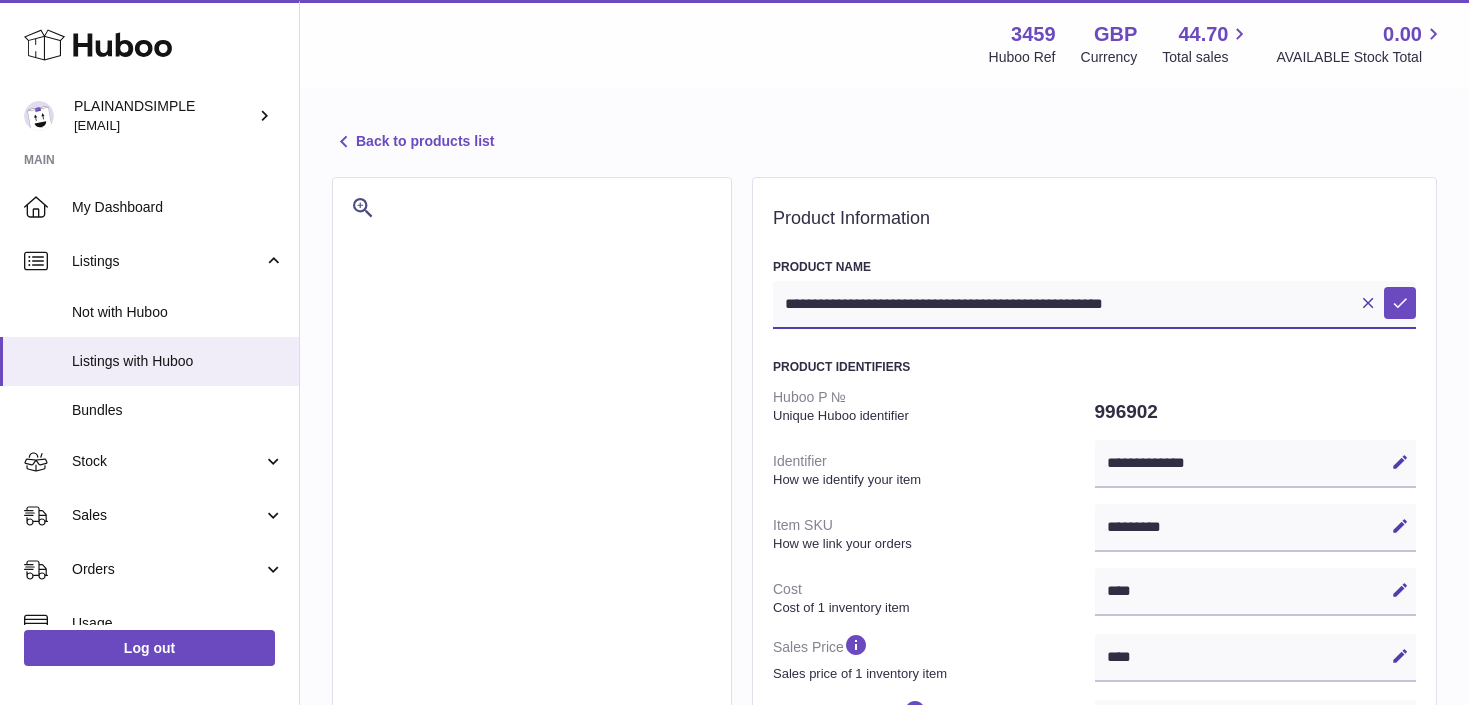 click on "**********" at bounding box center [1094, 305] 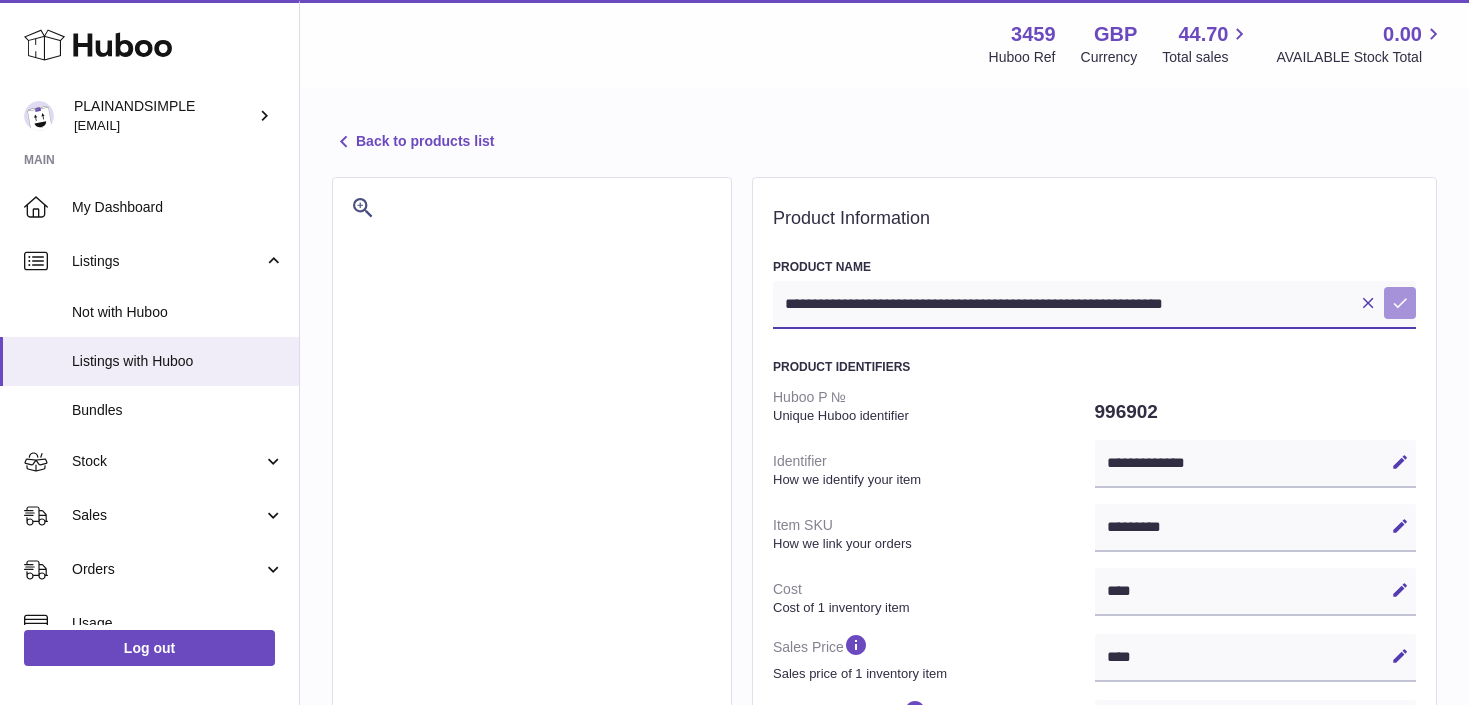 type on "**********" 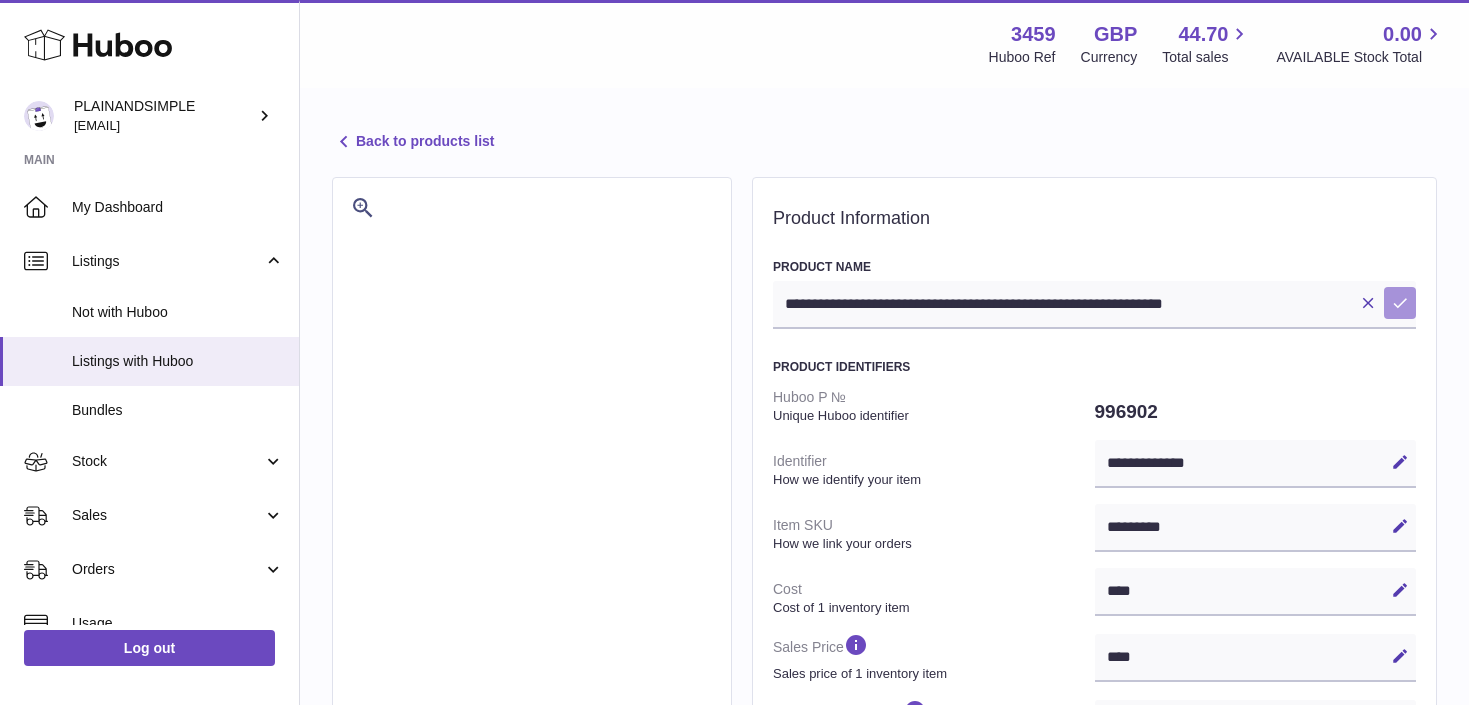click on "Save" at bounding box center (1400, 303) 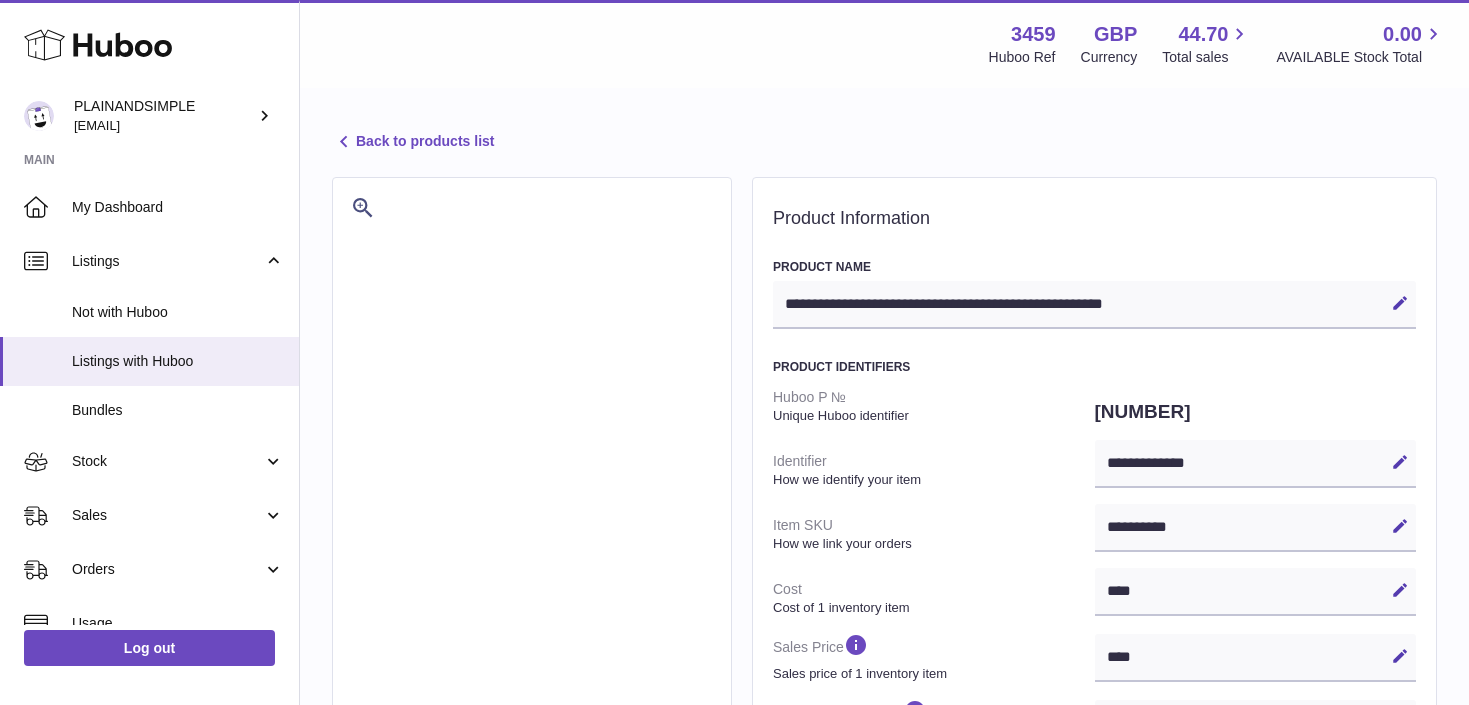 select on "***" 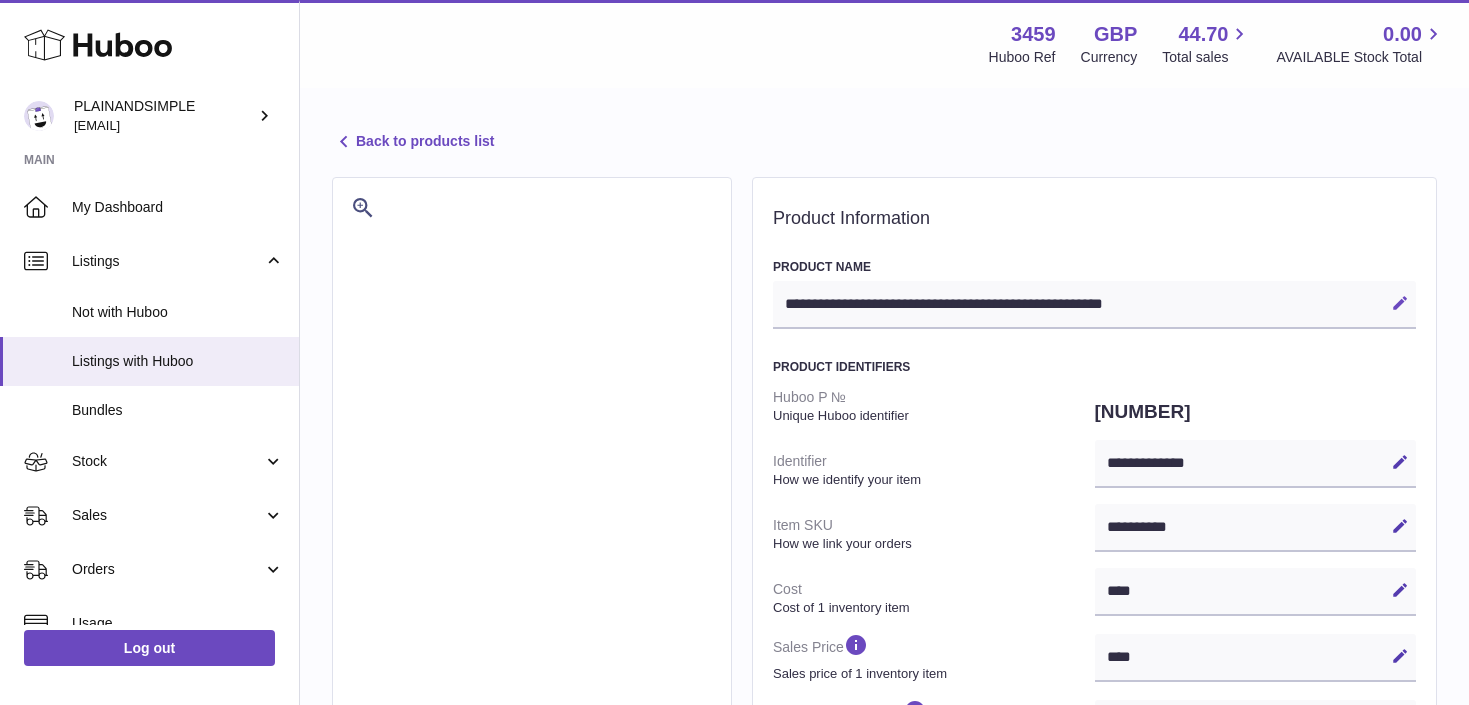 click at bounding box center (1400, 303) 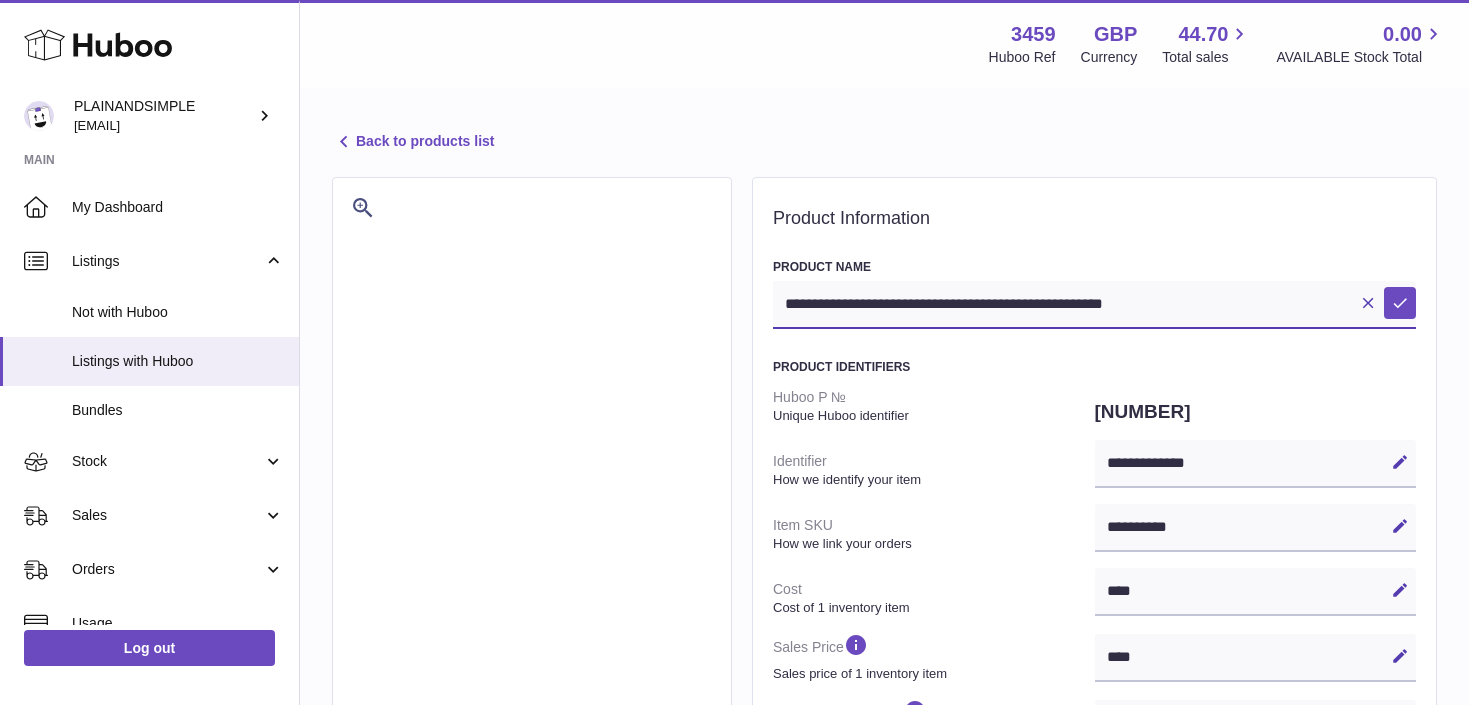 click on "**********" at bounding box center [1094, 305] 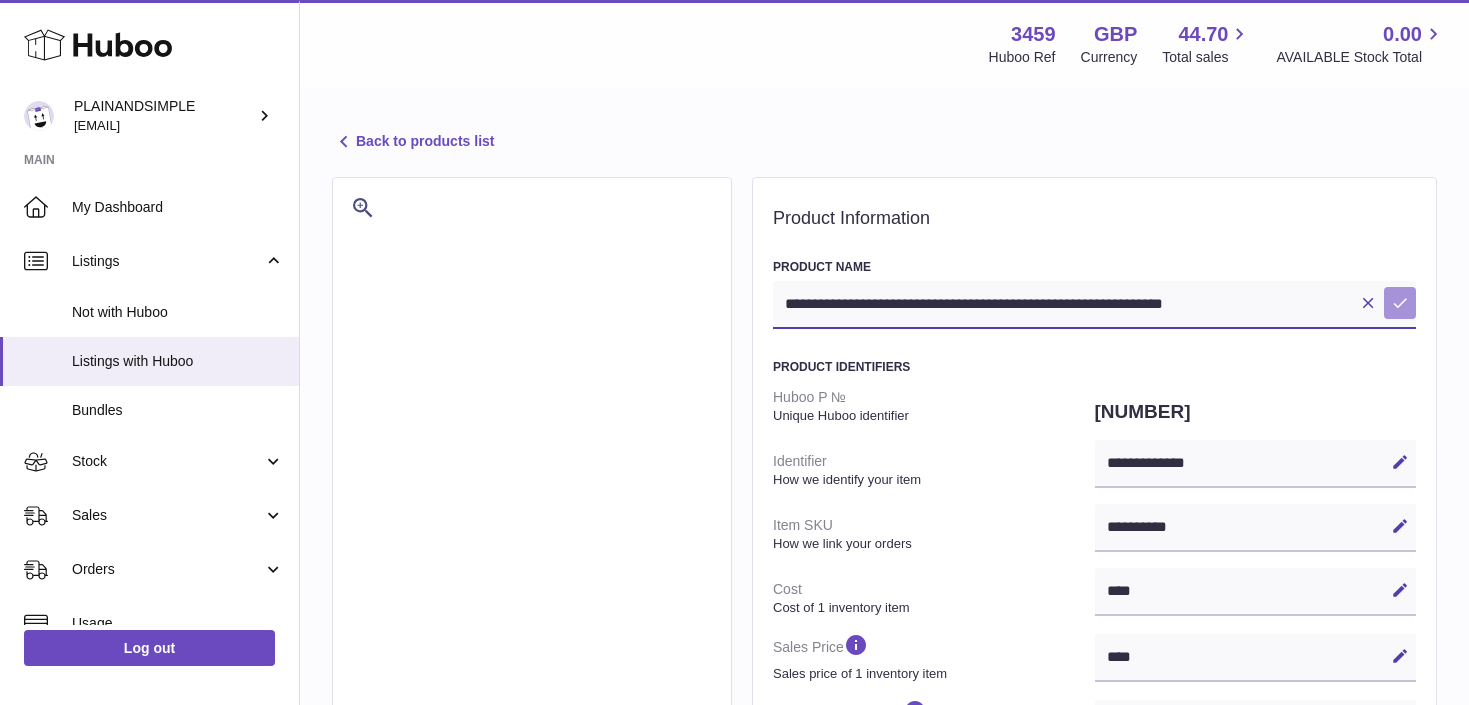 type on "**********" 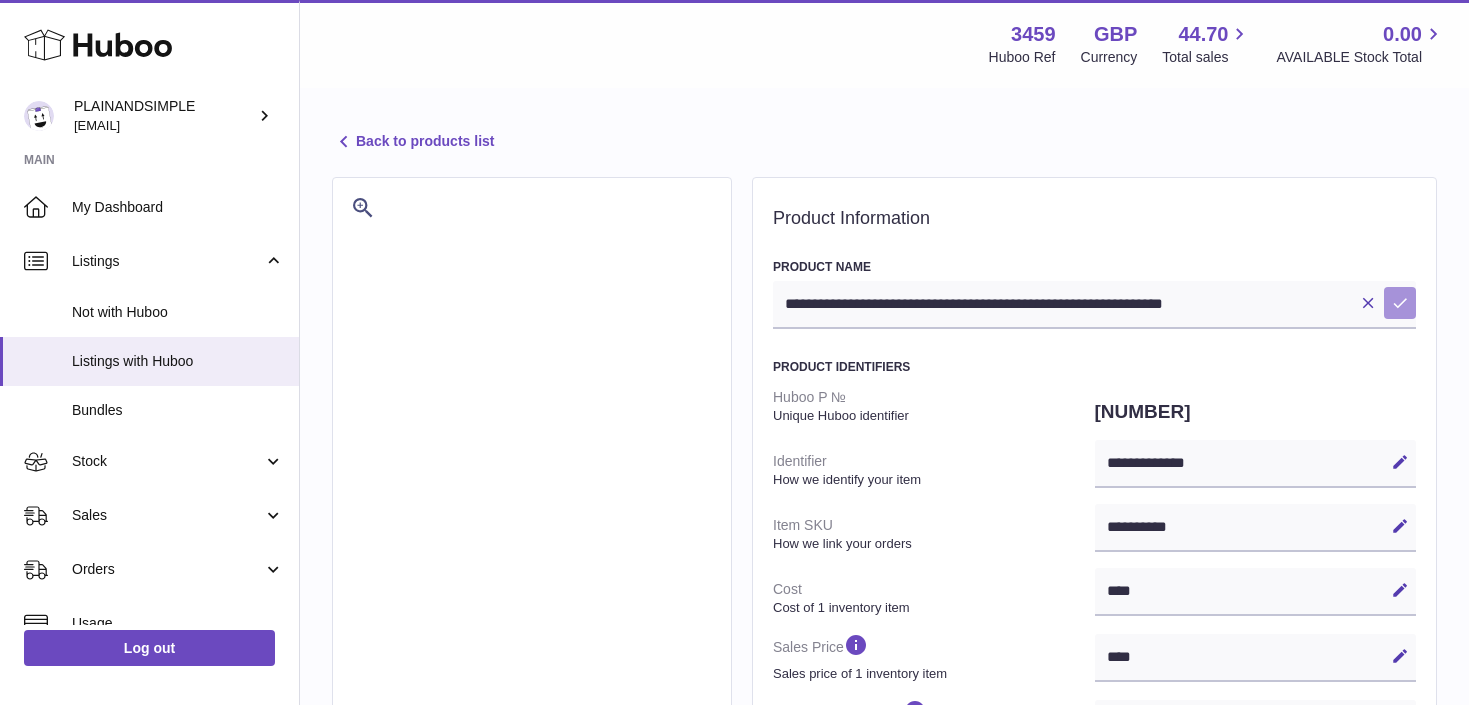 click at bounding box center [1400, 303] 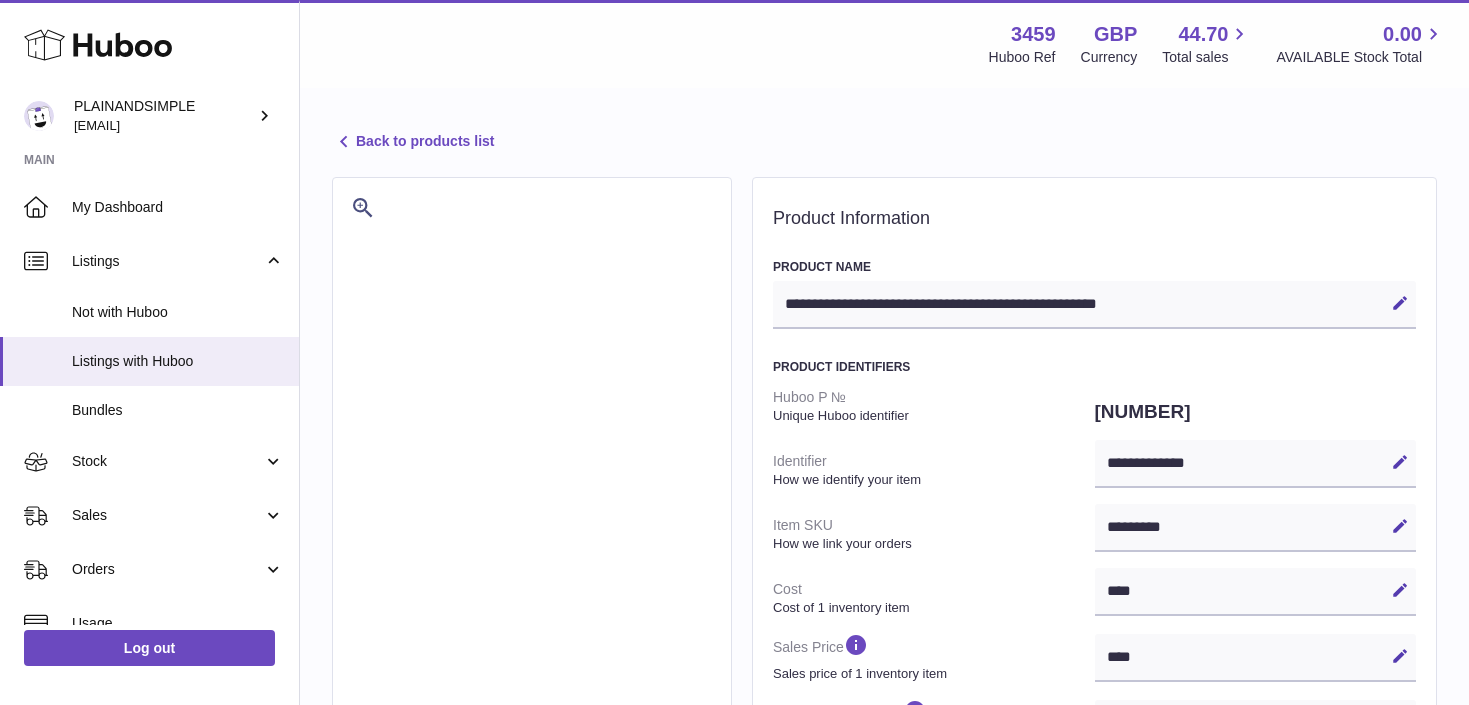 select on "***" 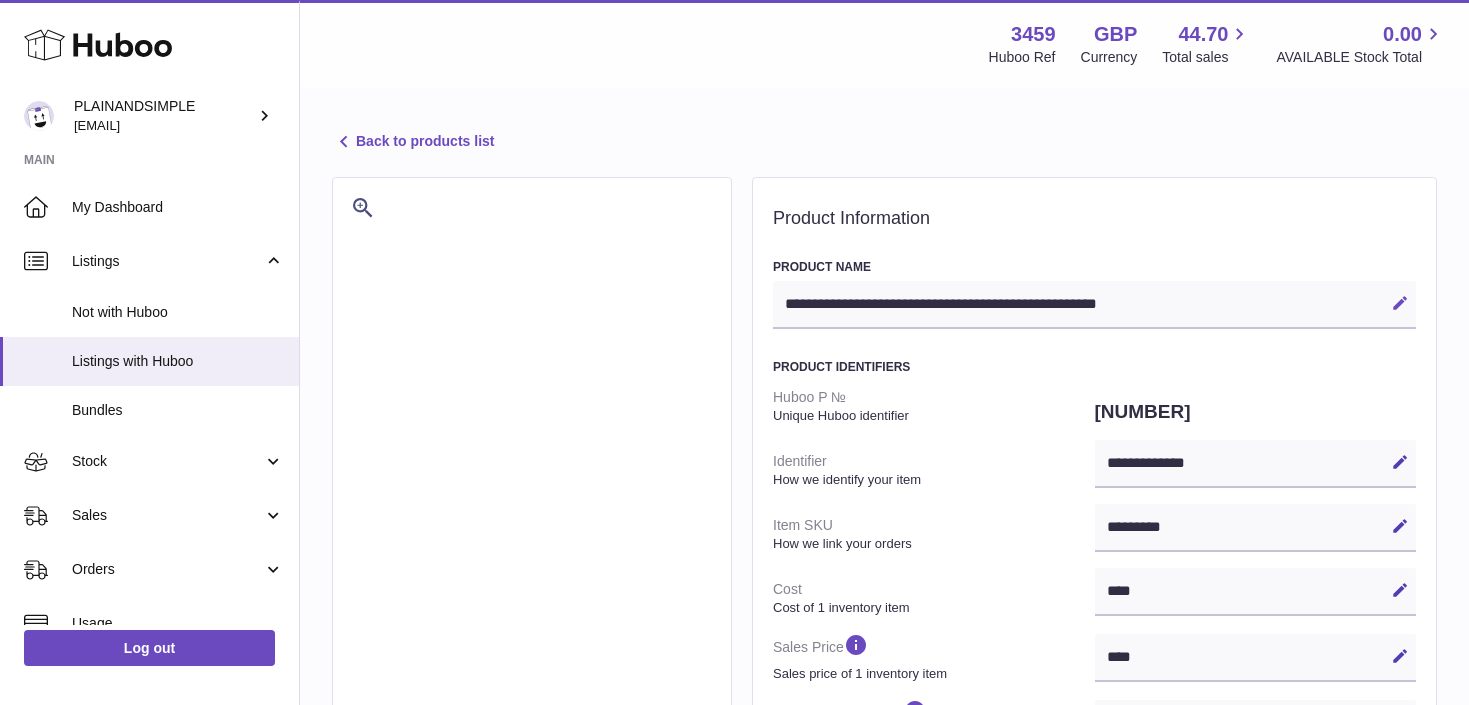 click at bounding box center [1400, 303] 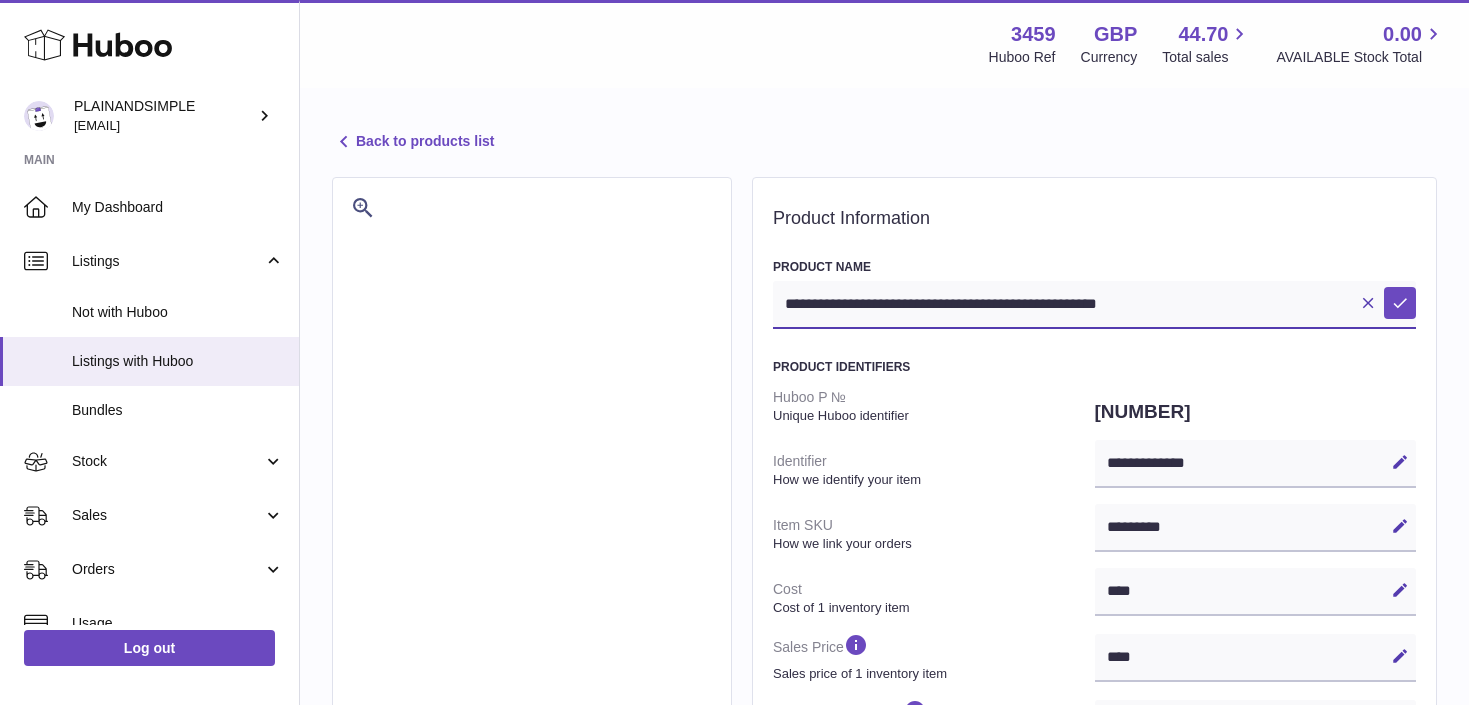 click on "**********" at bounding box center (1094, 305) 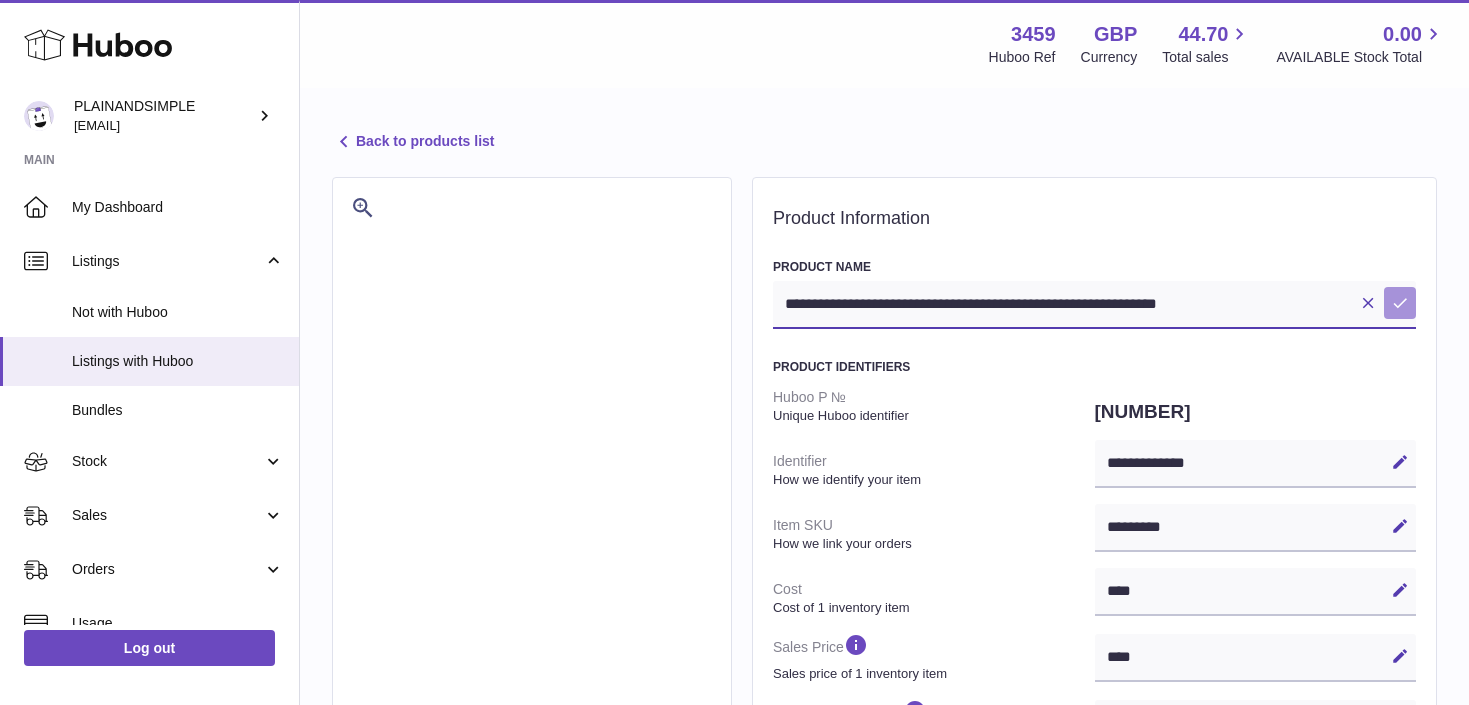 type on "**********" 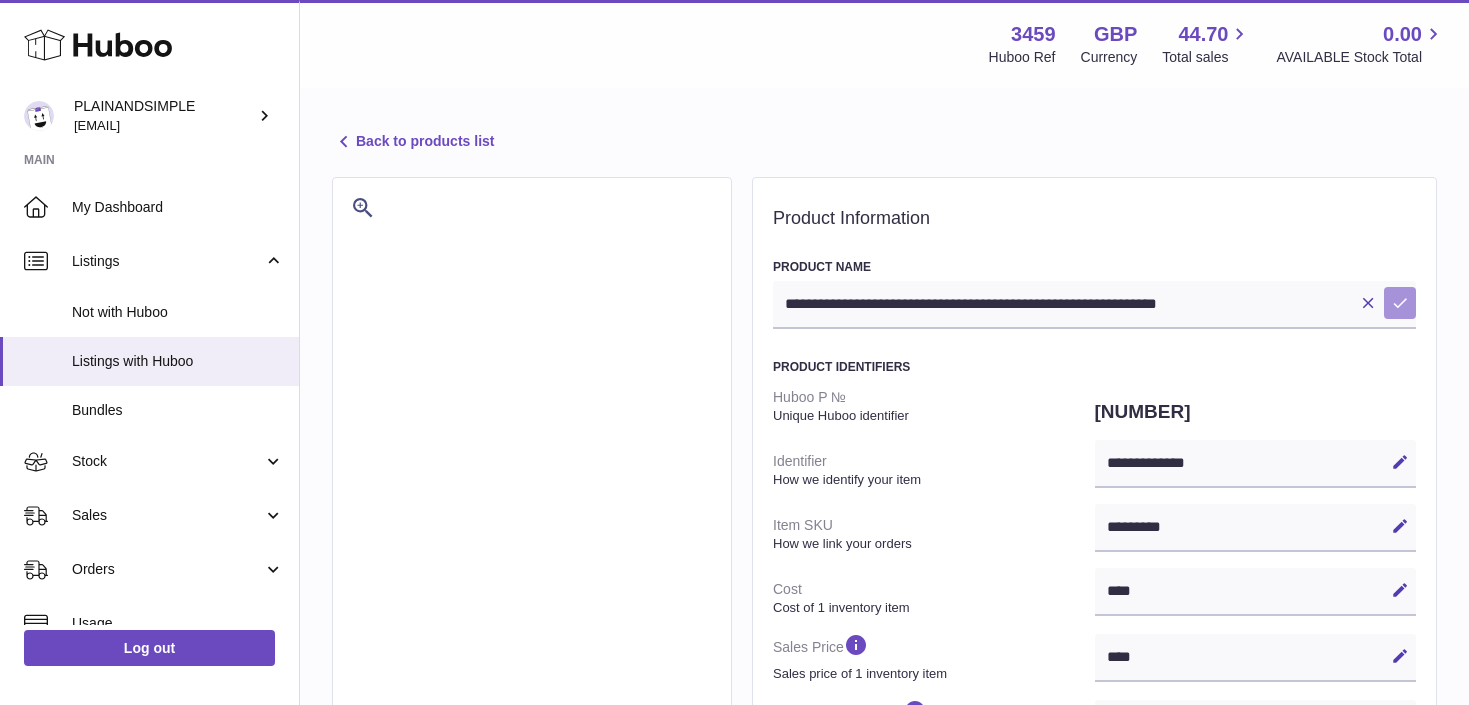 click at bounding box center (1400, 303) 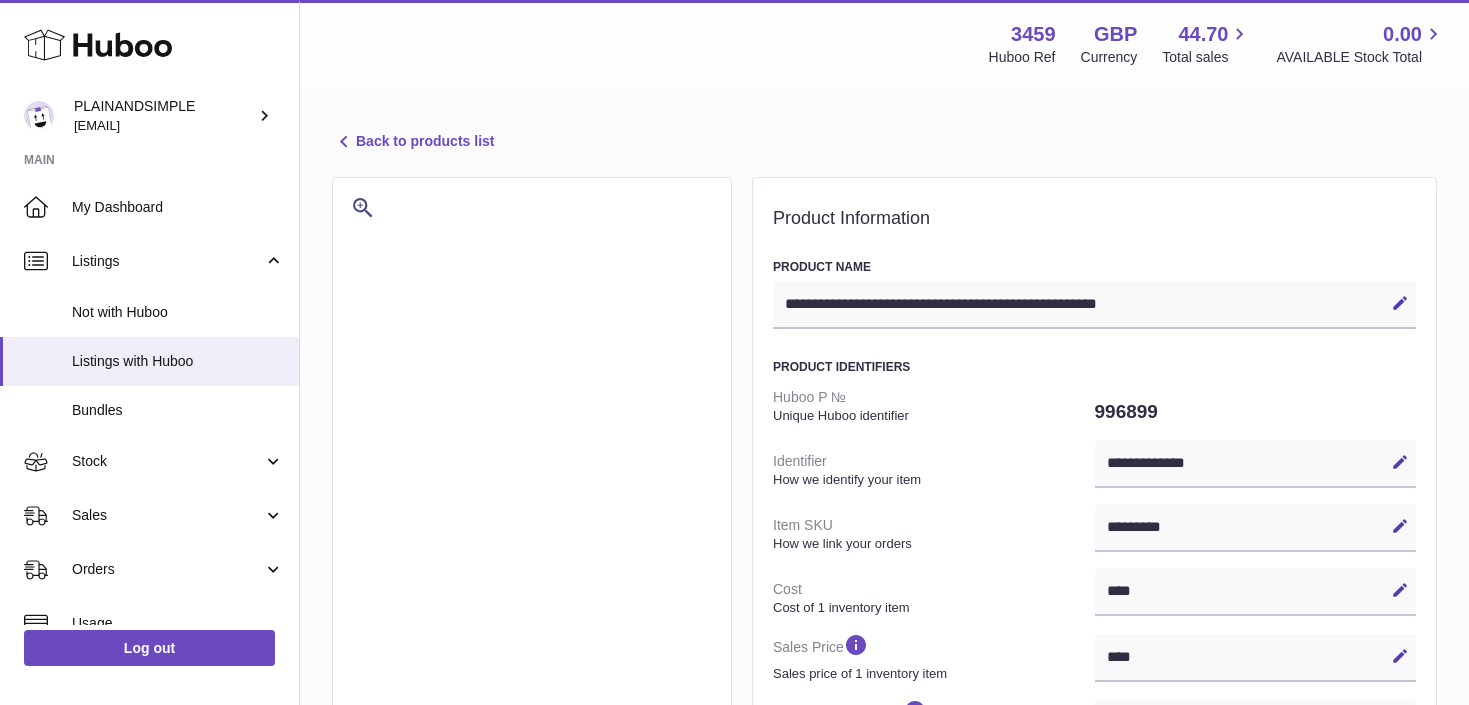 select on "***" 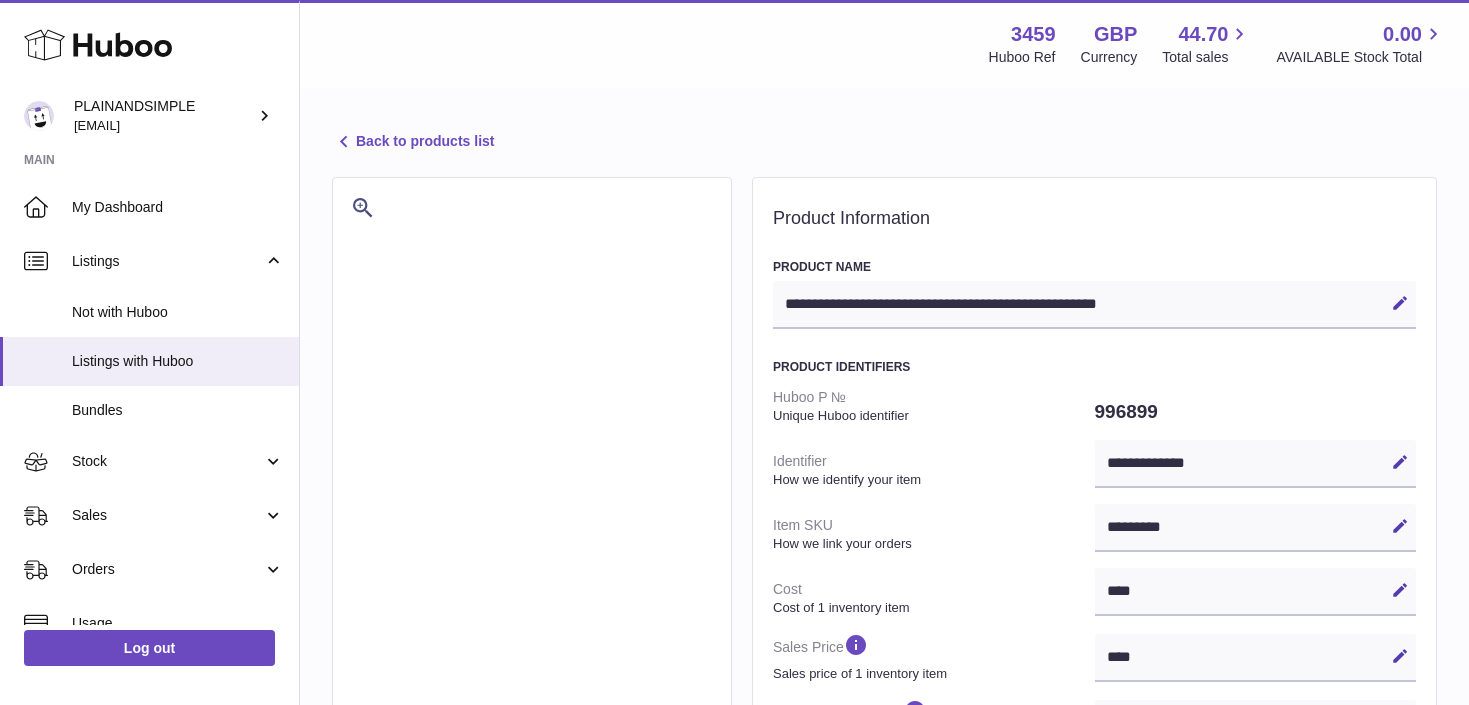 scroll, scrollTop: 0, scrollLeft: 0, axis: both 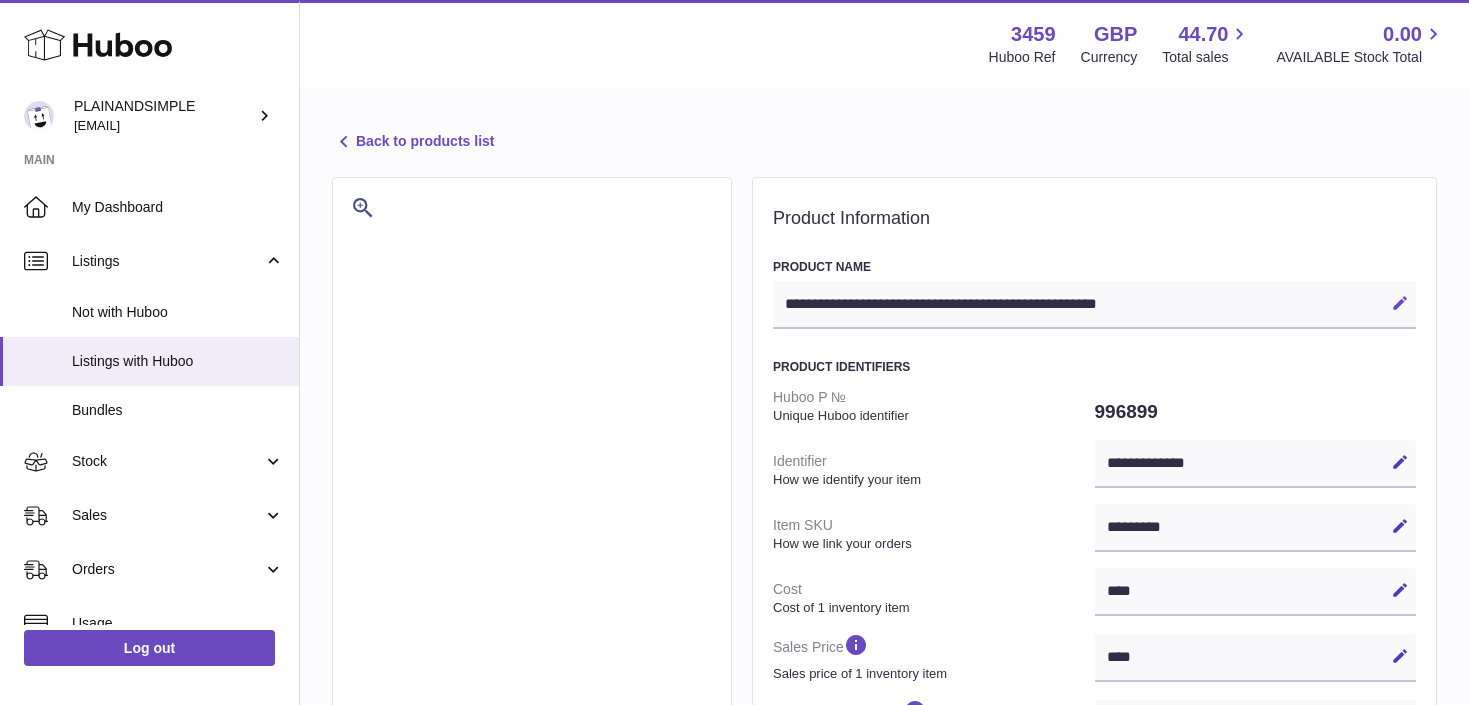 click at bounding box center [1400, 303] 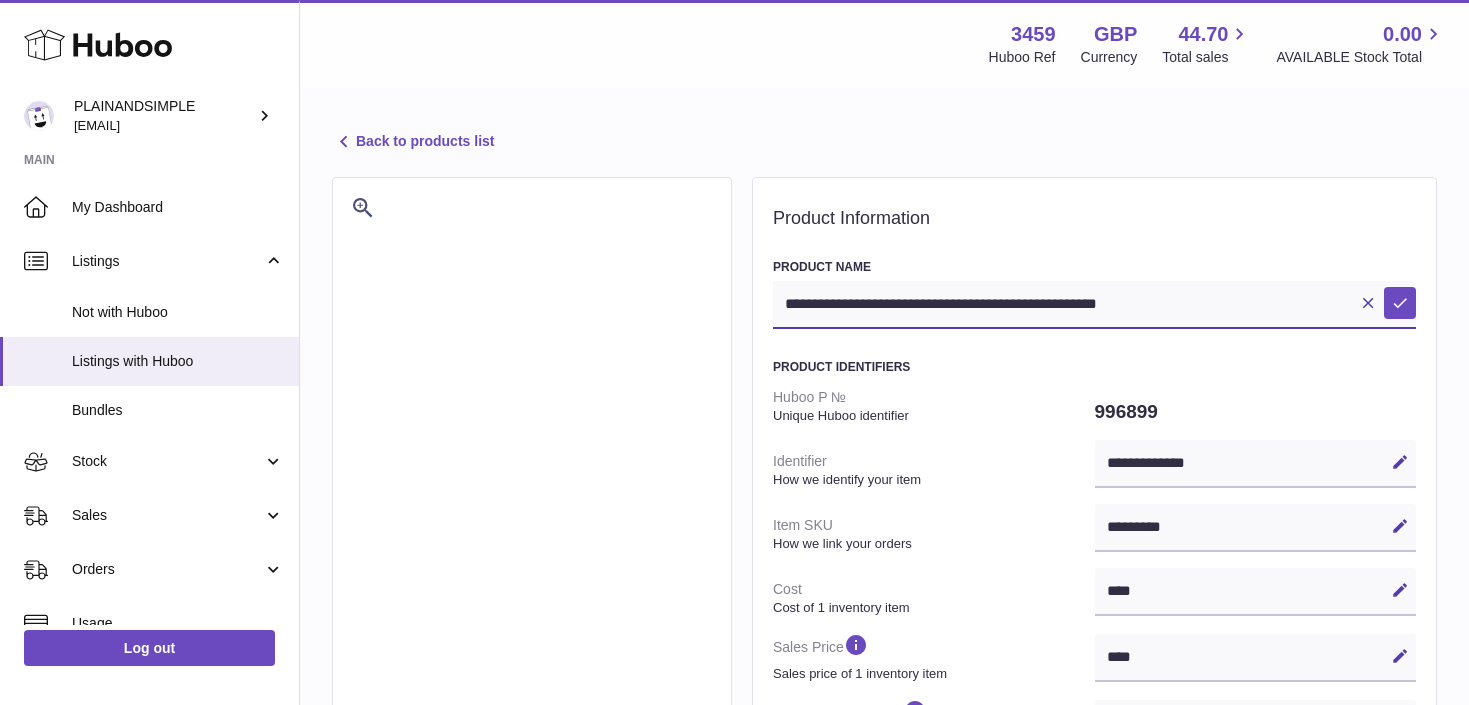 click on "**********" at bounding box center [1094, 305] 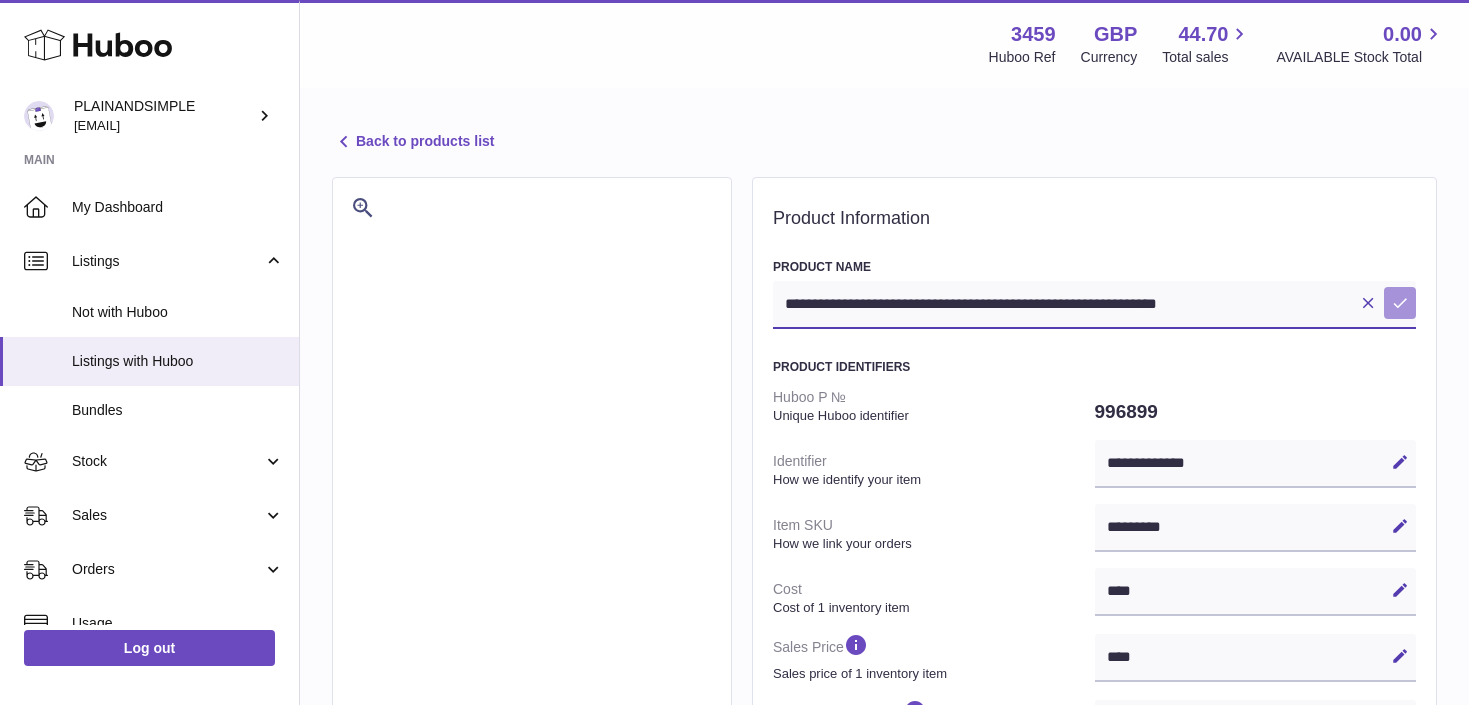 type on "**********" 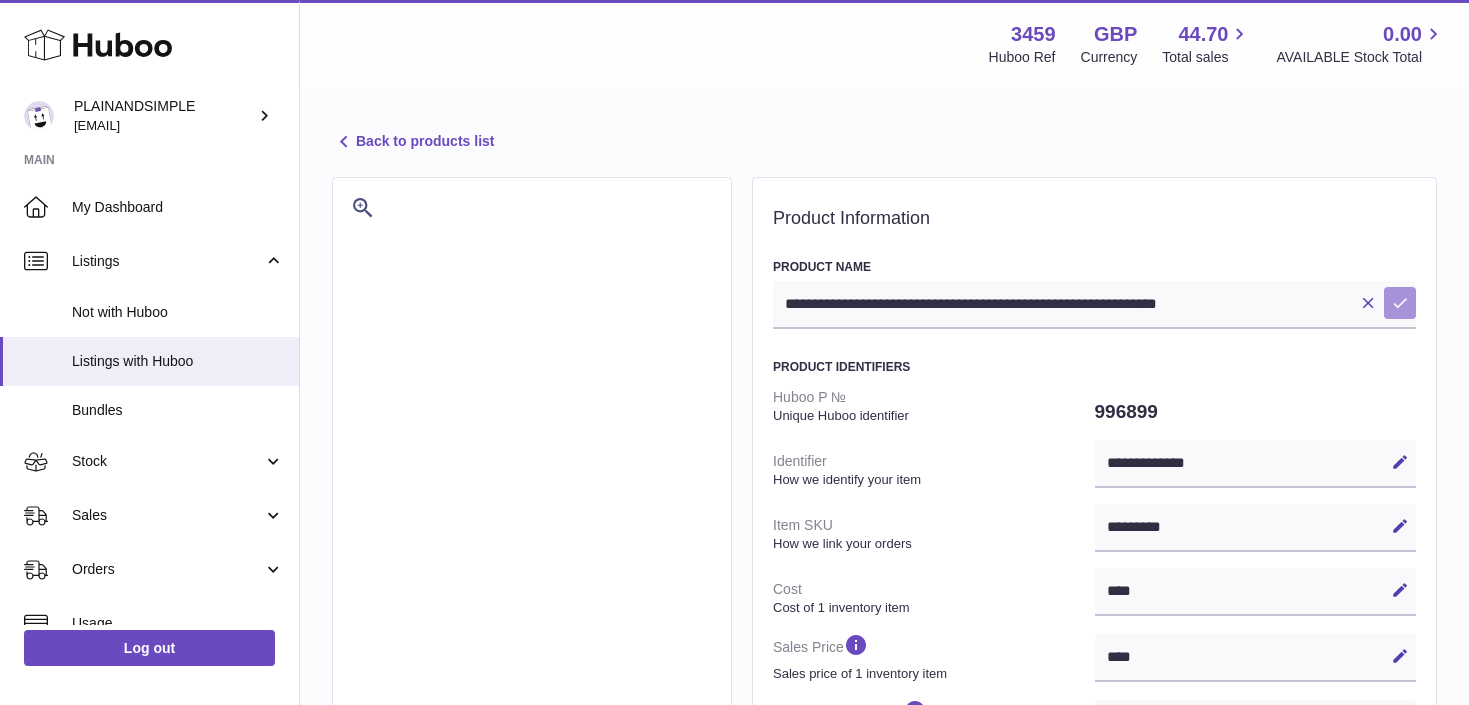 click at bounding box center [1400, 303] 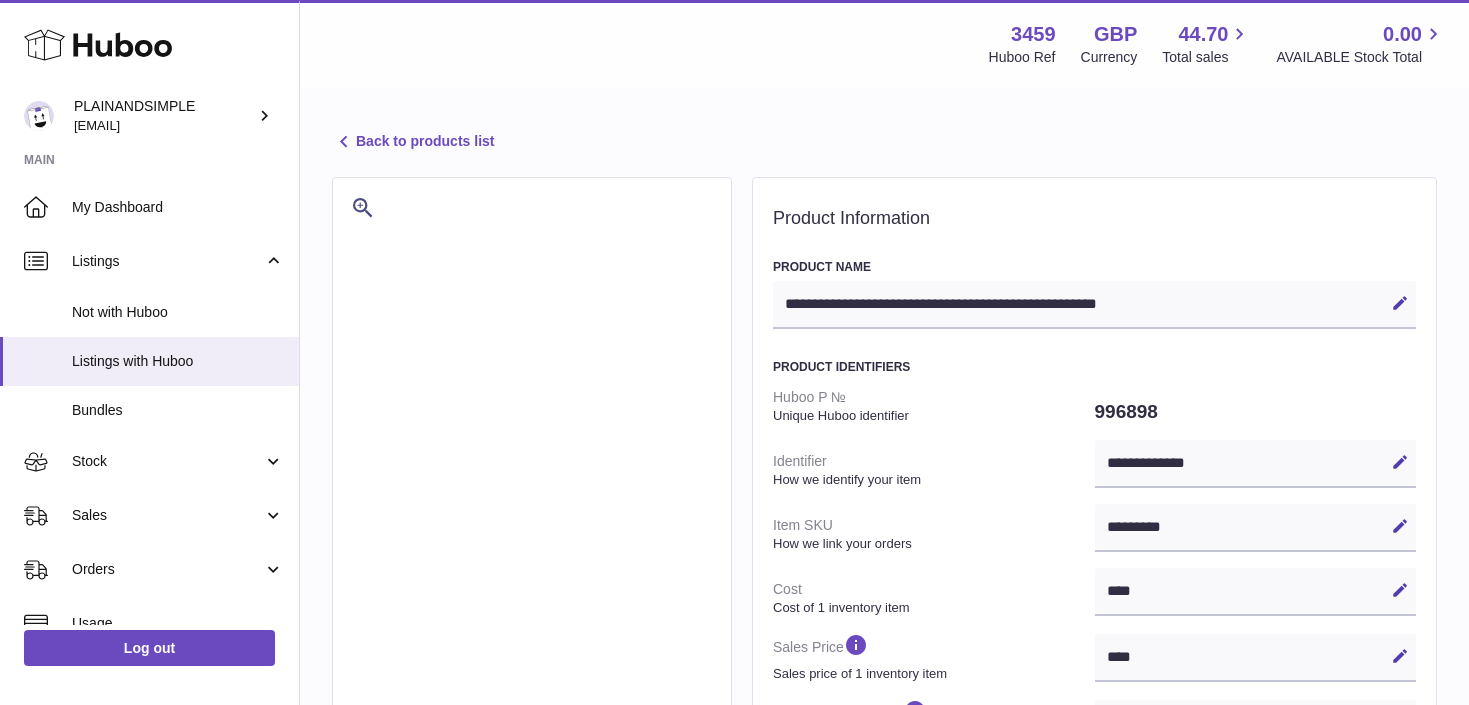 select on "***" 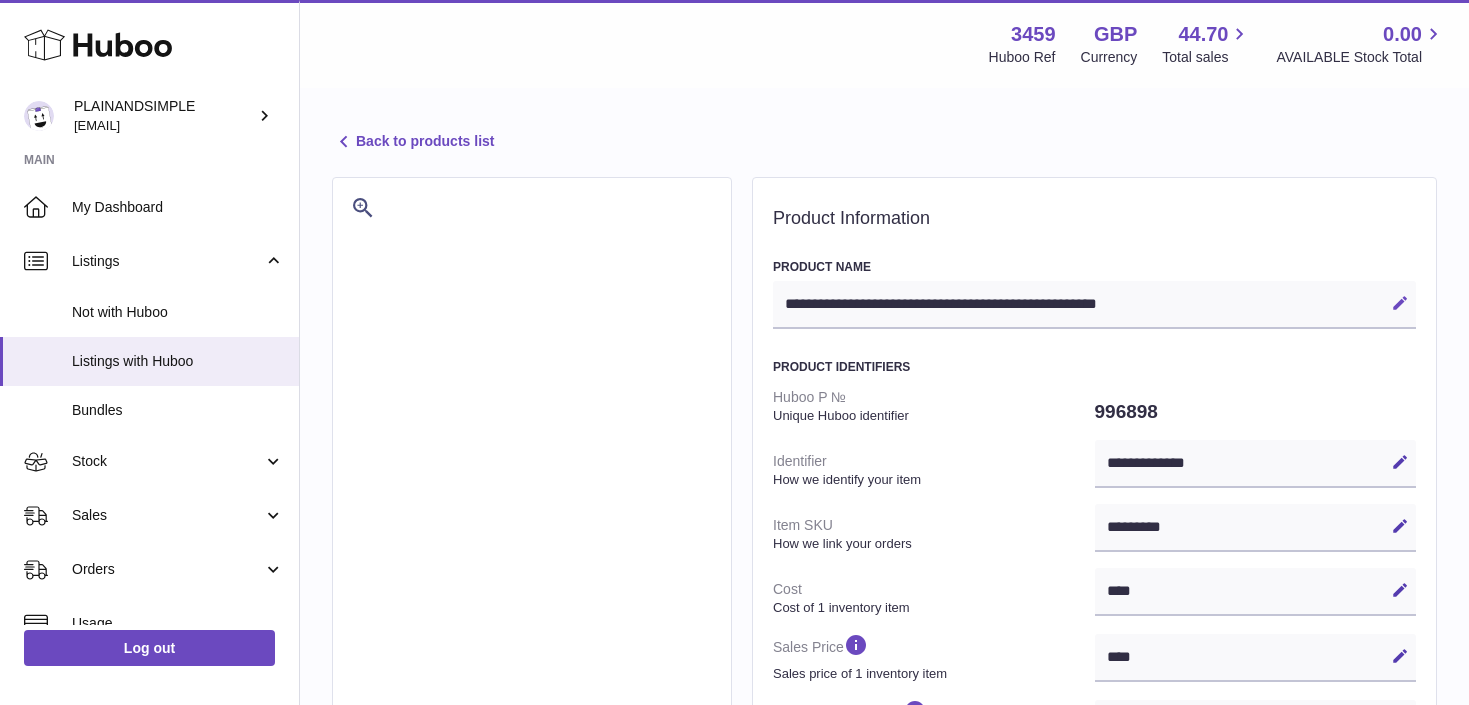 click at bounding box center [1400, 303] 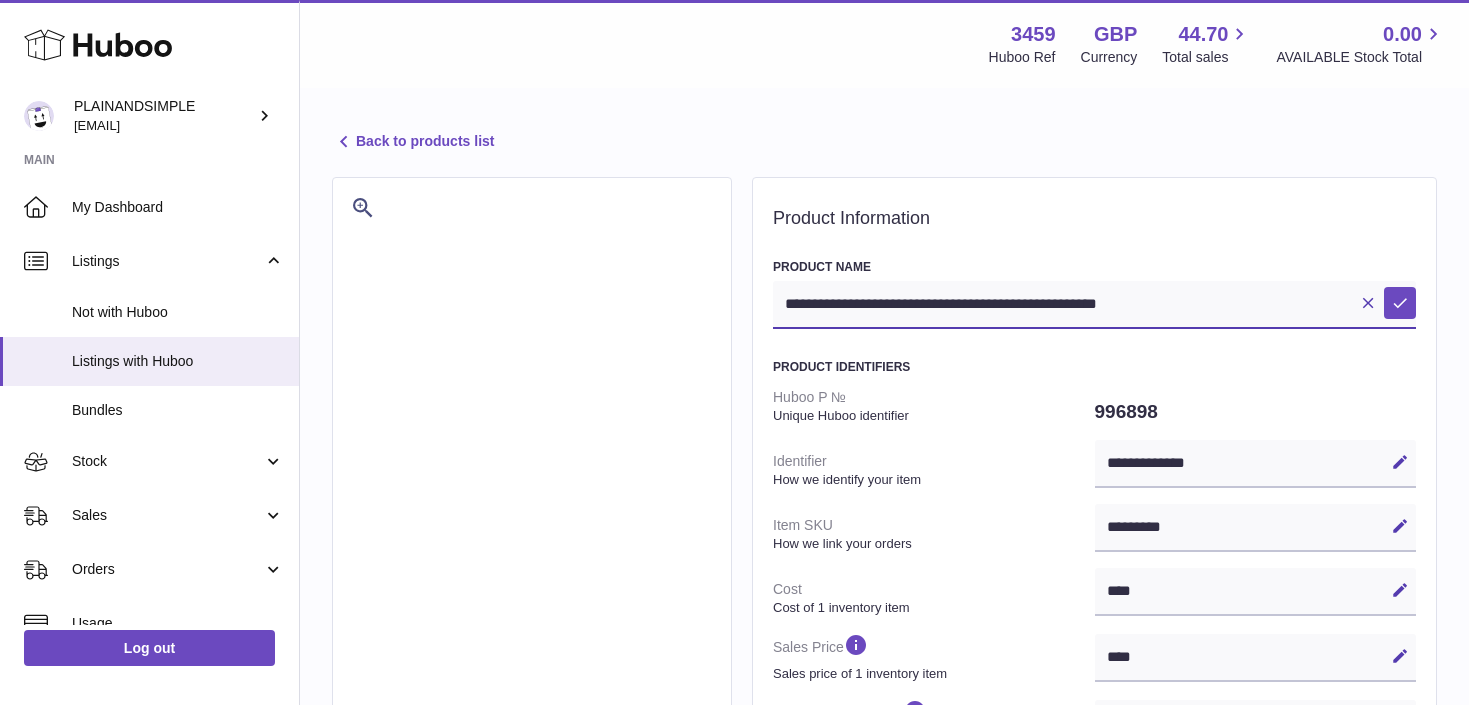 click on "**********" at bounding box center (1094, 305) 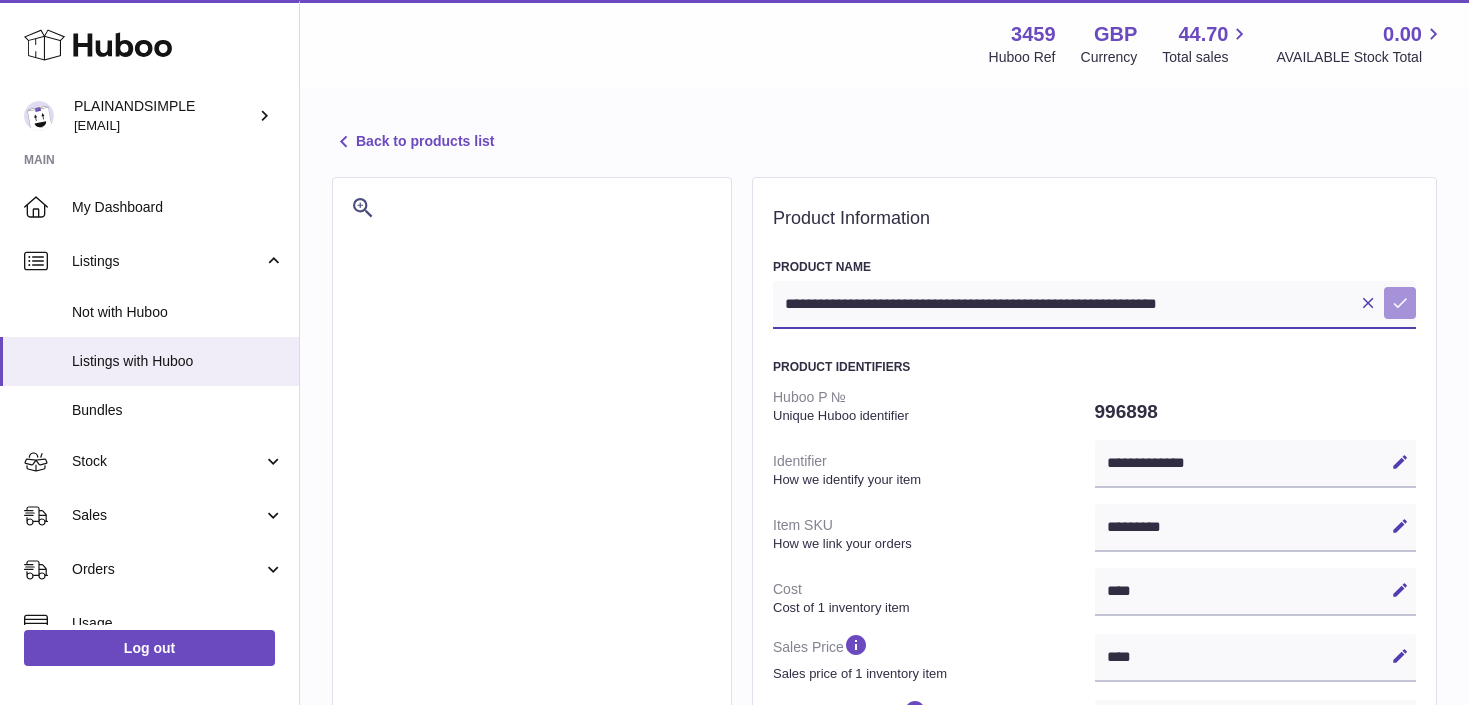 type on "**********" 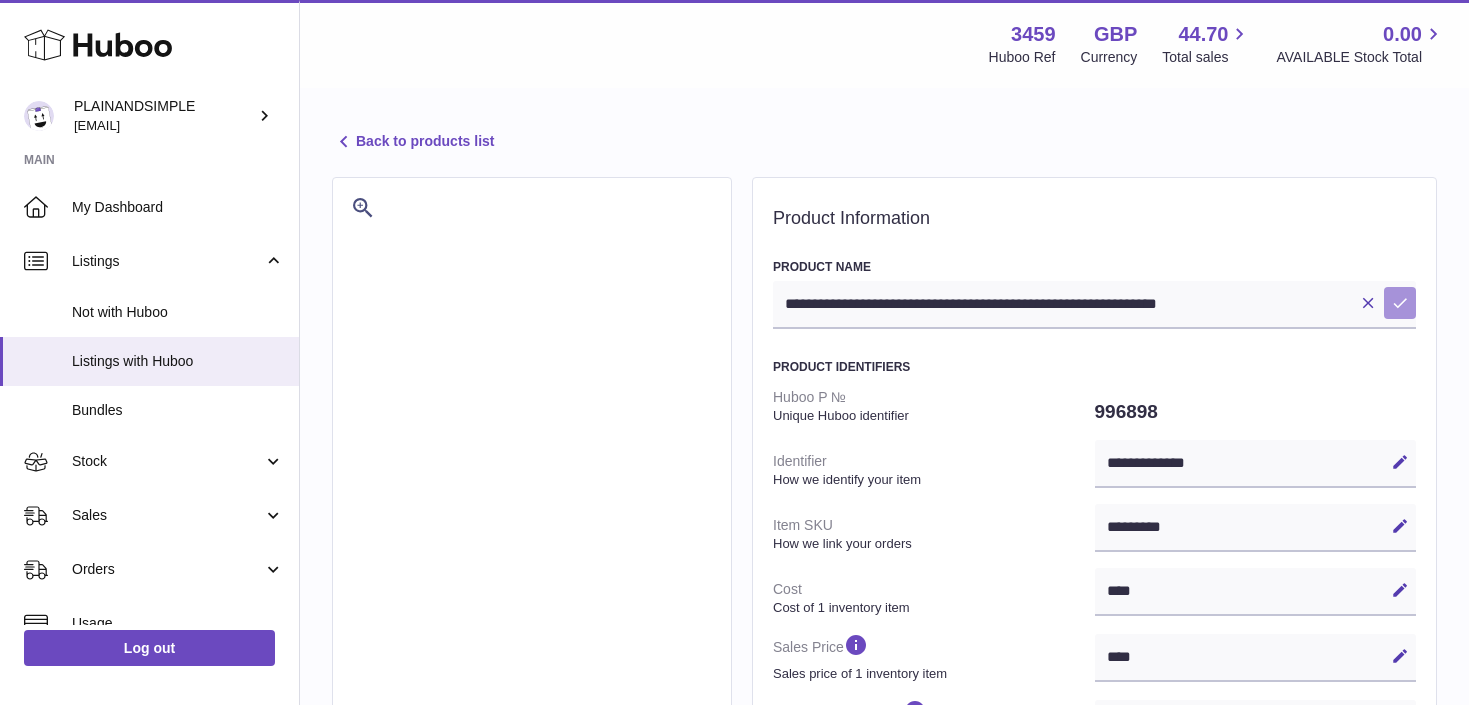 click on "Save" at bounding box center (1400, 303) 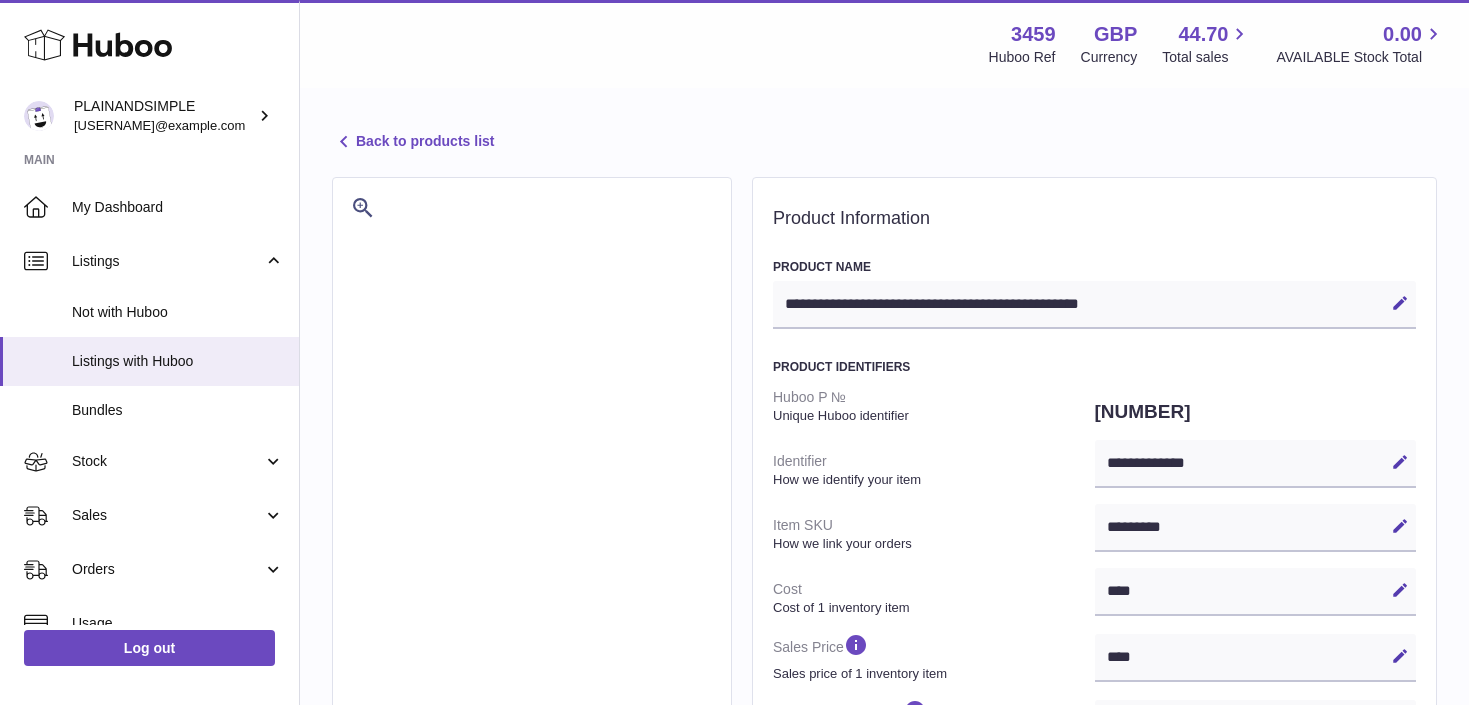 select on "***" 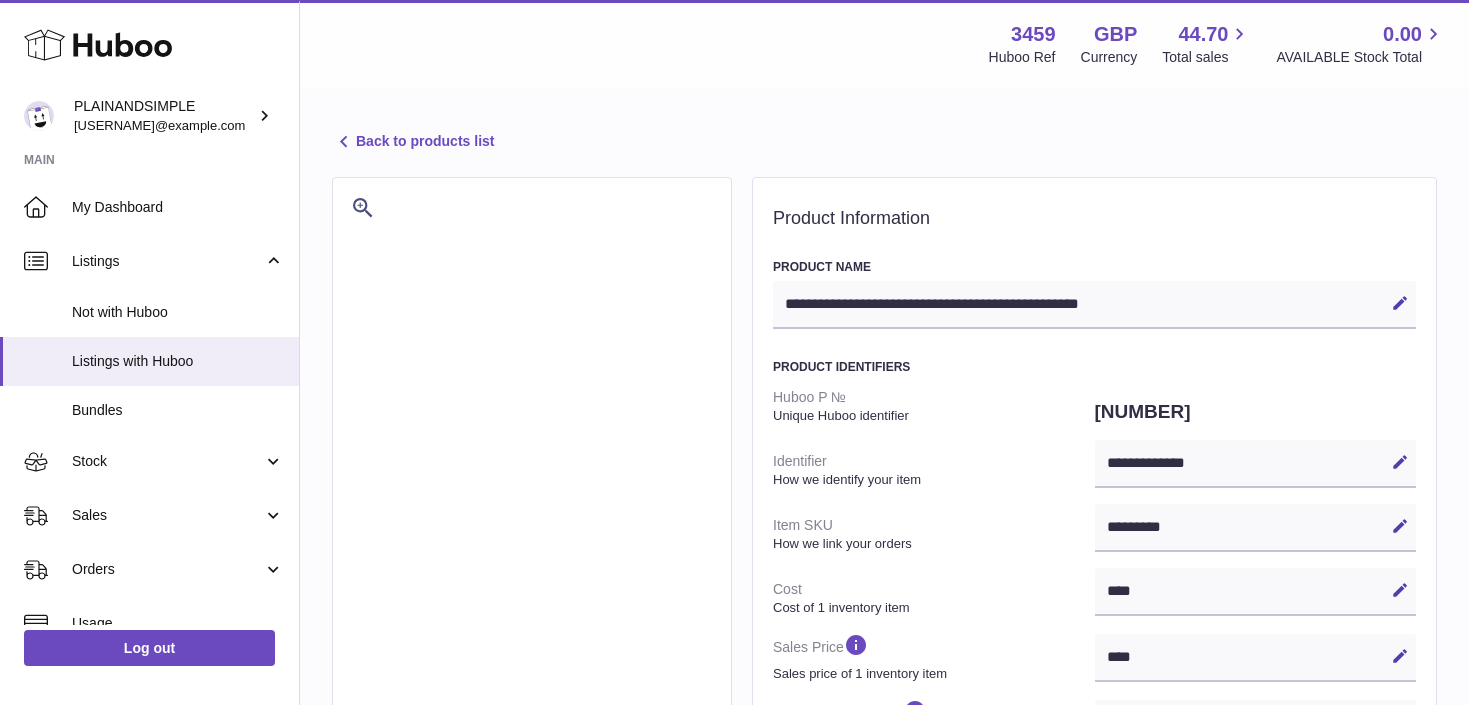 scroll, scrollTop: 0, scrollLeft: 0, axis: both 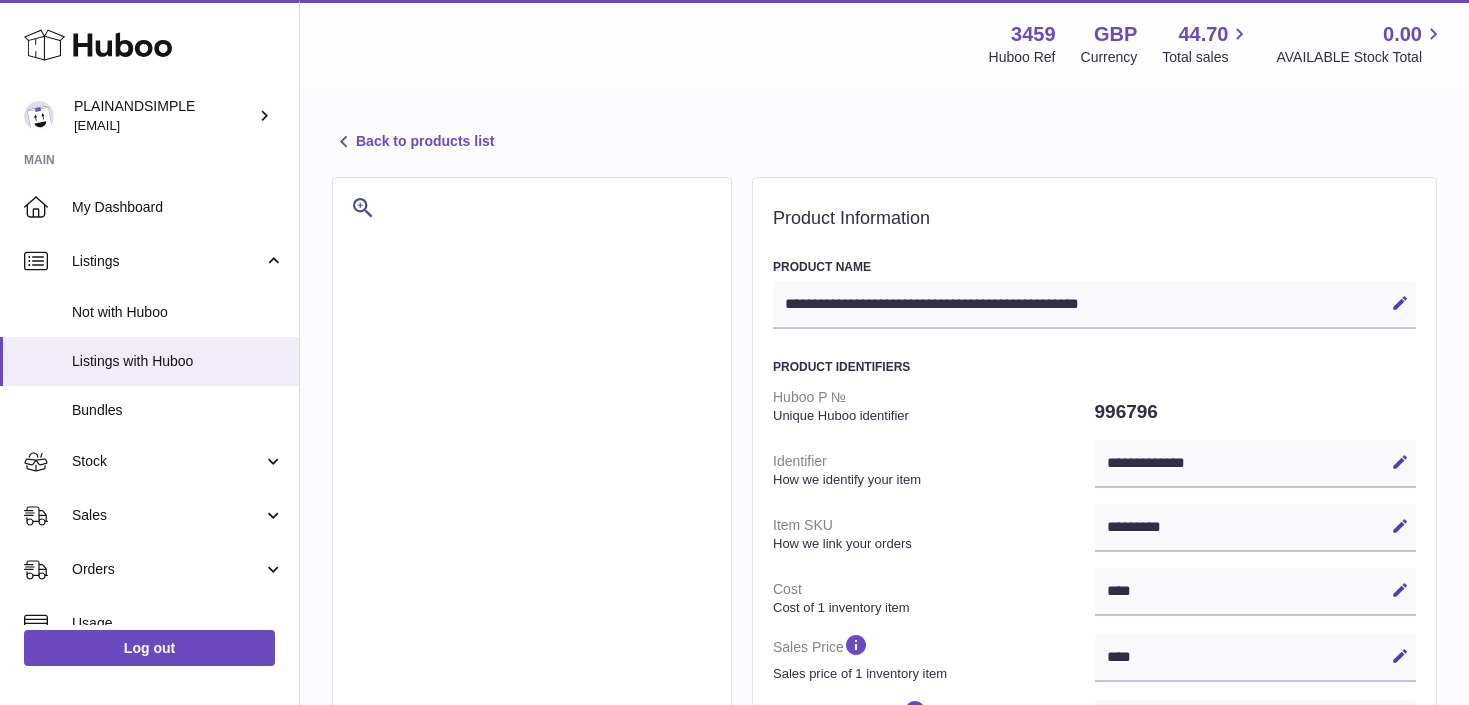 select on "***" 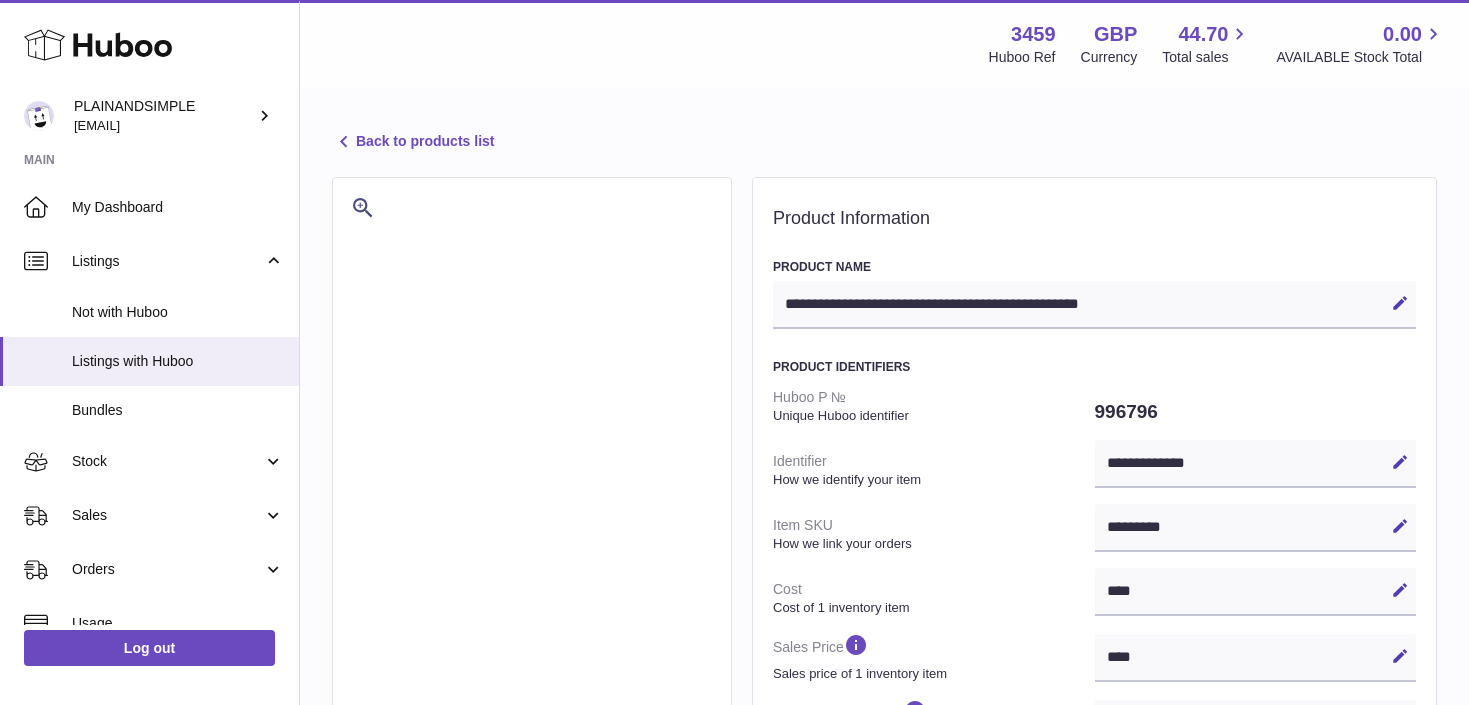 scroll, scrollTop: 0, scrollLeft: 0, axis: both 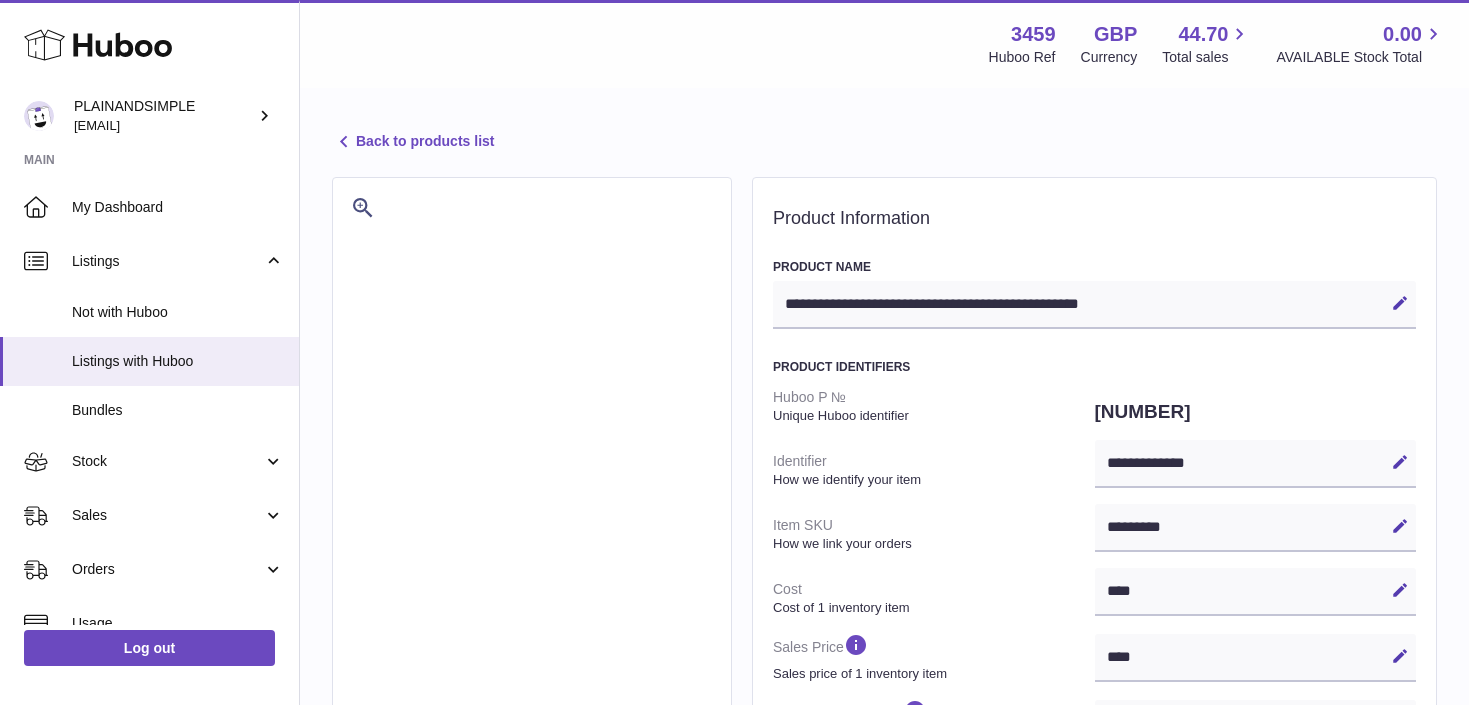 select on "***" 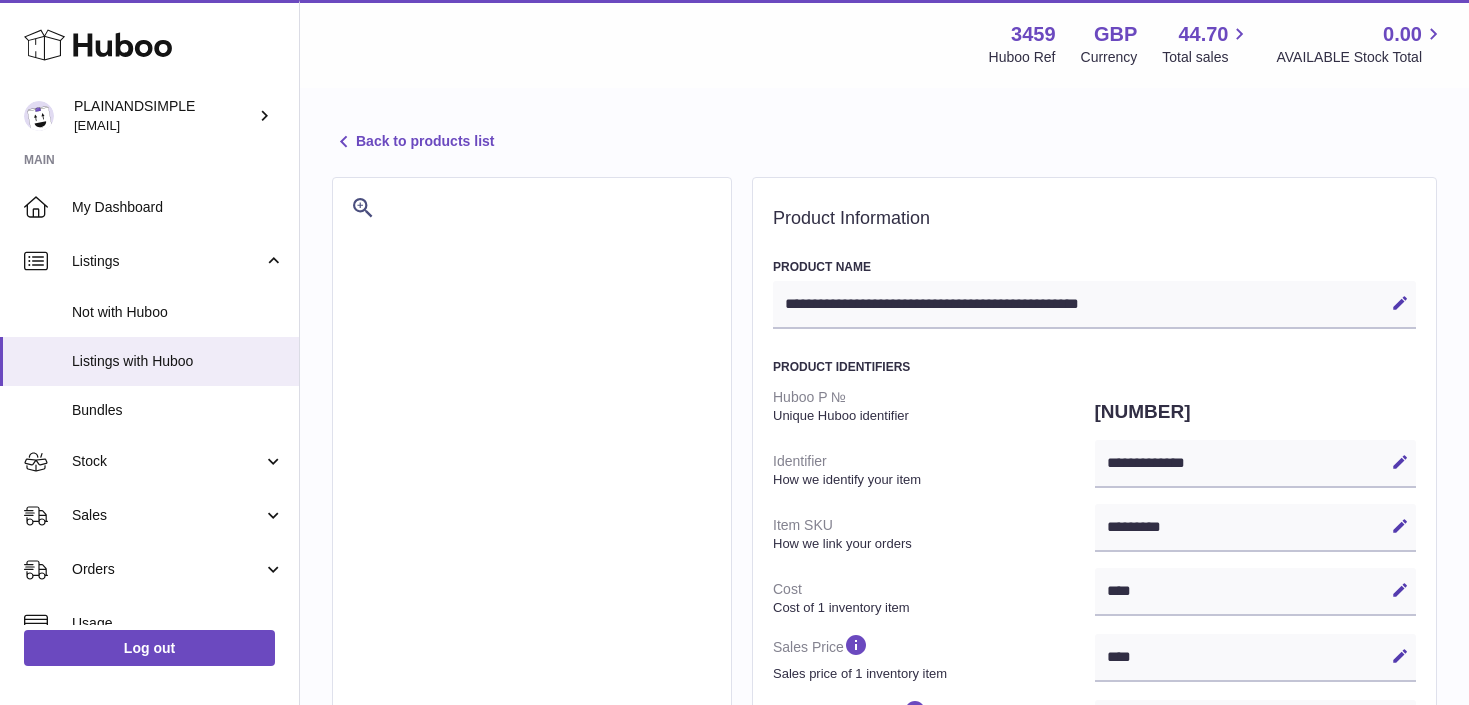 scroll, scrollTop: 0, scrollLeft: 0, axis: both 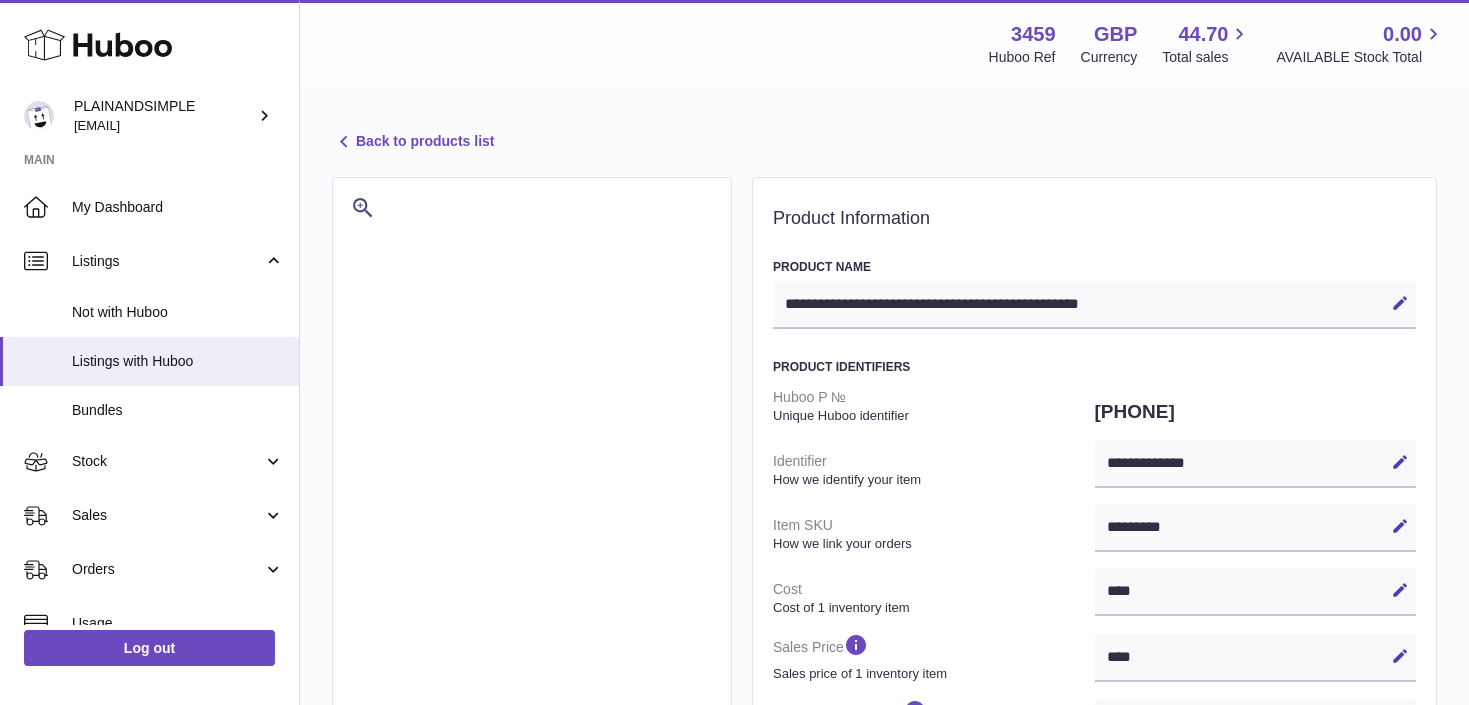 select on "***" 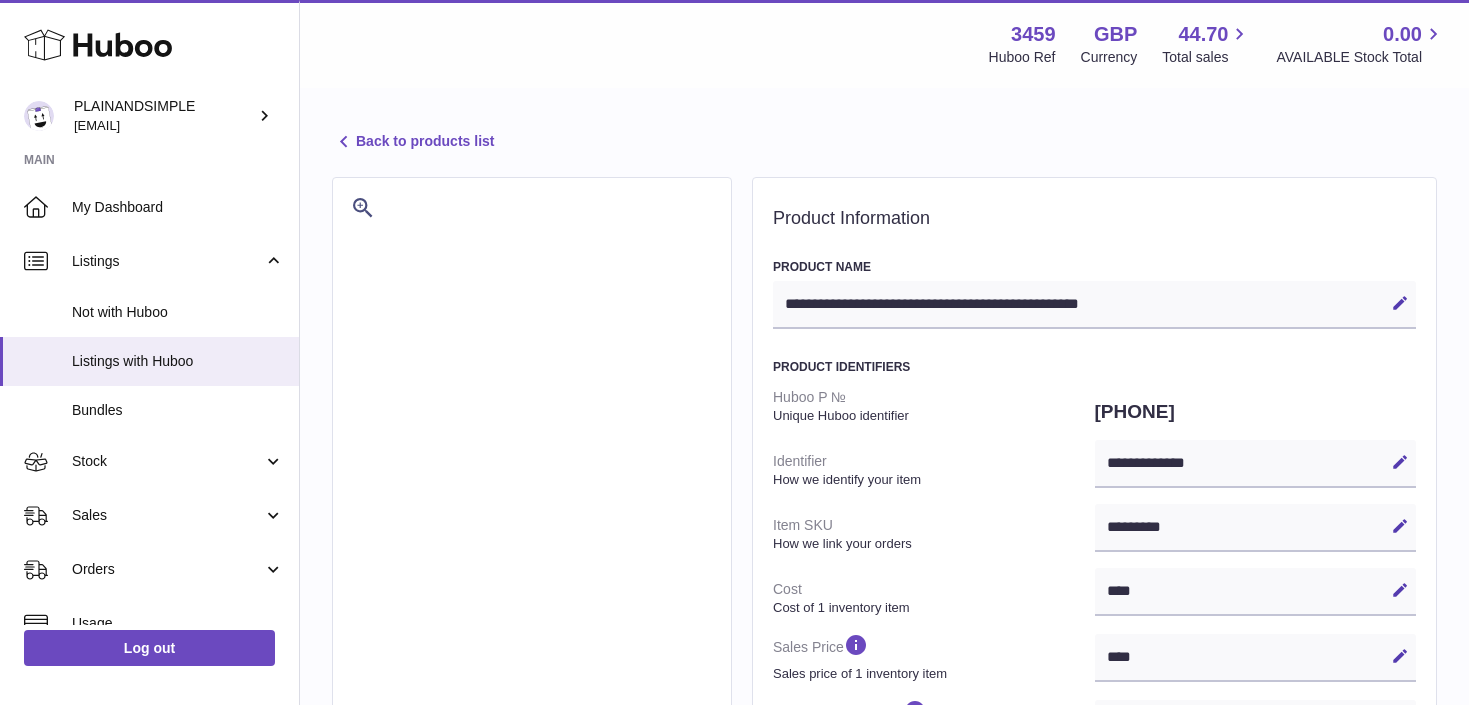 scroll, scrollTop: 0, scrollLeft: 0, axis: both 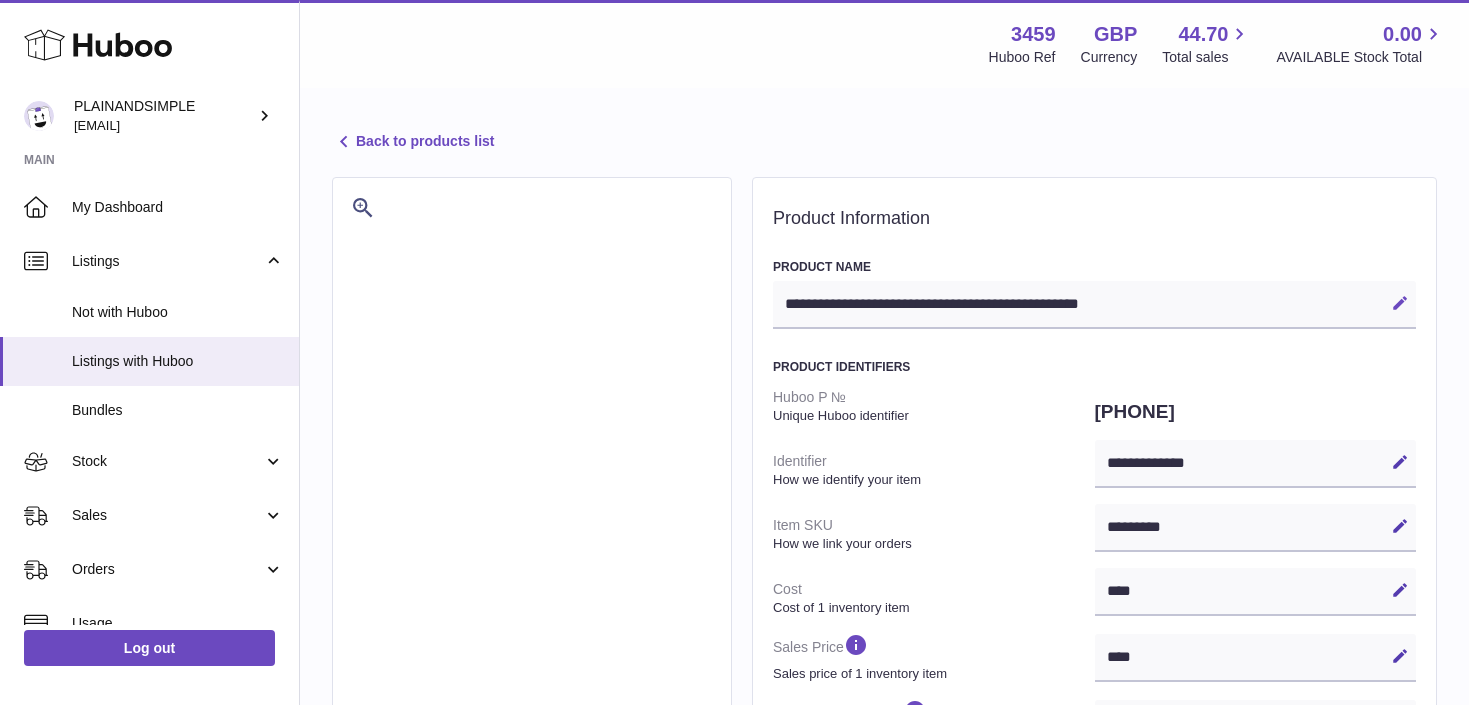 click at bounding box center [1400, 303] 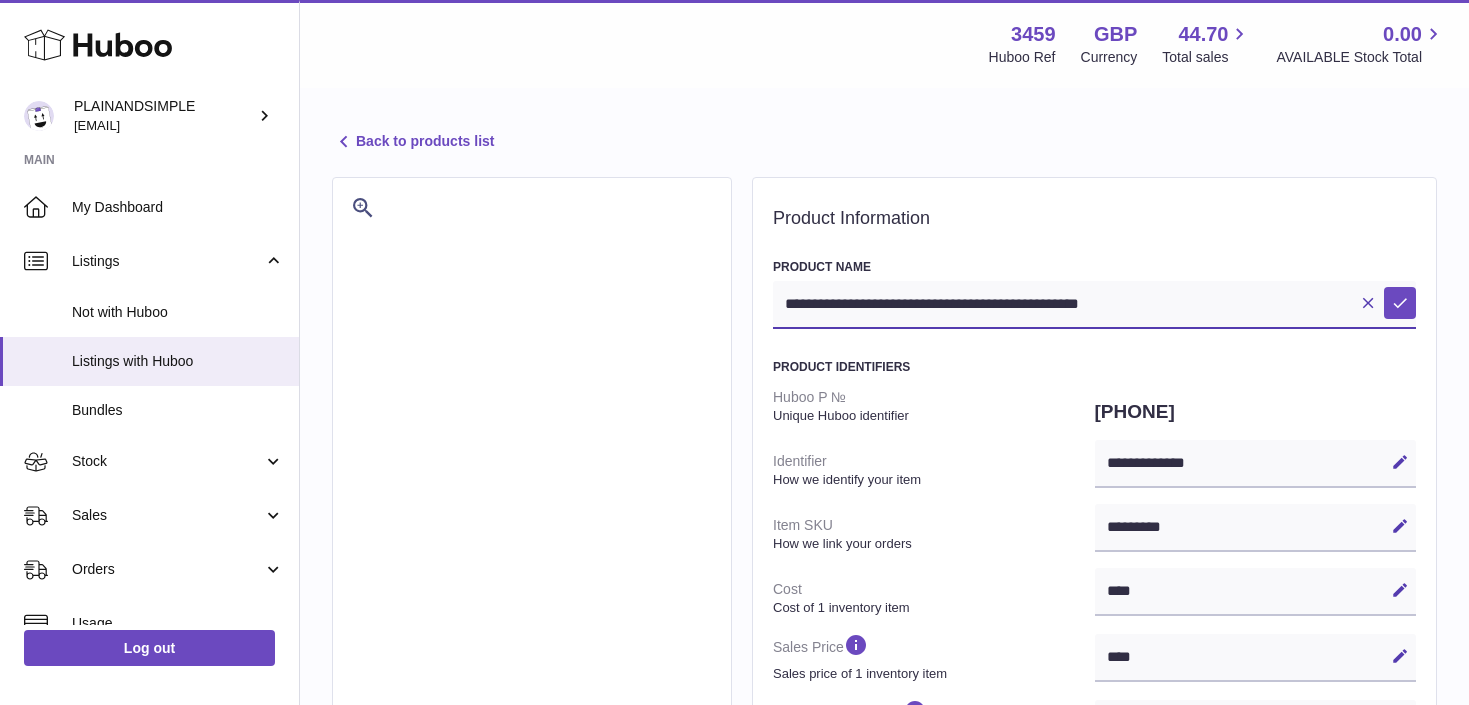 click on "**********" at bounding box center (1094, 305) 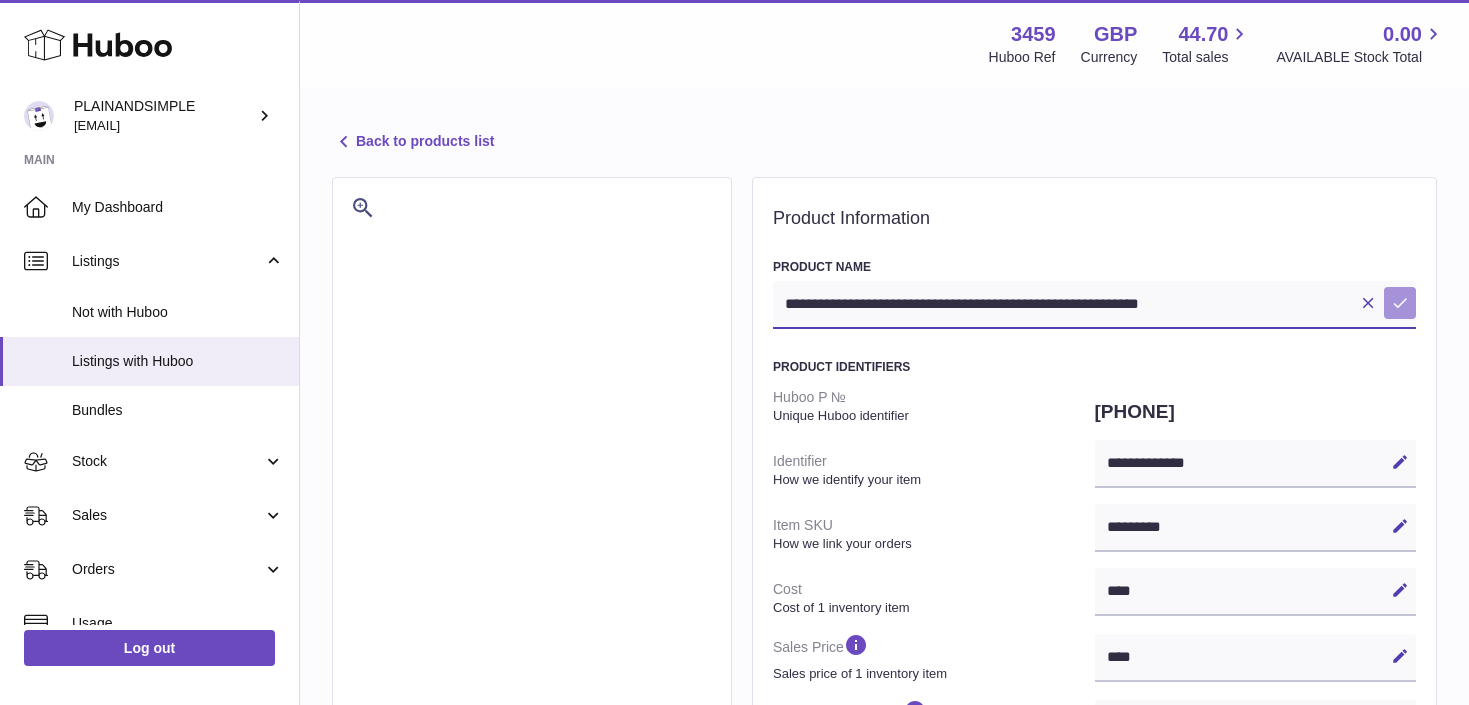 type on "**********" 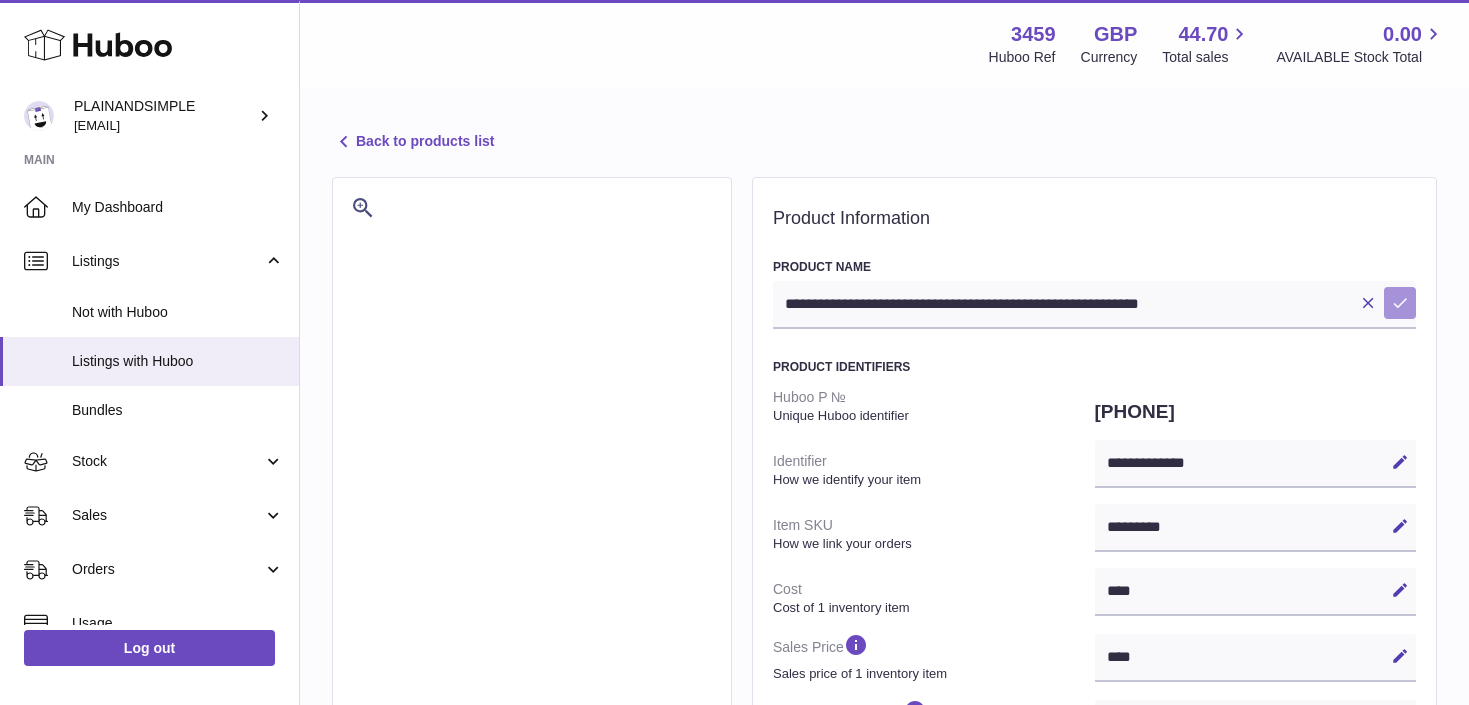 click on "Save" at bounding box center [1400, 303] 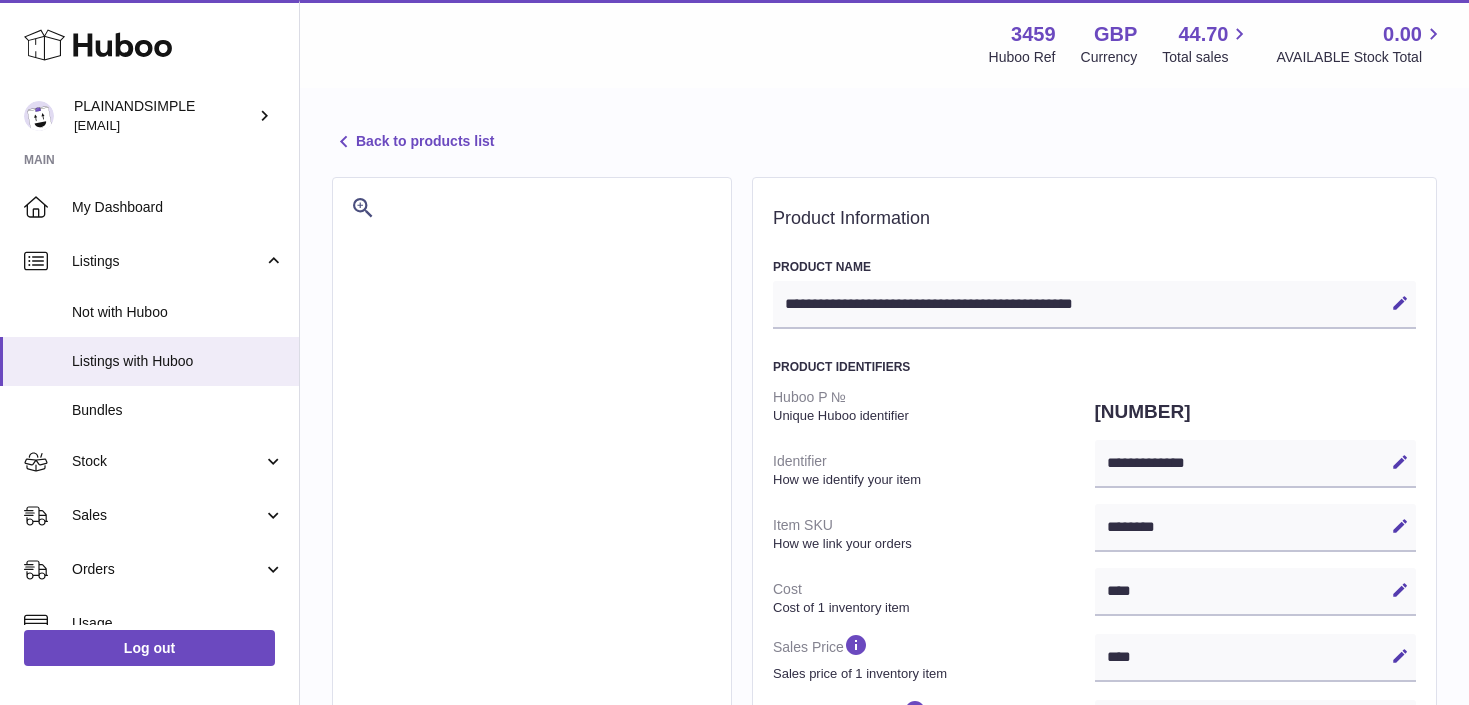 select on "***" 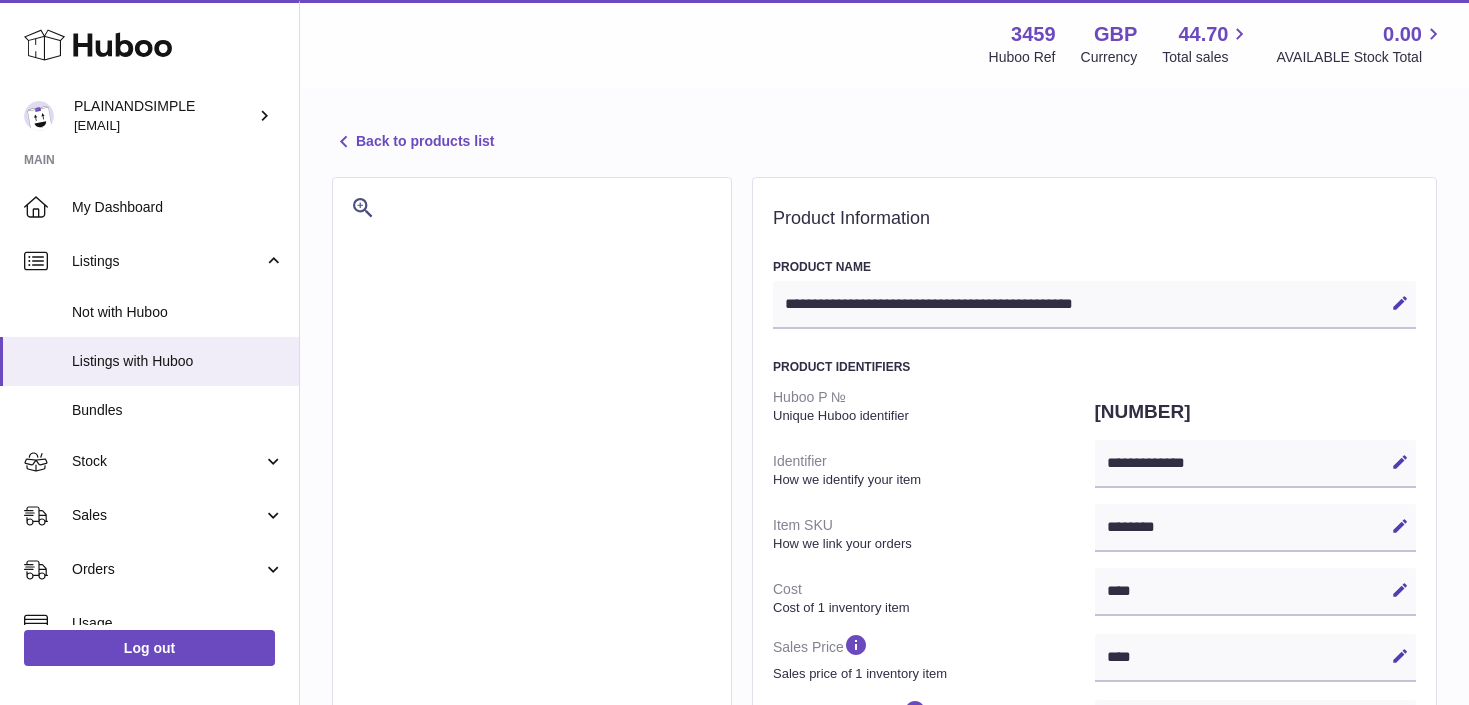 scroll, scrollTop: 0, scrollLeft: 0, axis: both 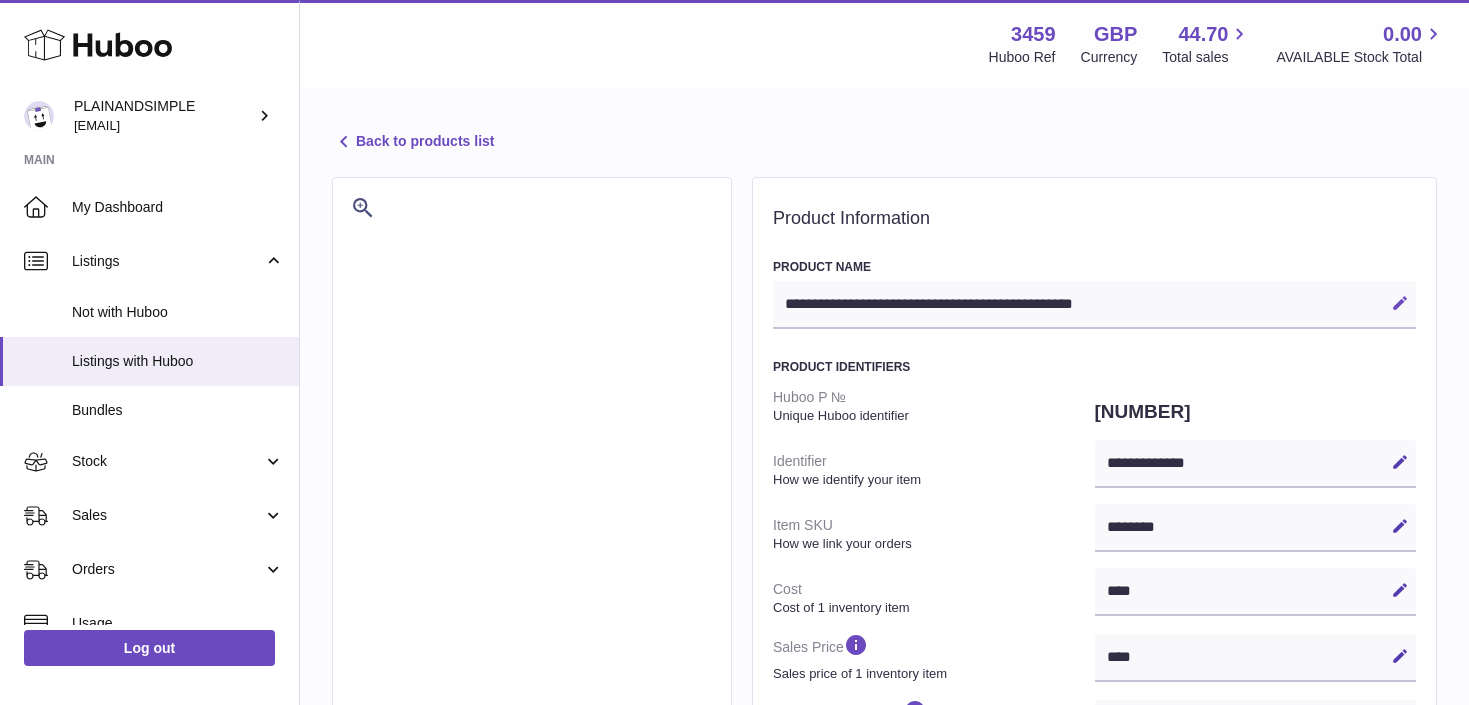 click at bounding box center [1400, 303] 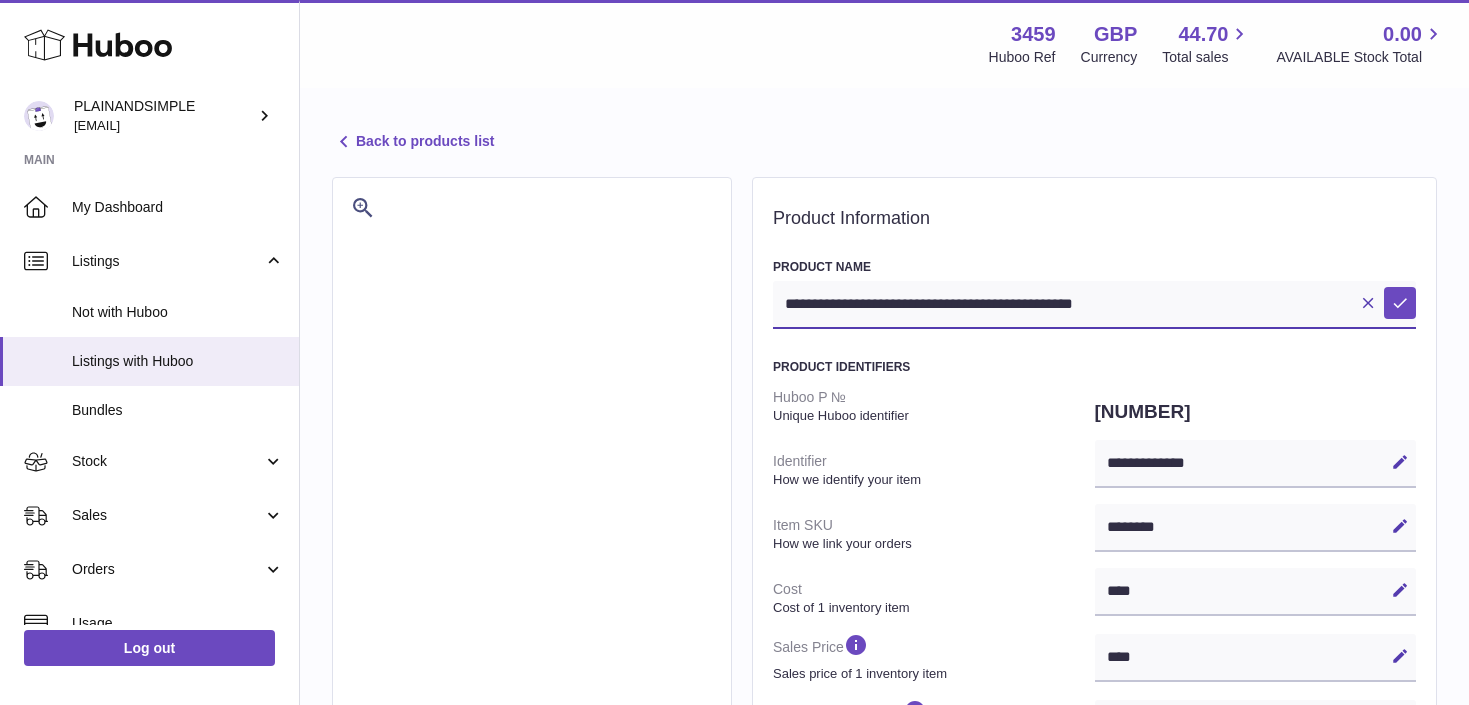 click on "**********" at bounding box center (1094, 305) 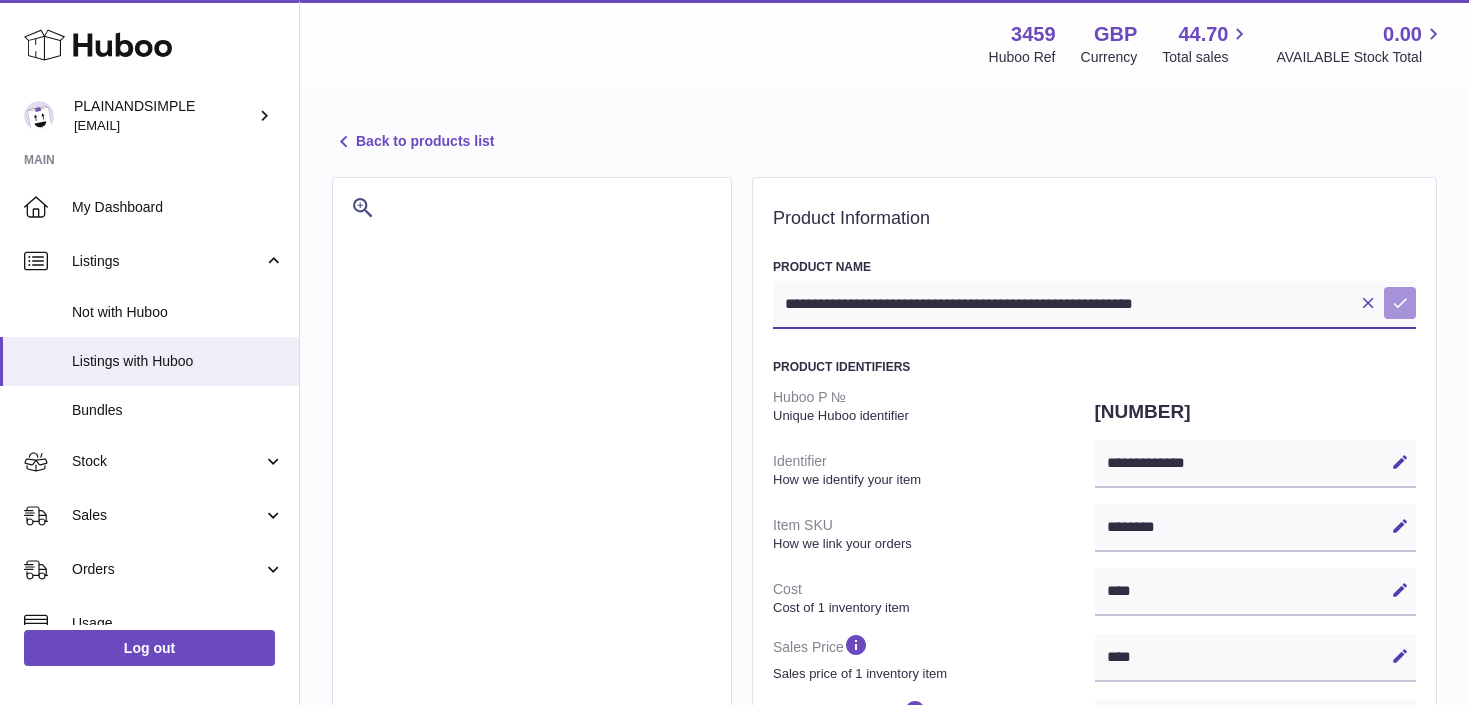 type on "**********" 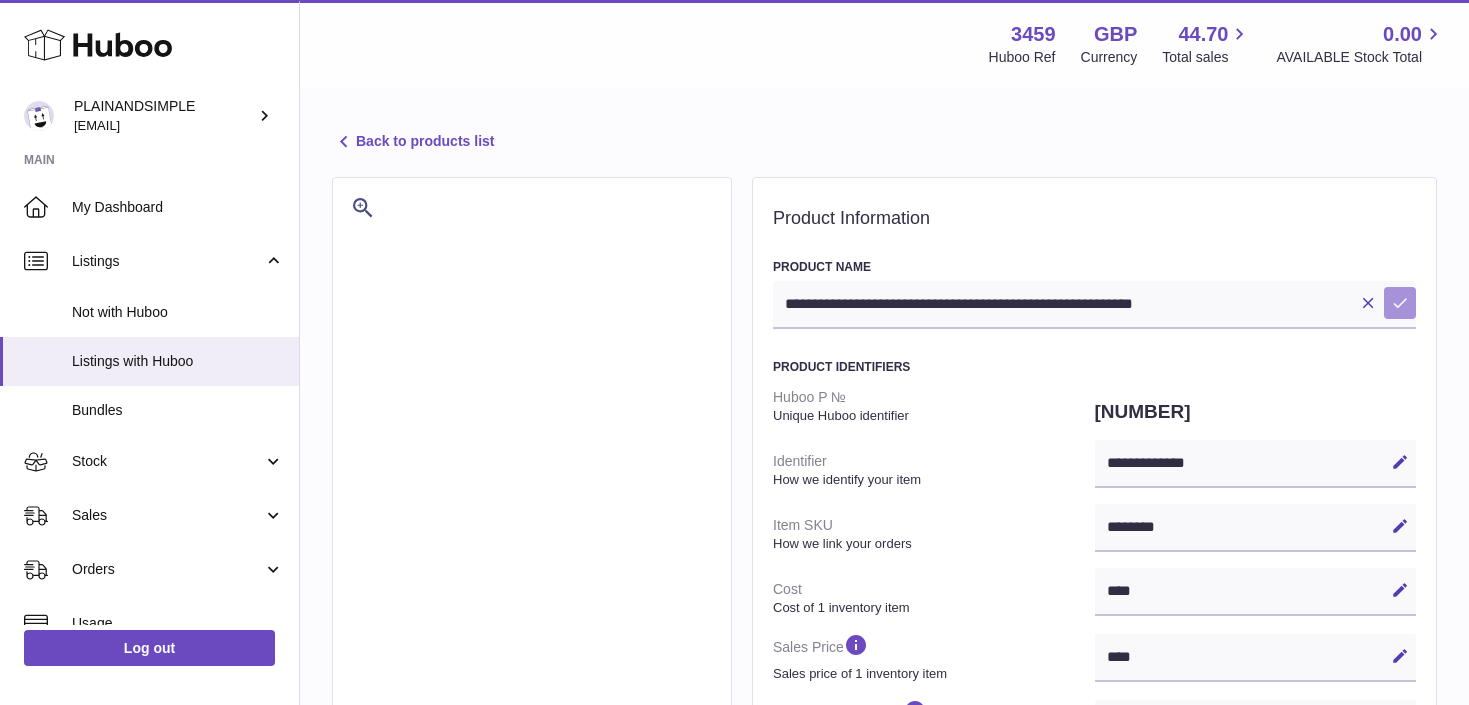 click at bounding box center [1400, 303] 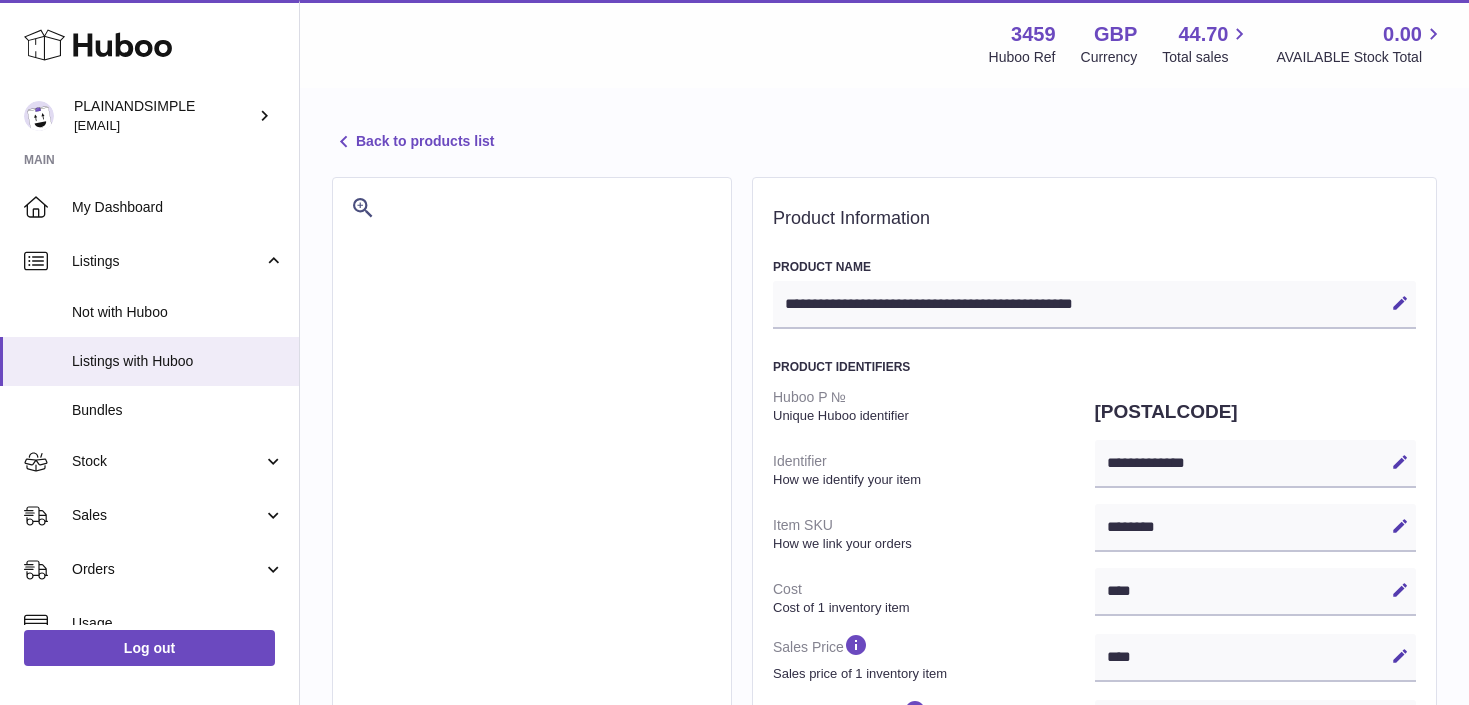 select on "***" 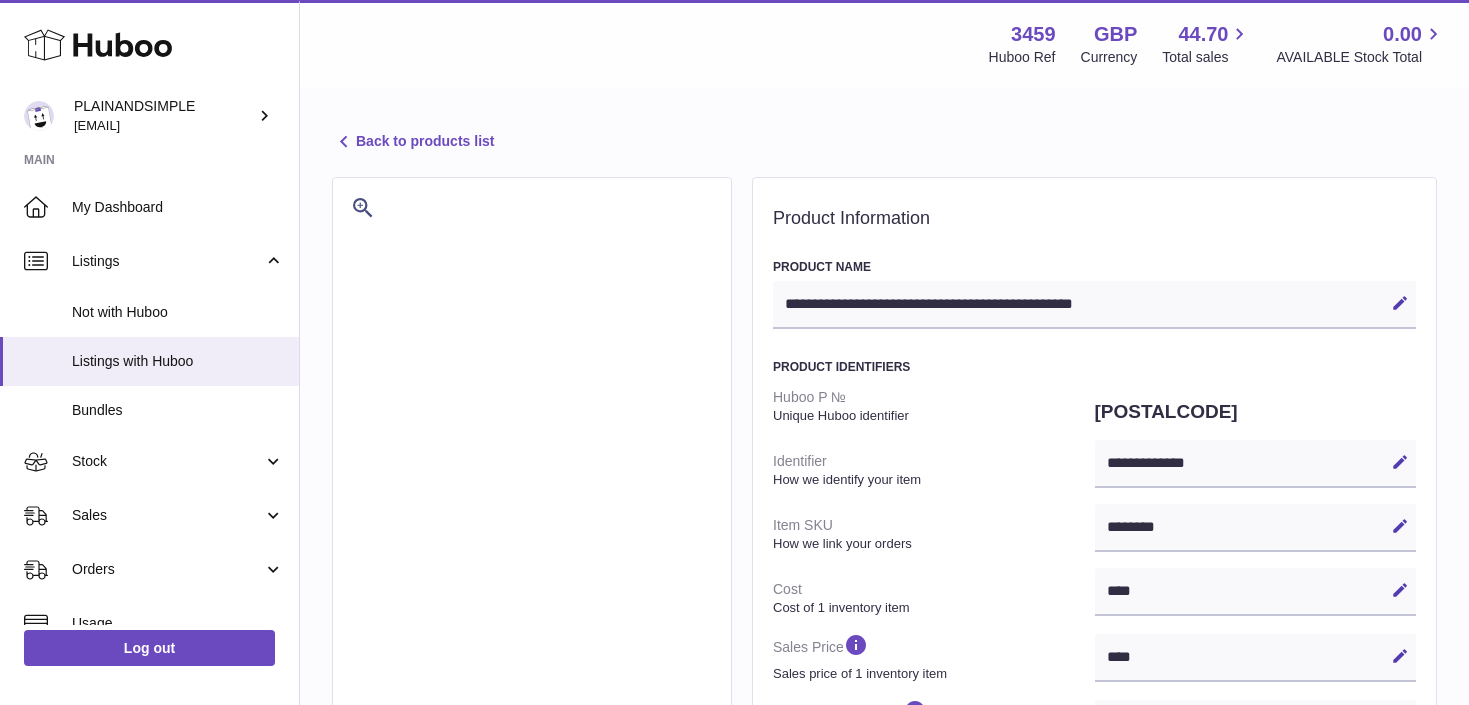 scroll, scrollTop: 0, scrollLeft: 0, axis: both 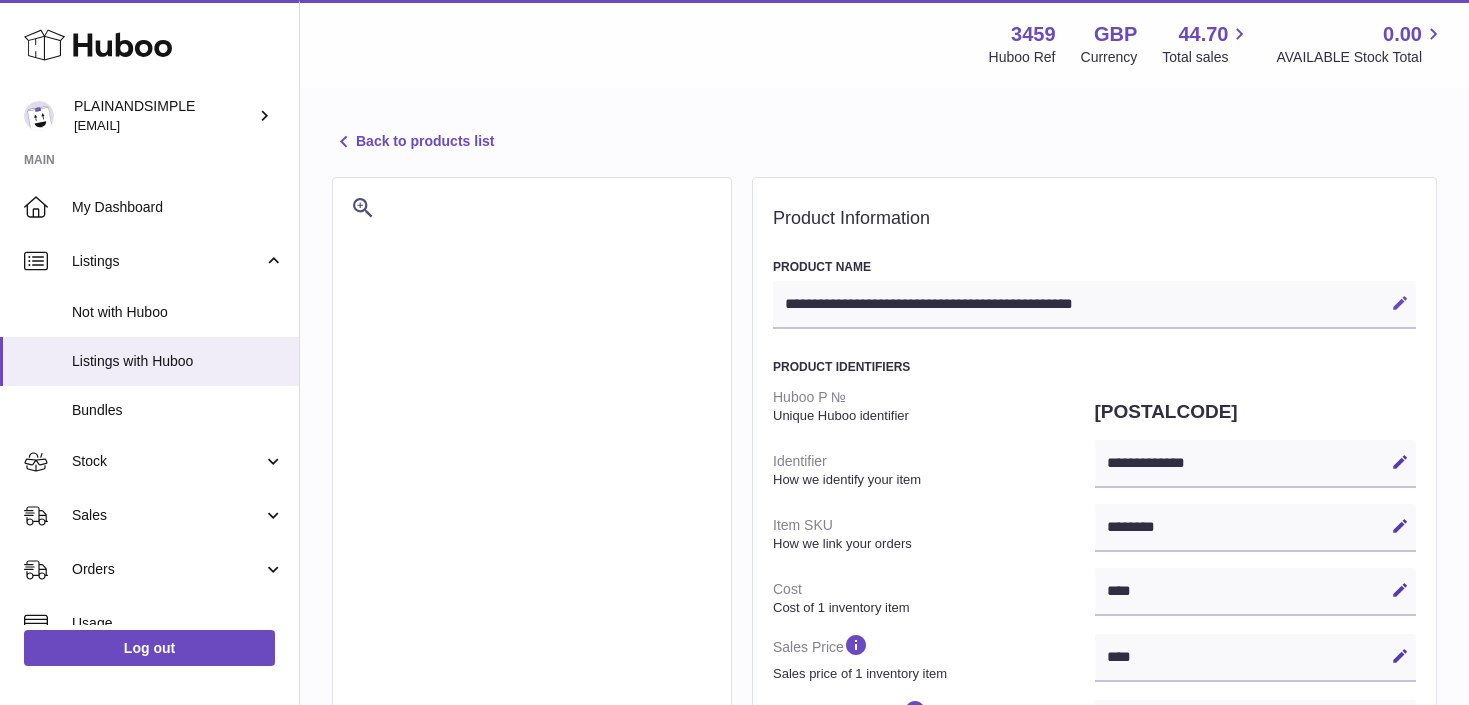 click at bounding box center (1400, 303) 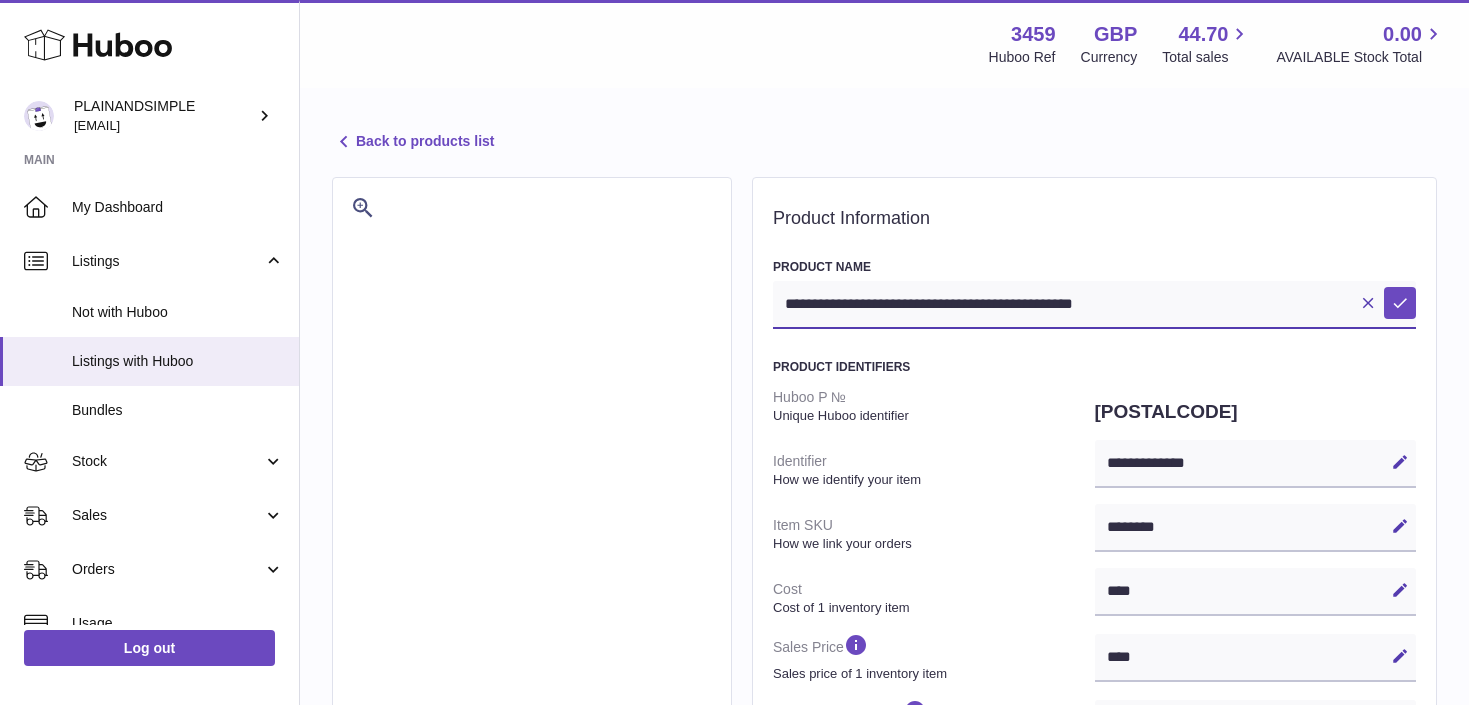 click on "**********" at bounding box center (1094, 305) 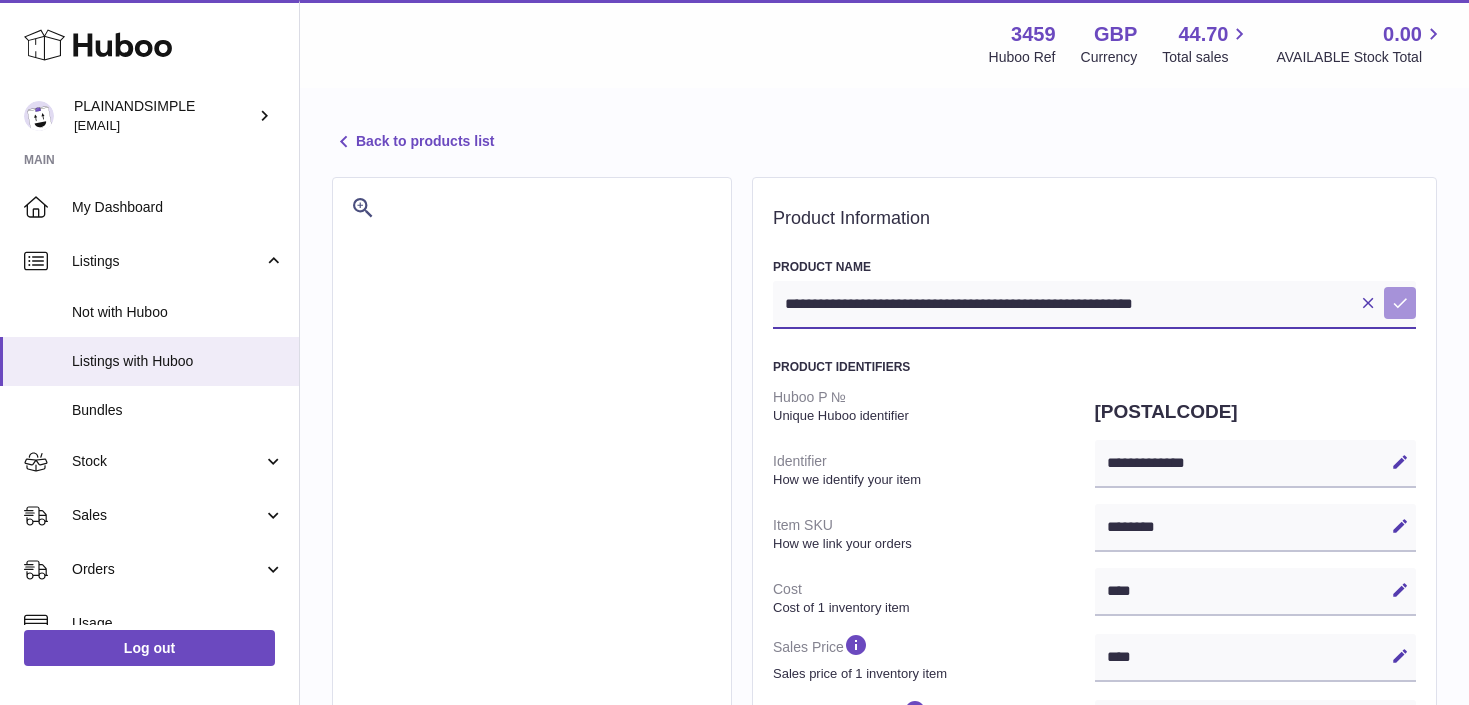 type on "**********" 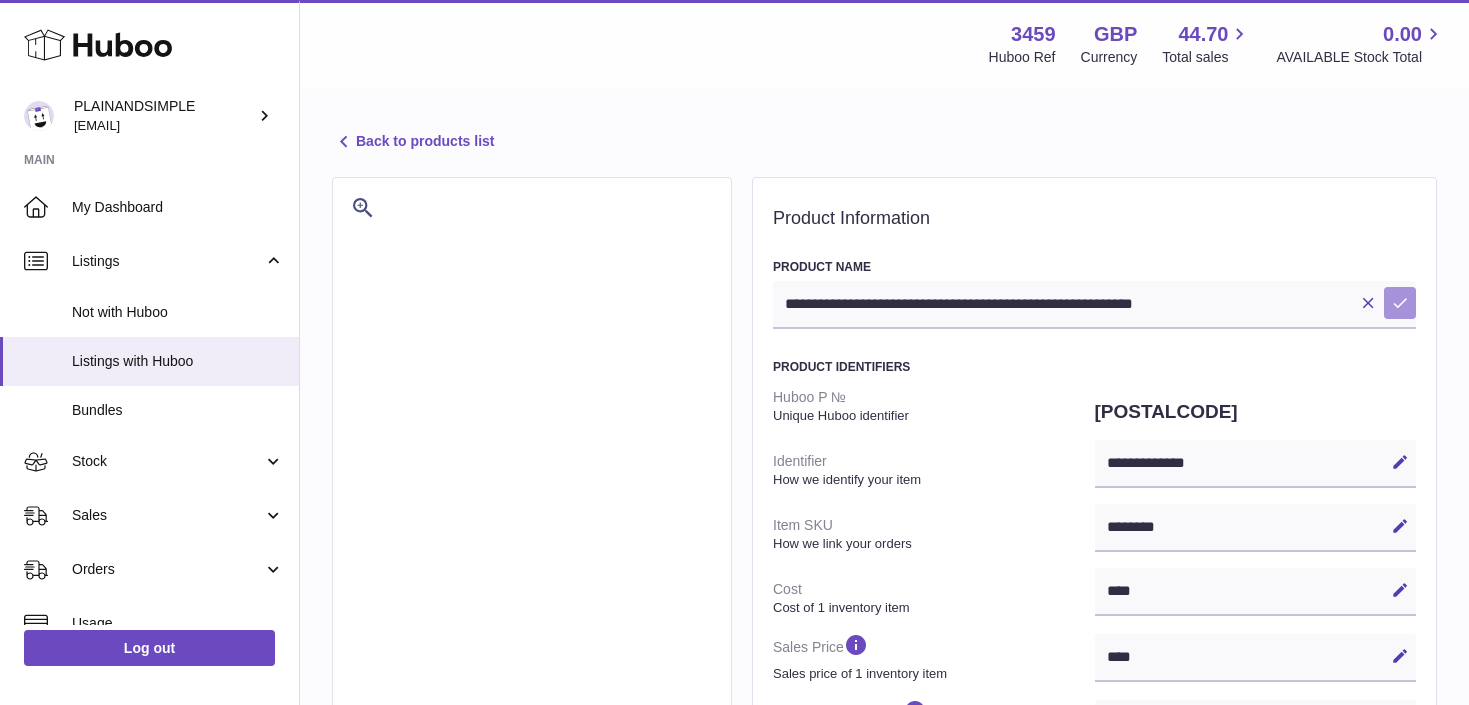 click at bounding box center [1400, 303] 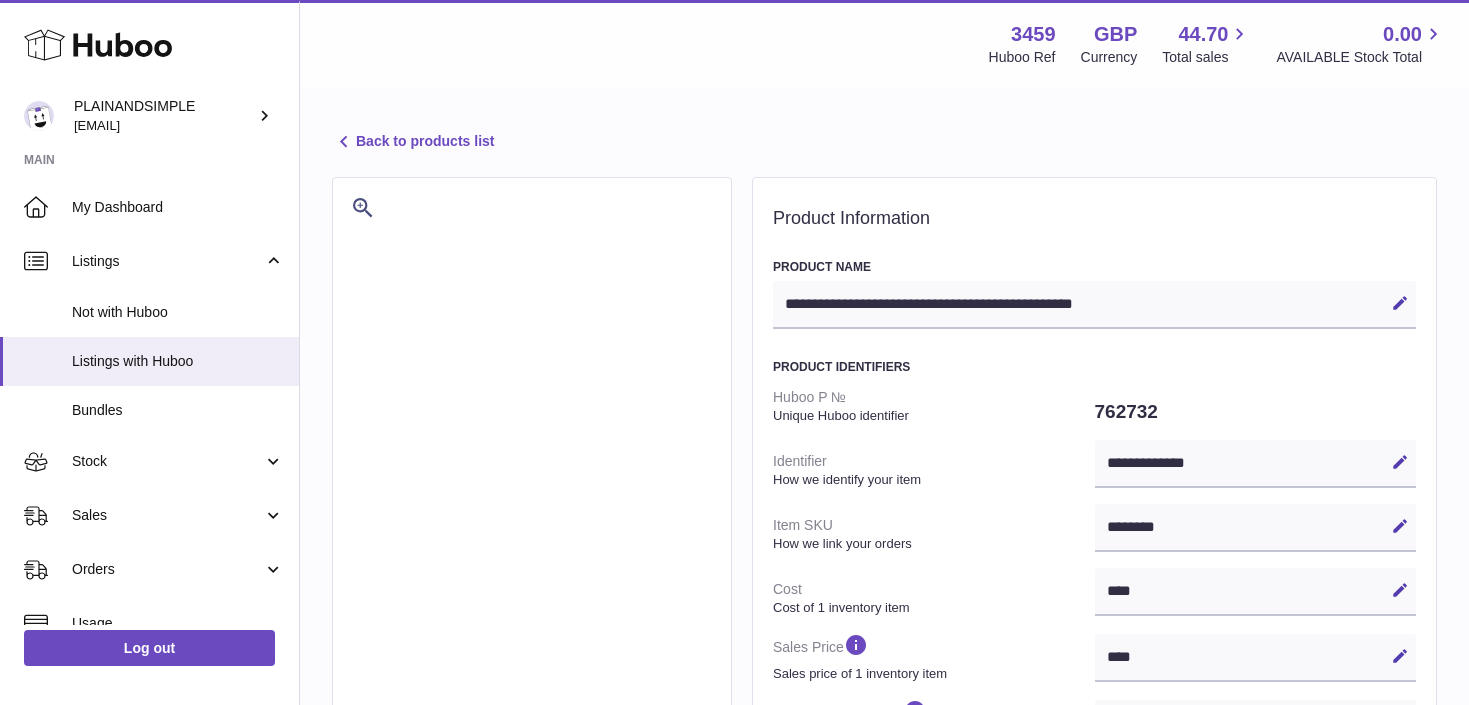 select on "***" 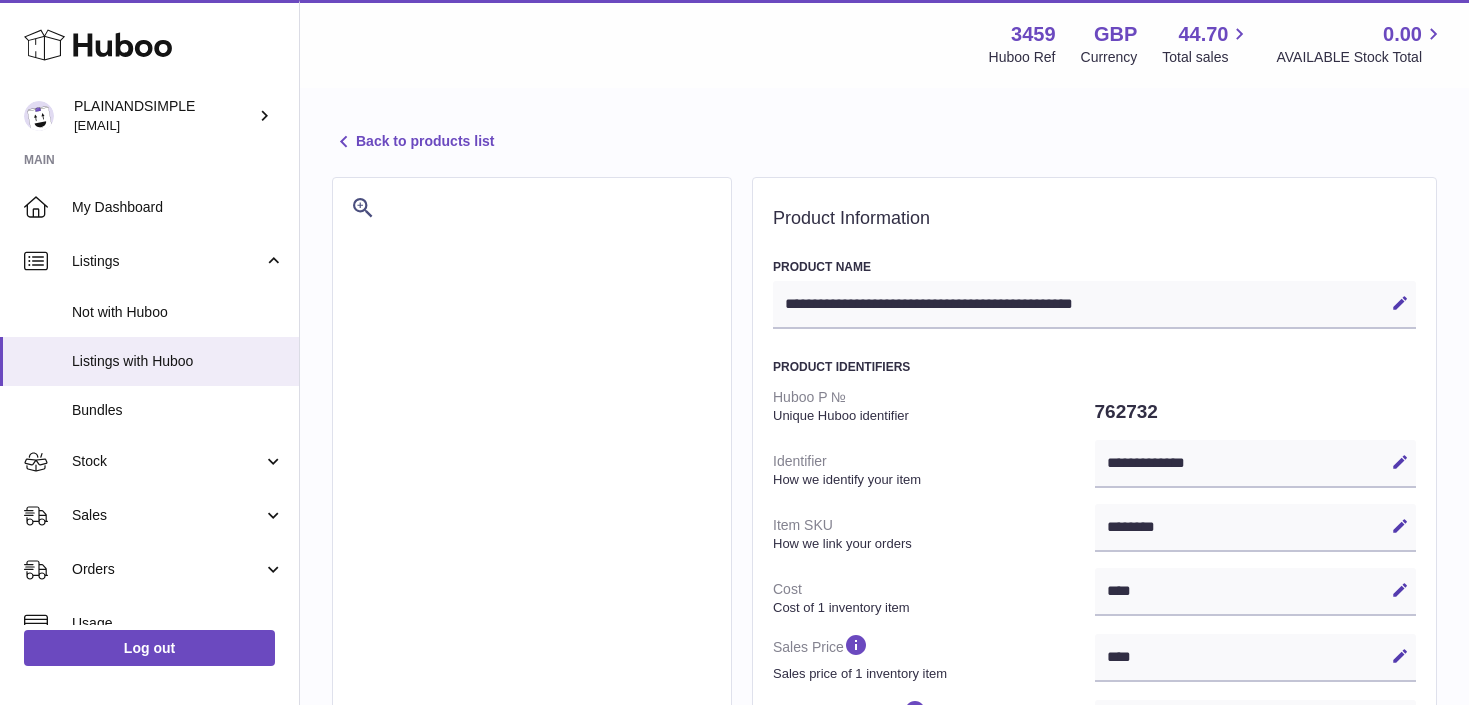 scroll, scrollTop: 0, scrollLeft: 0, axis: both 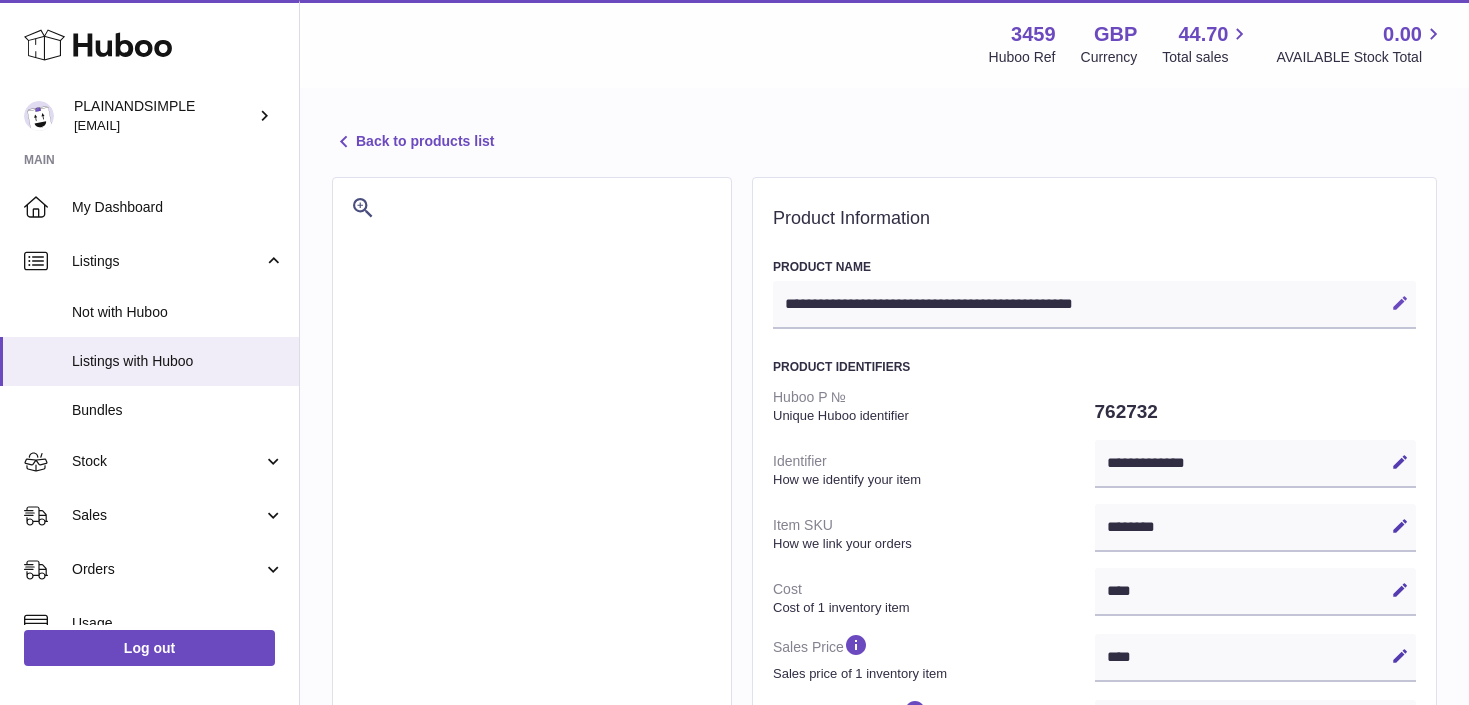 click at bounding box center (1400, 303) 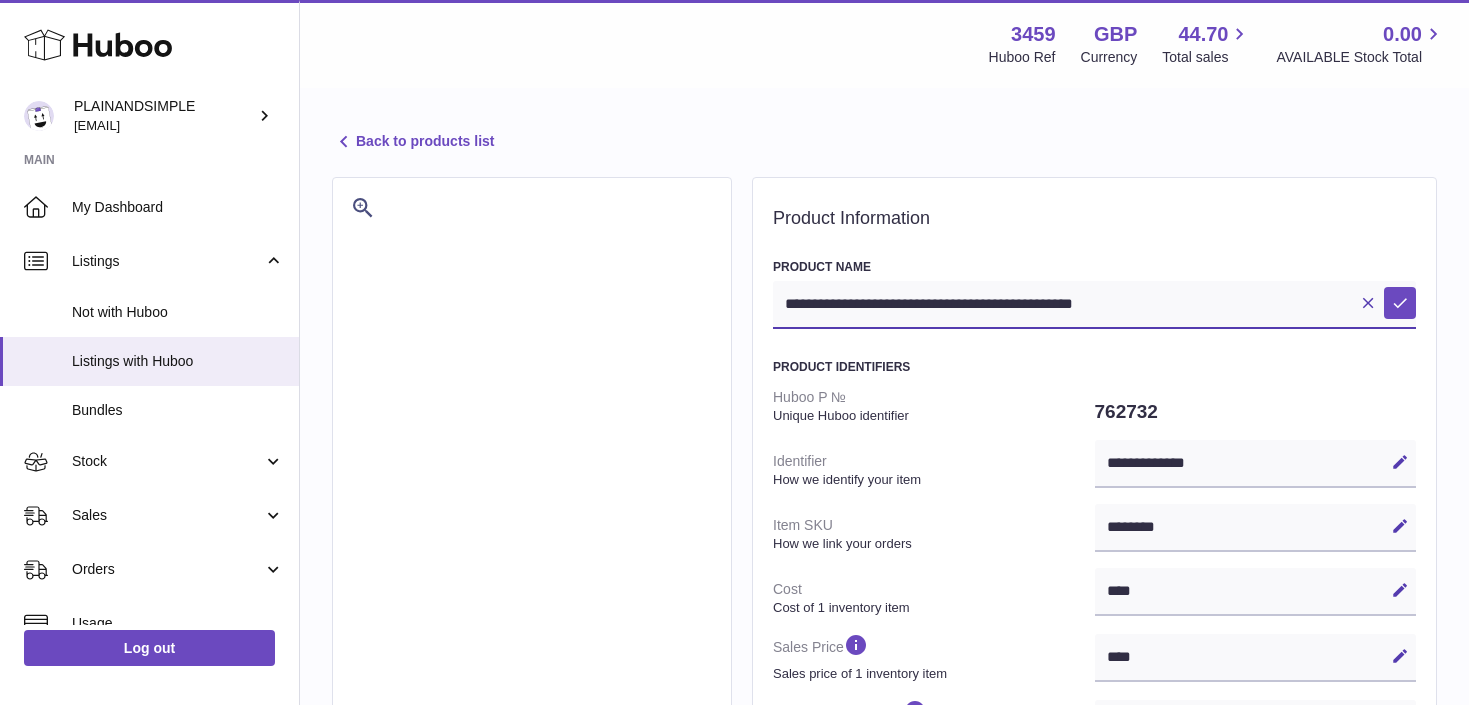 click on "**********" at bounding box center [1094, 305] 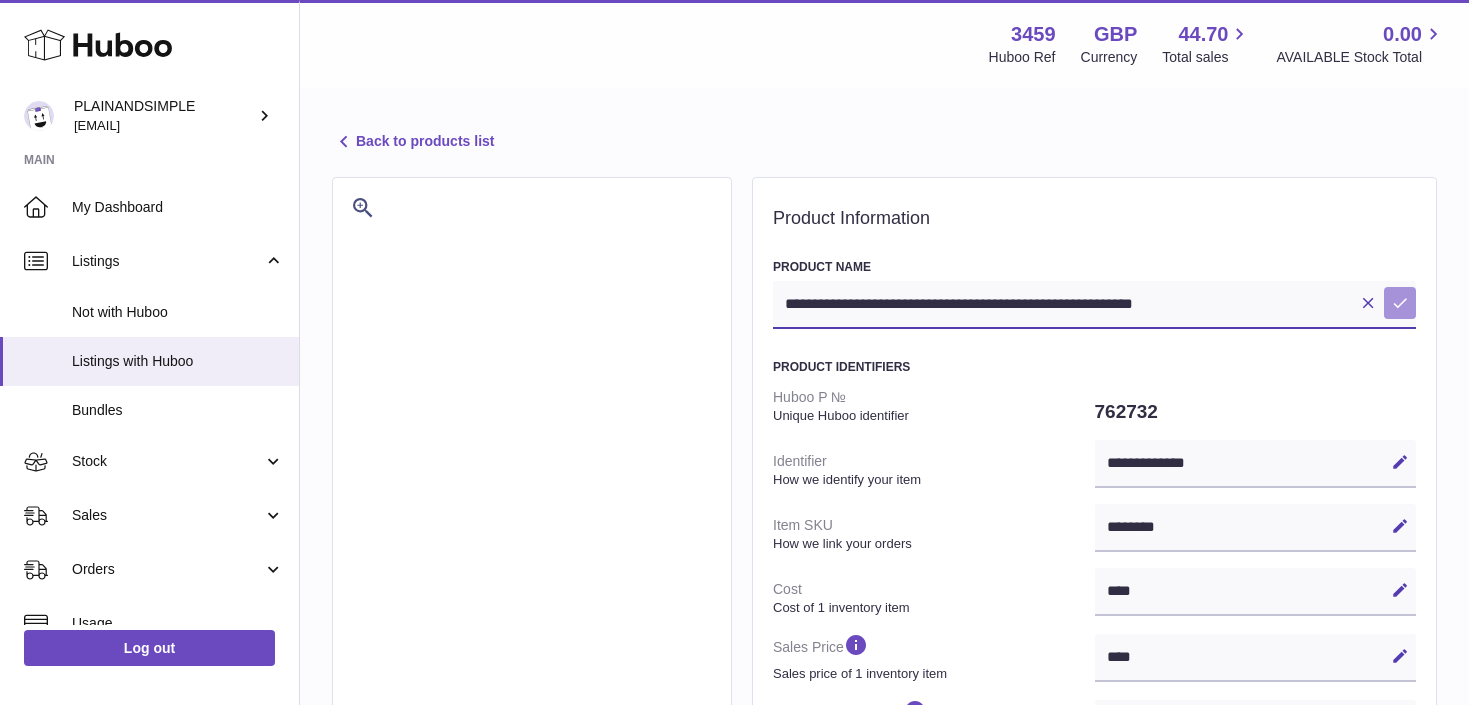 type on "**********" 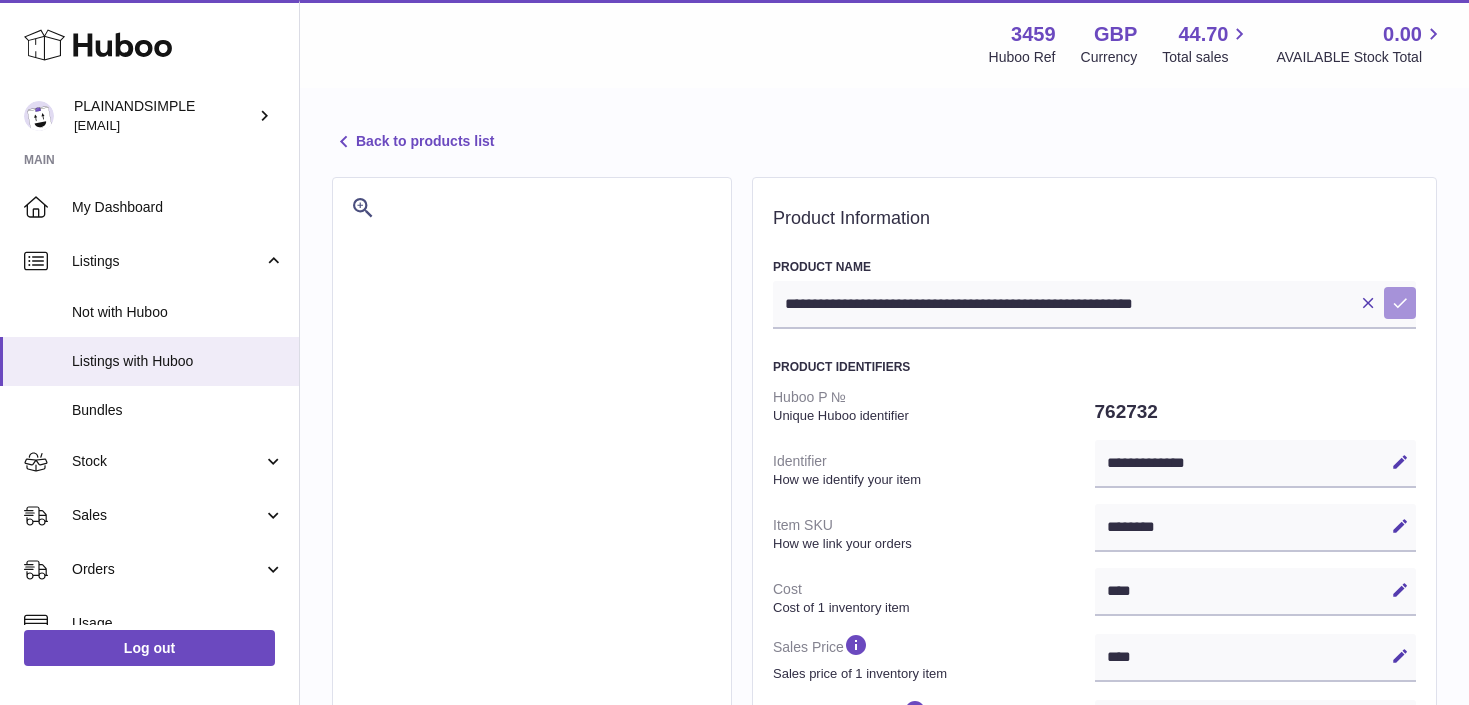 click at bounding box center [1400, 303] 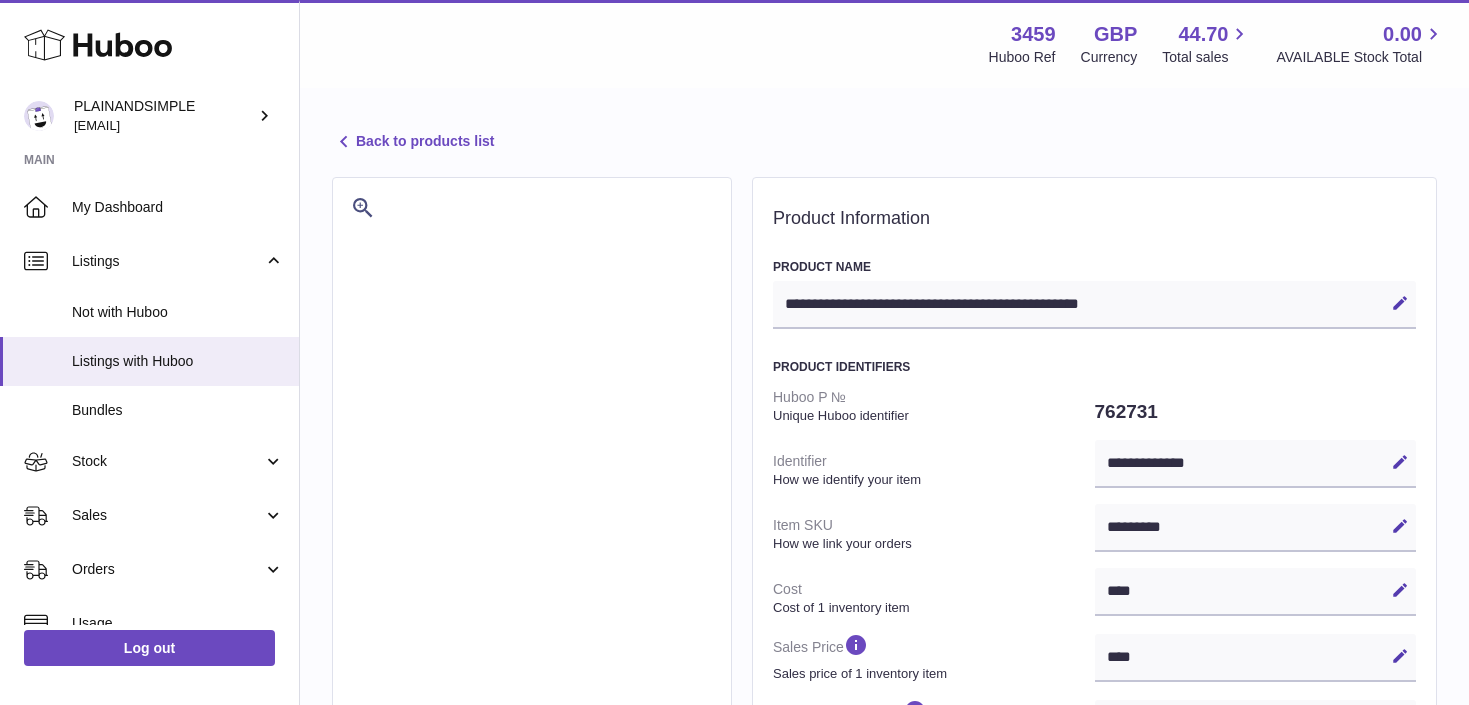 select on "***" 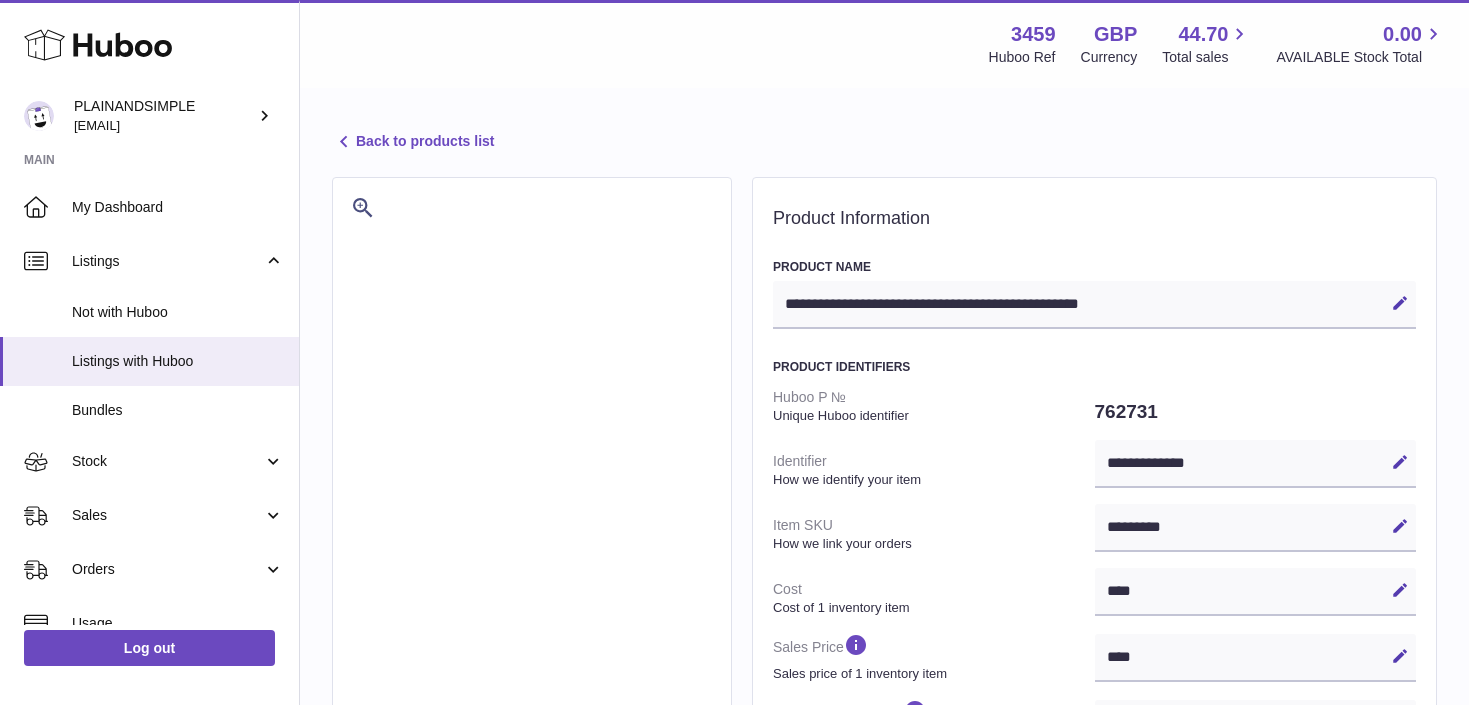 scroll, scrollTop: 0, scrollLeft: 0, axis: both 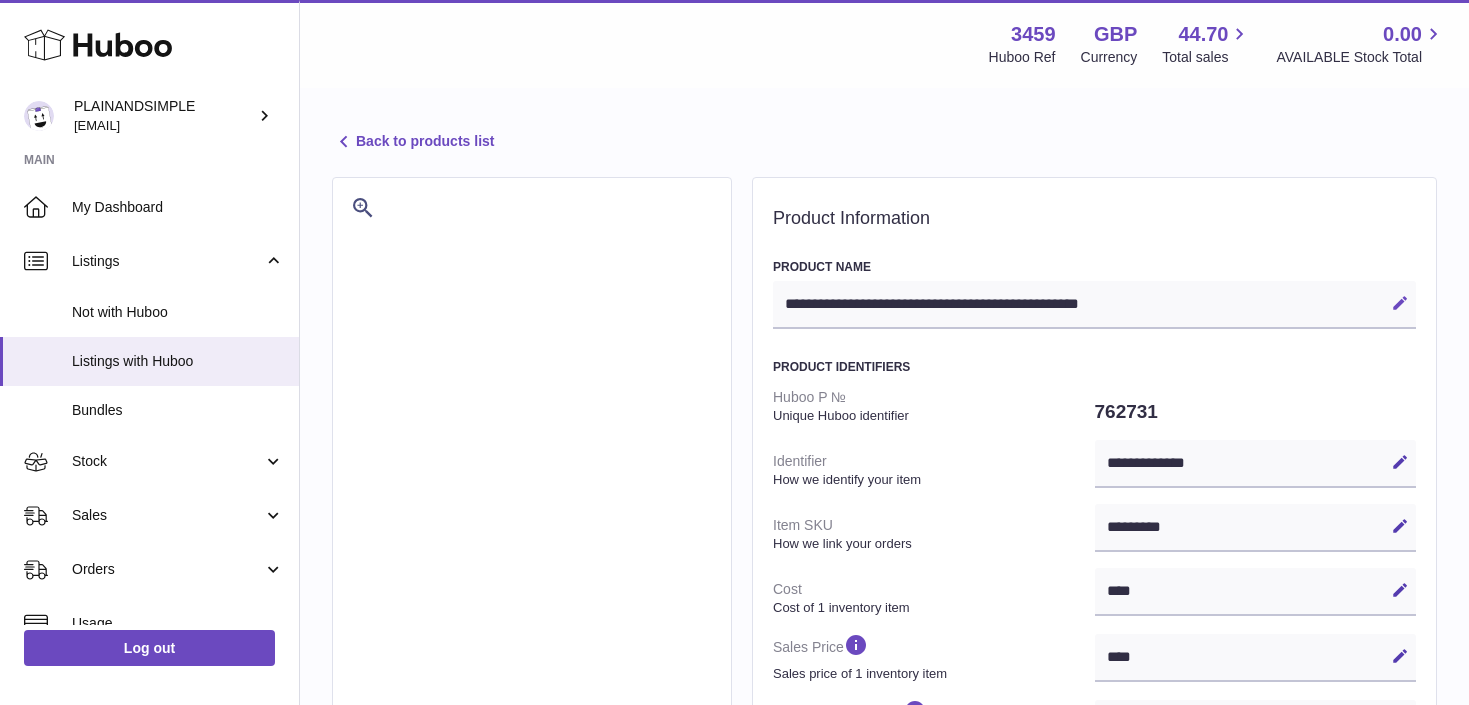 click on "Edit" at bounding box center [1400, 303] 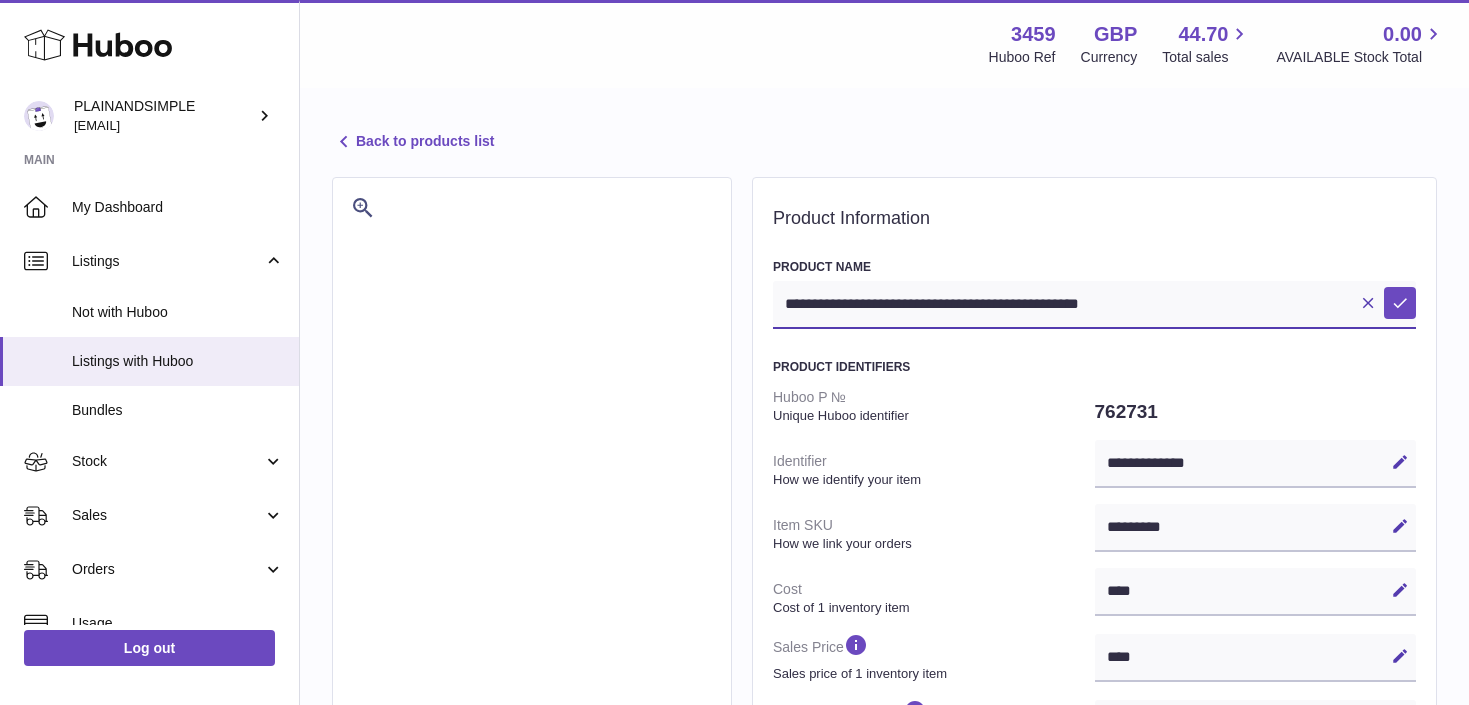 click on "**********" at bounding box center [1094, 305] 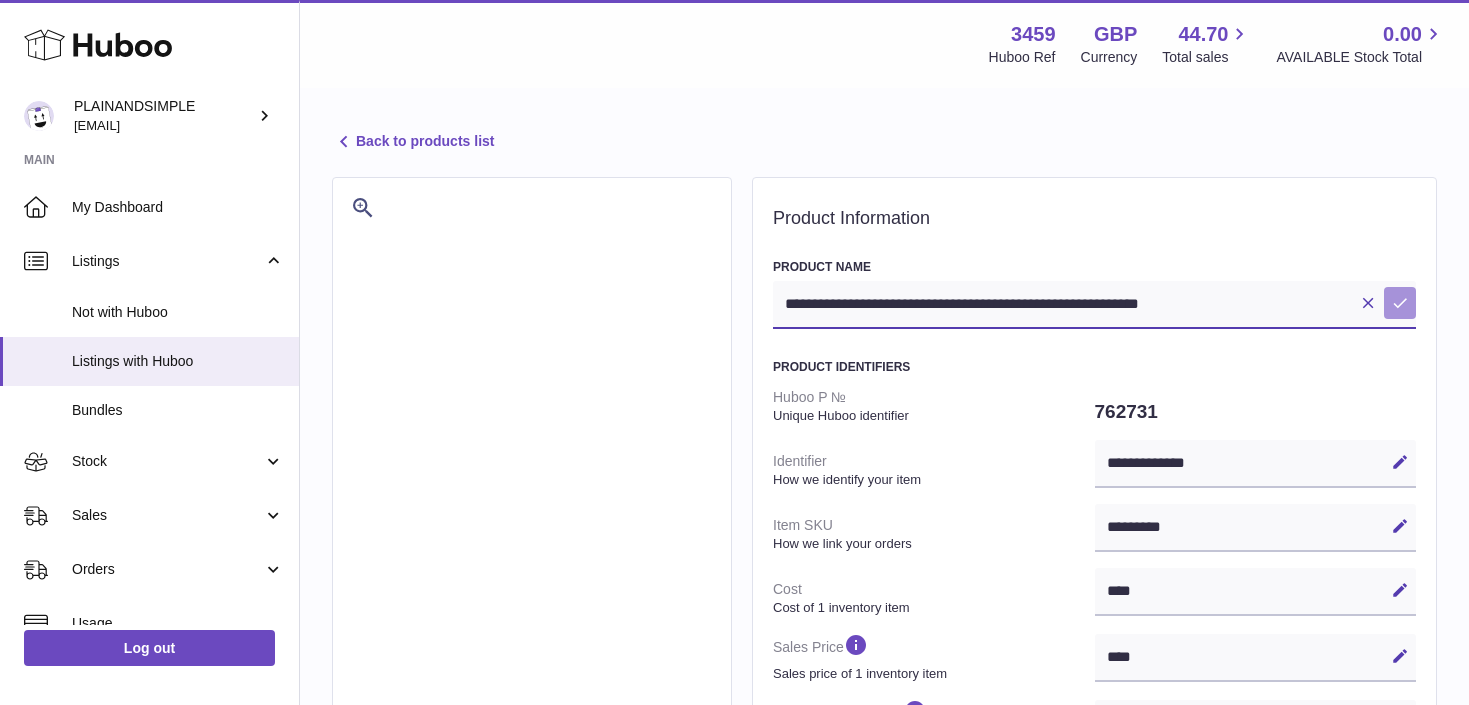 type on "**********" 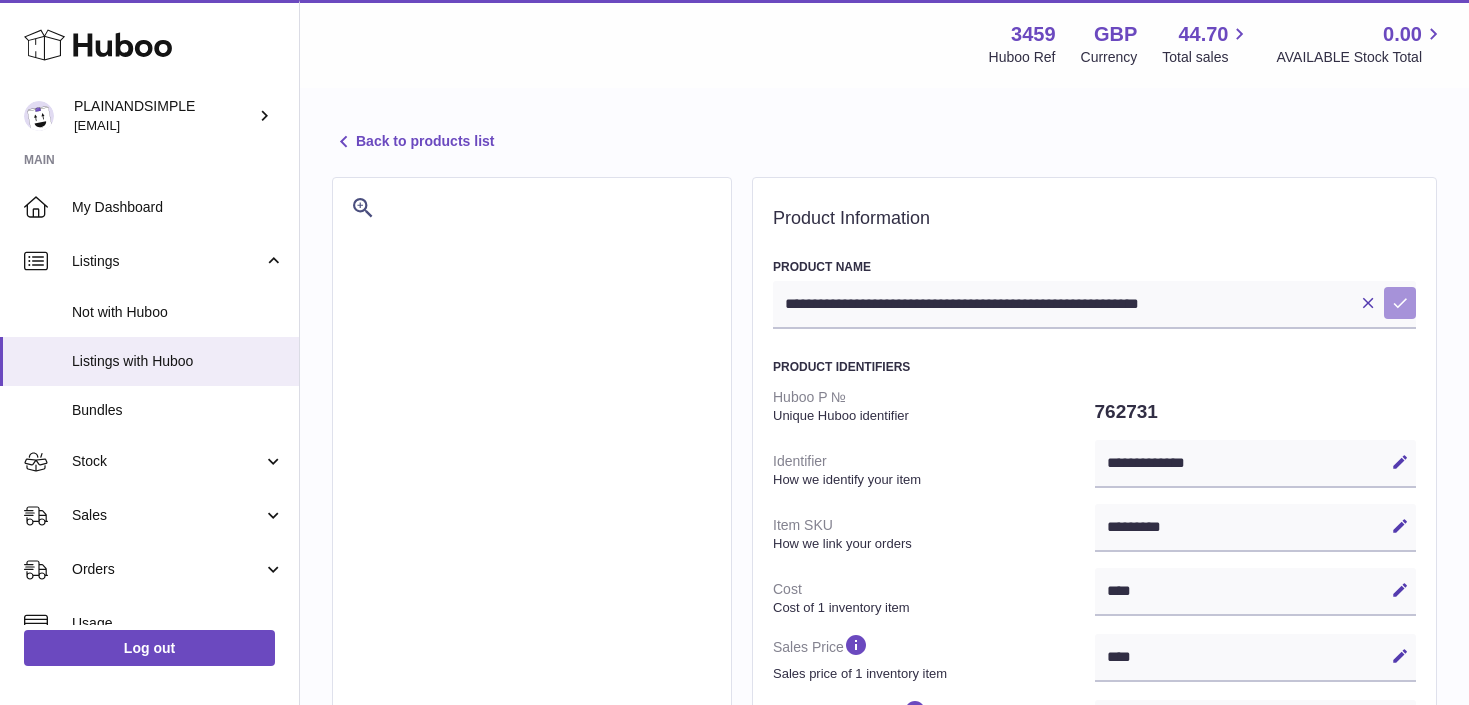 click at bounding box center (1400, 303) 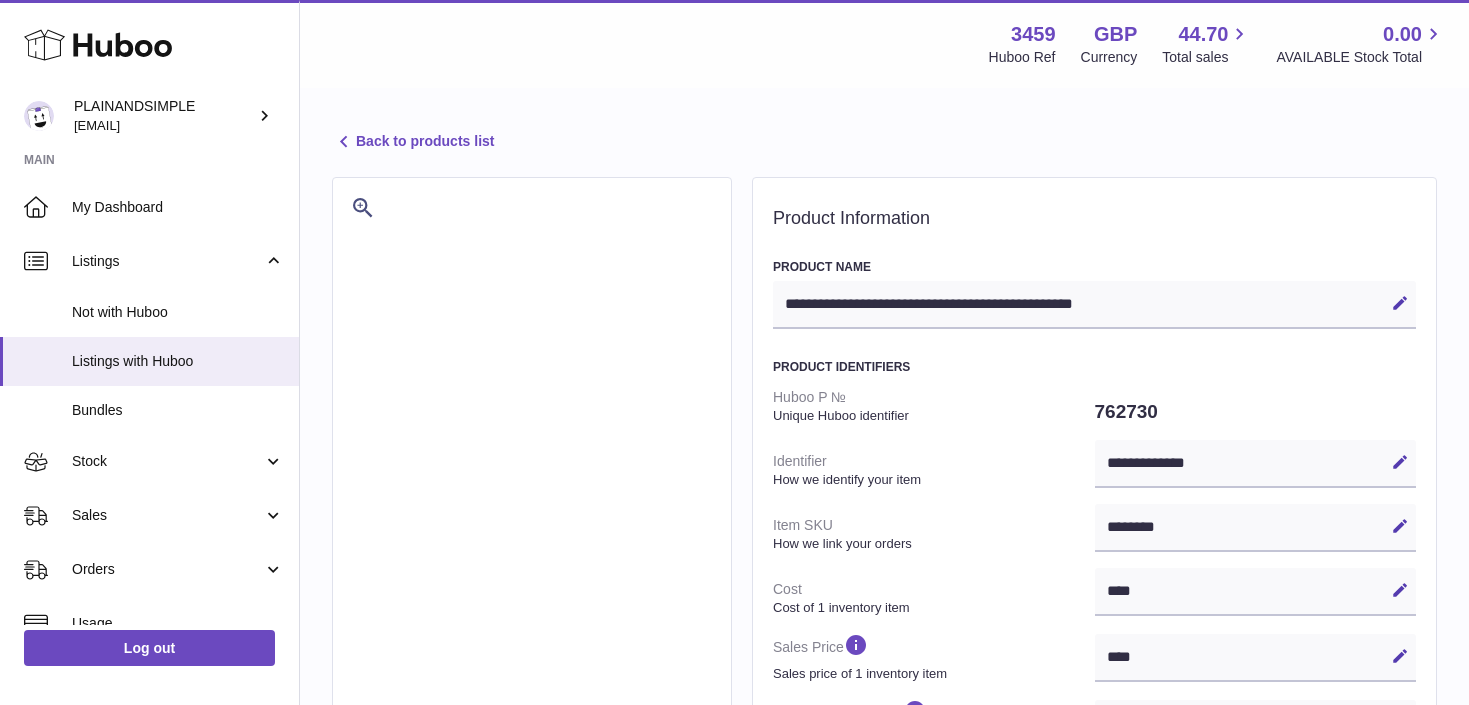 select on "***" 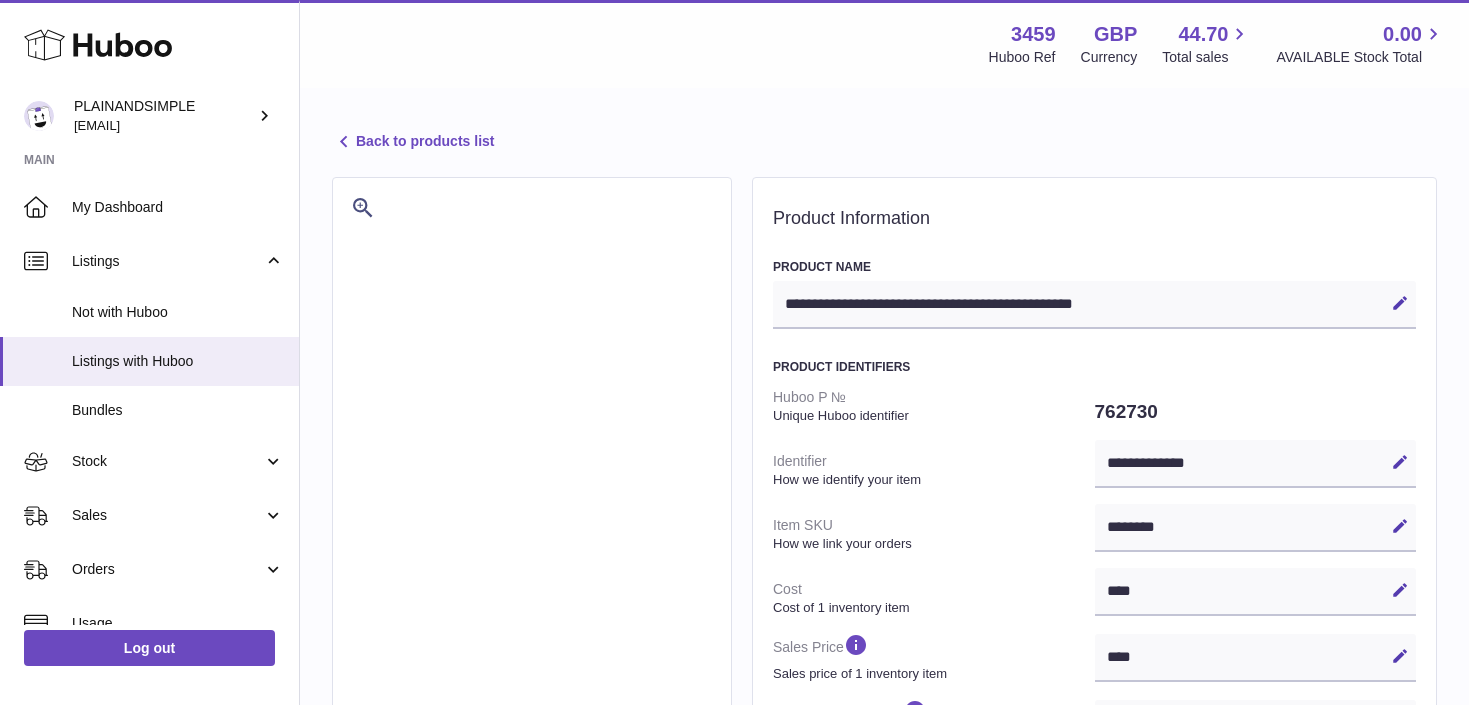 scroll, scrollTop: 0, scrollLeft: 0, axis: both 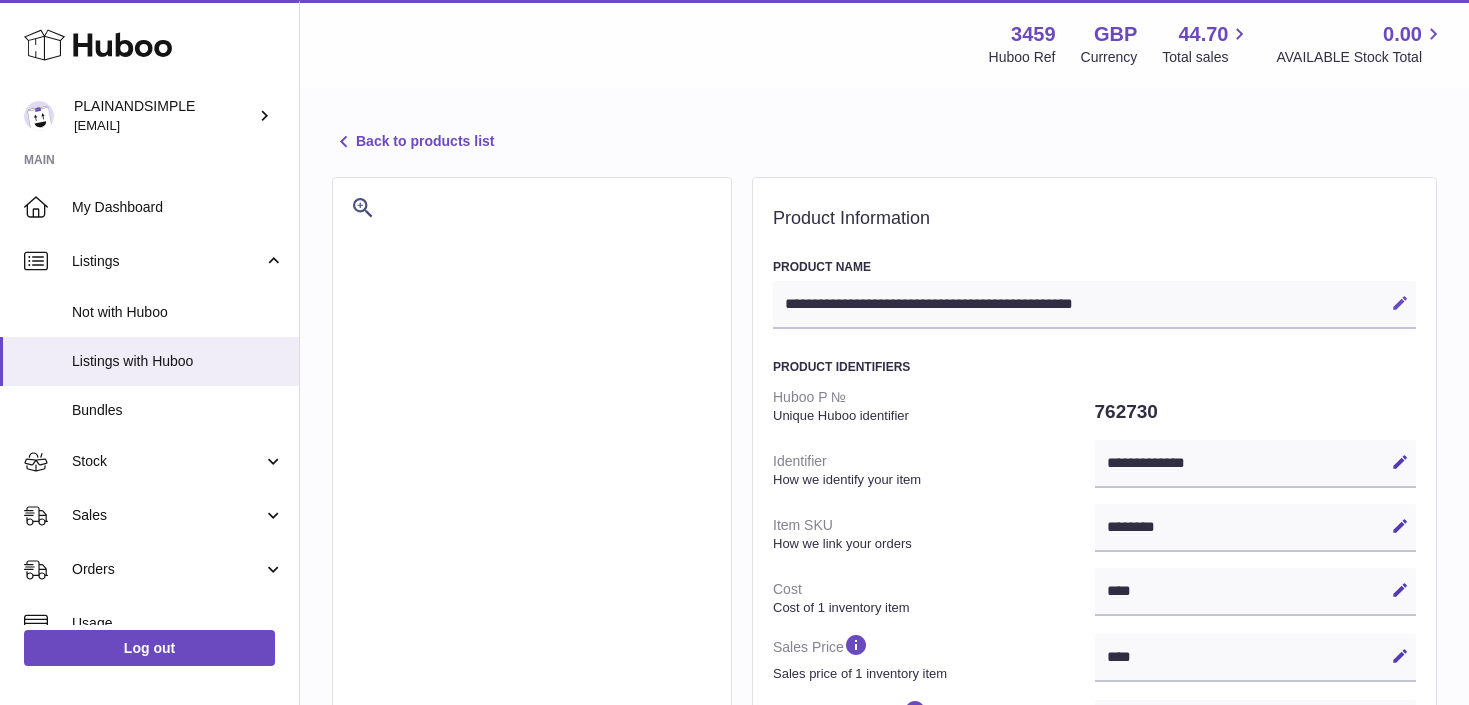 click at bounding box center [1400, 303] 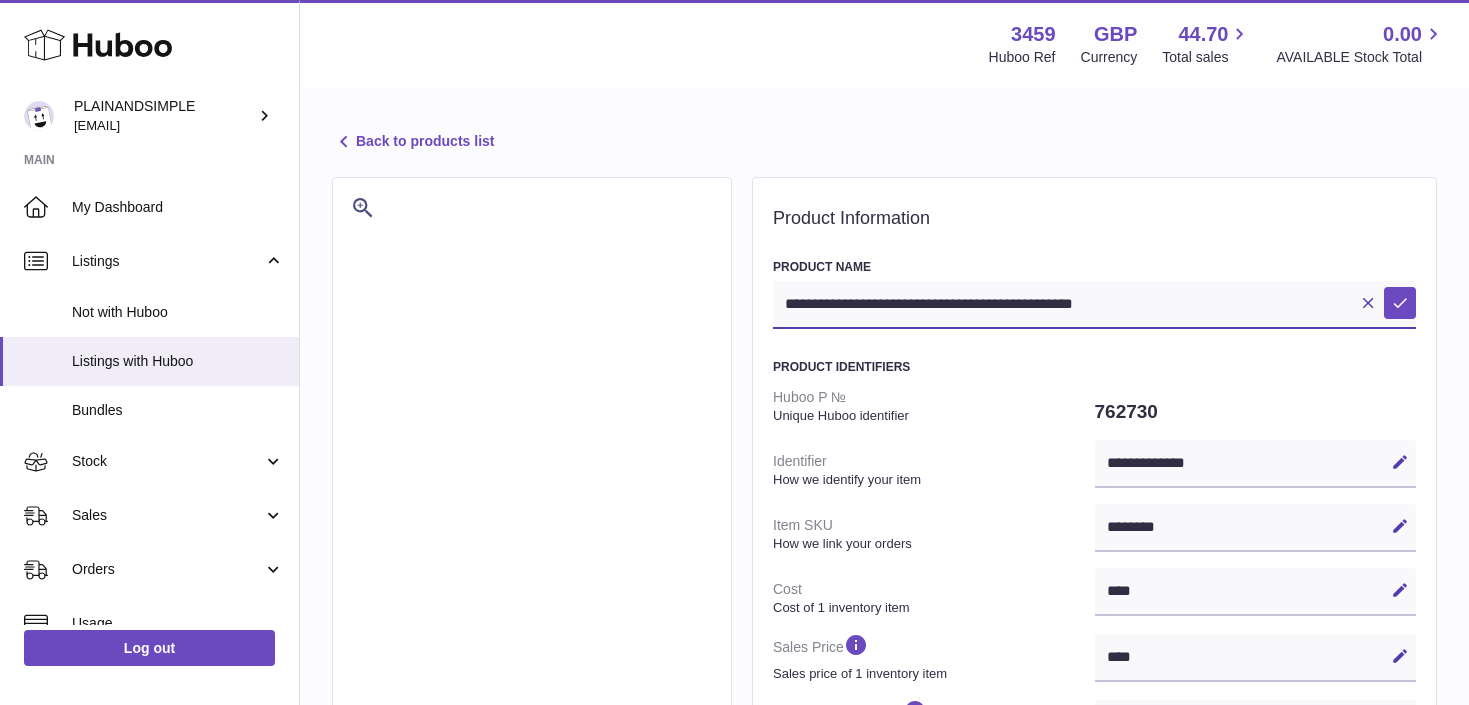 click on "**********" at bounding box center [1094, 305] 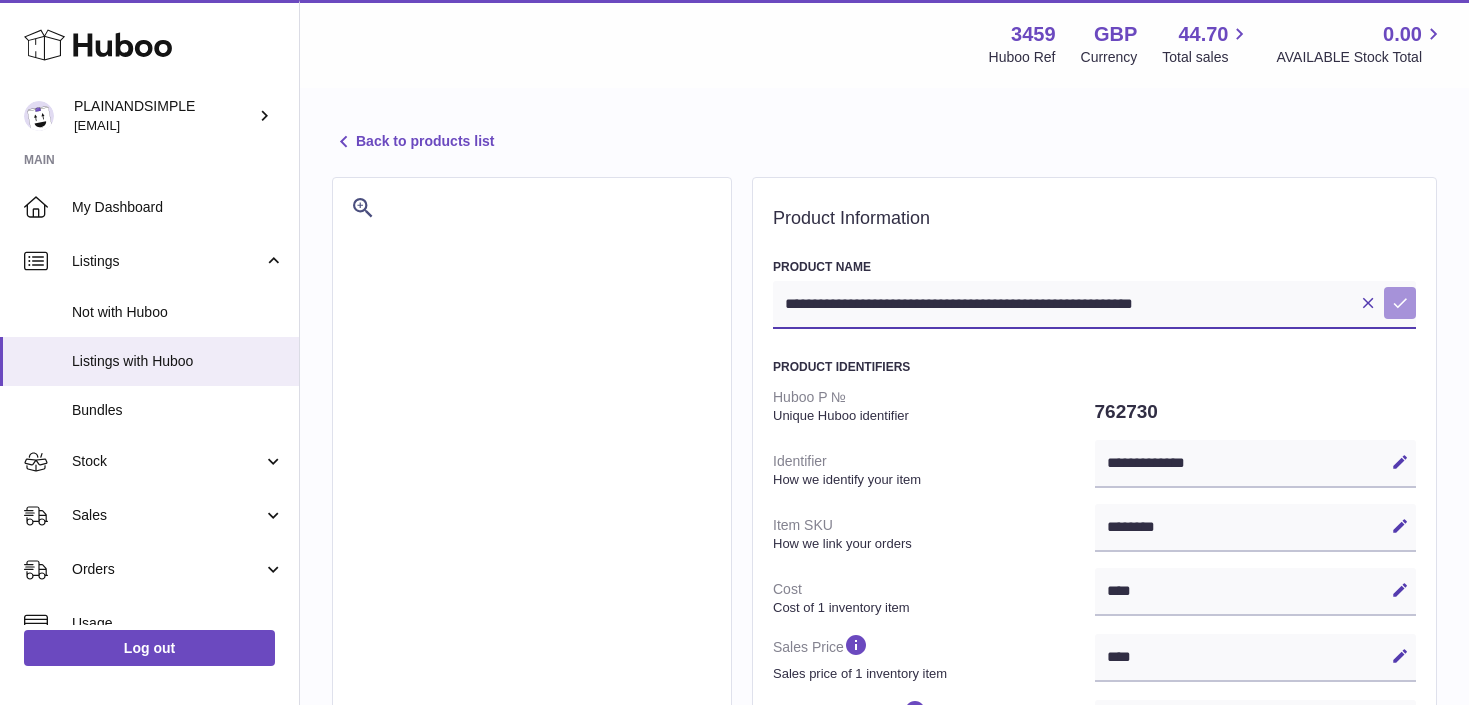 type on "**********" 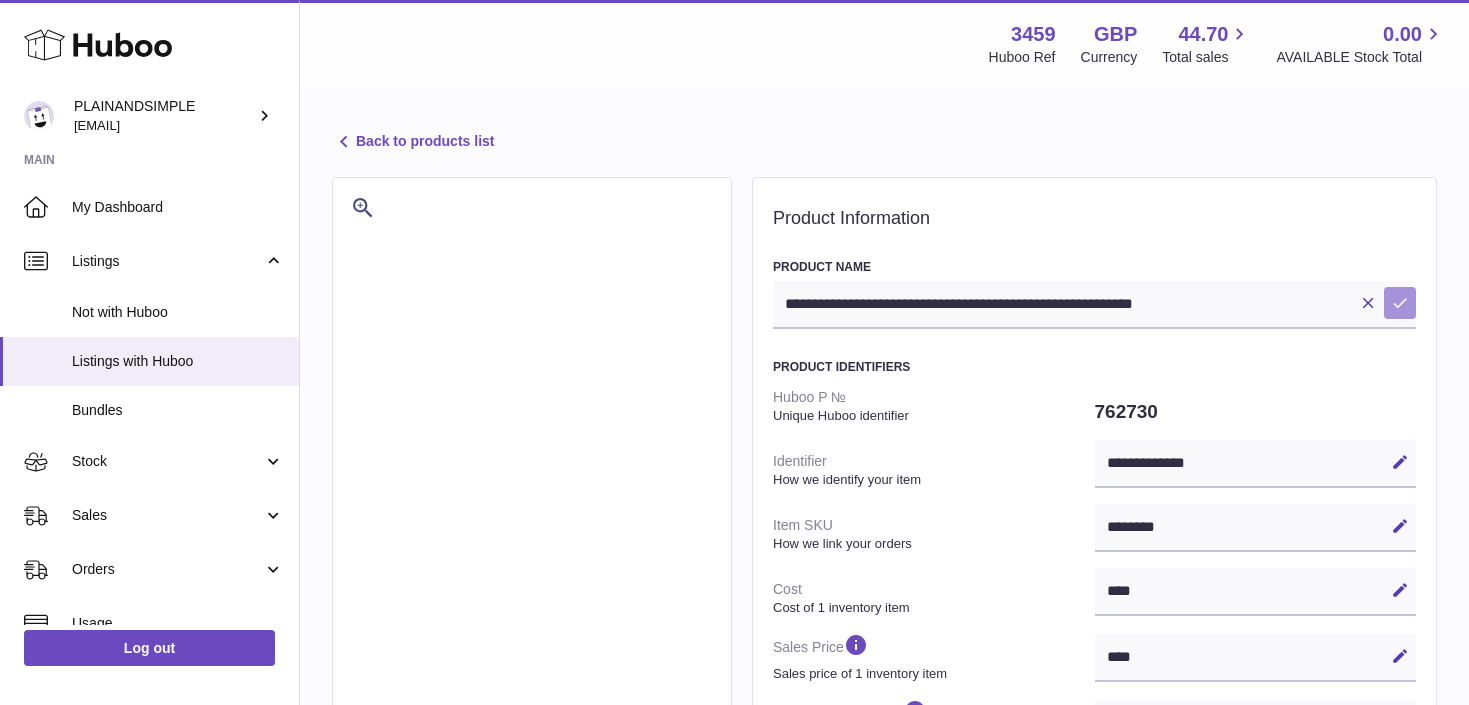 click at bounding box center [1400, 303] 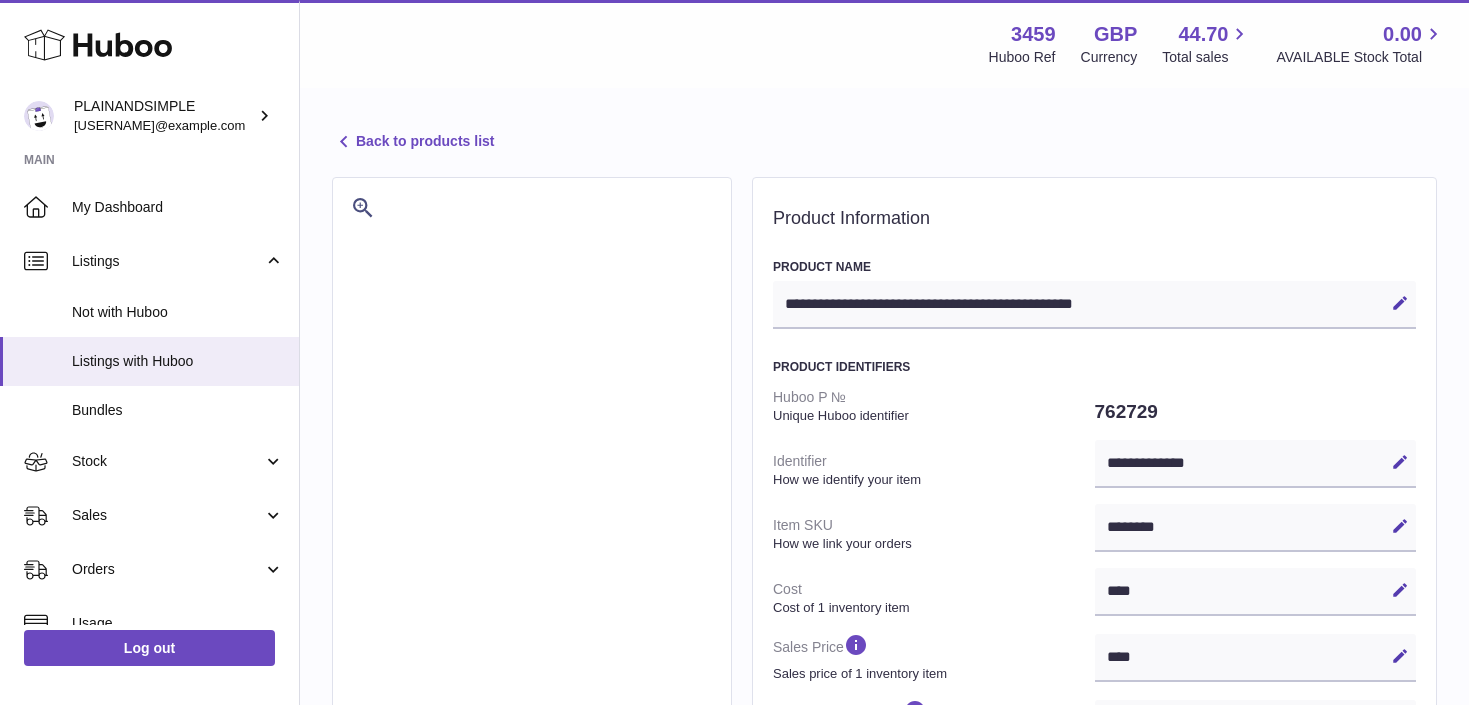 select on "***" 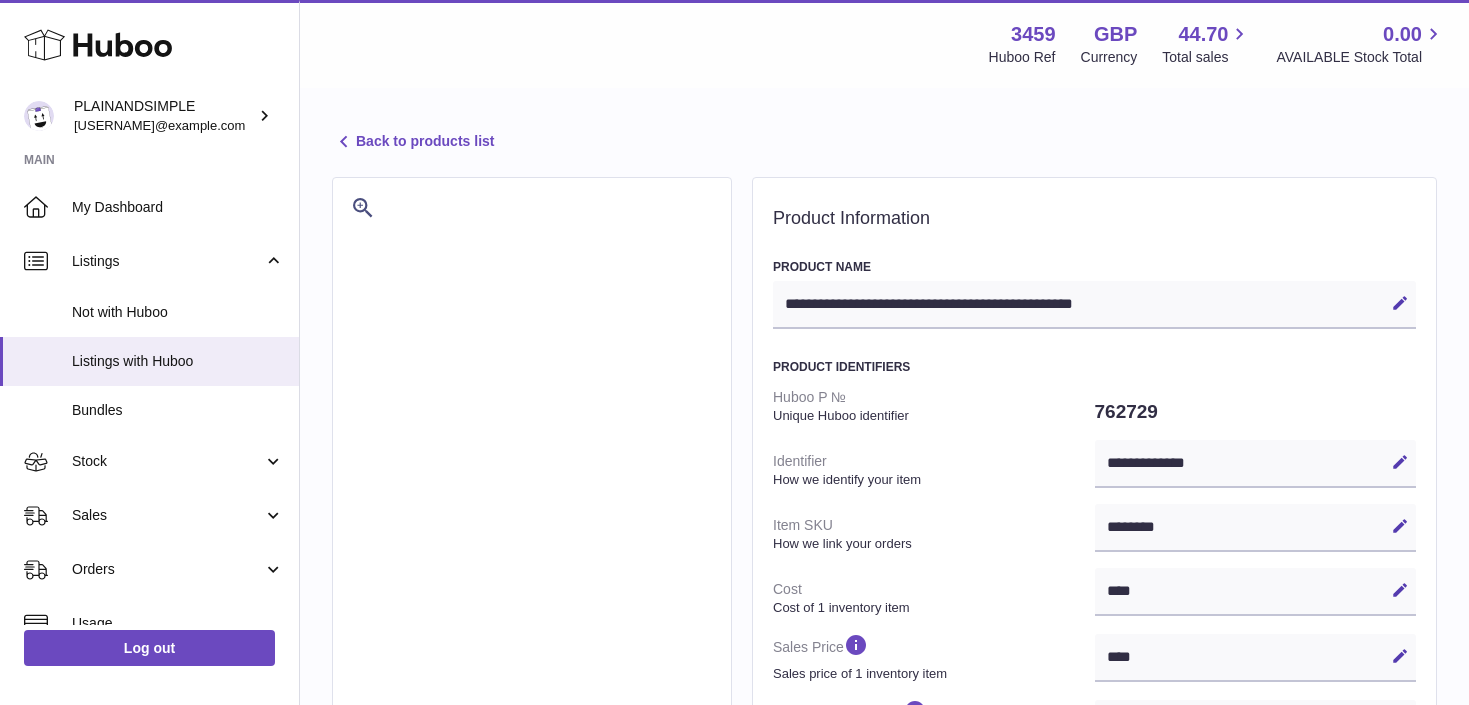 scroll, scrollTop: 0, scrollLeft: 0, axis: both 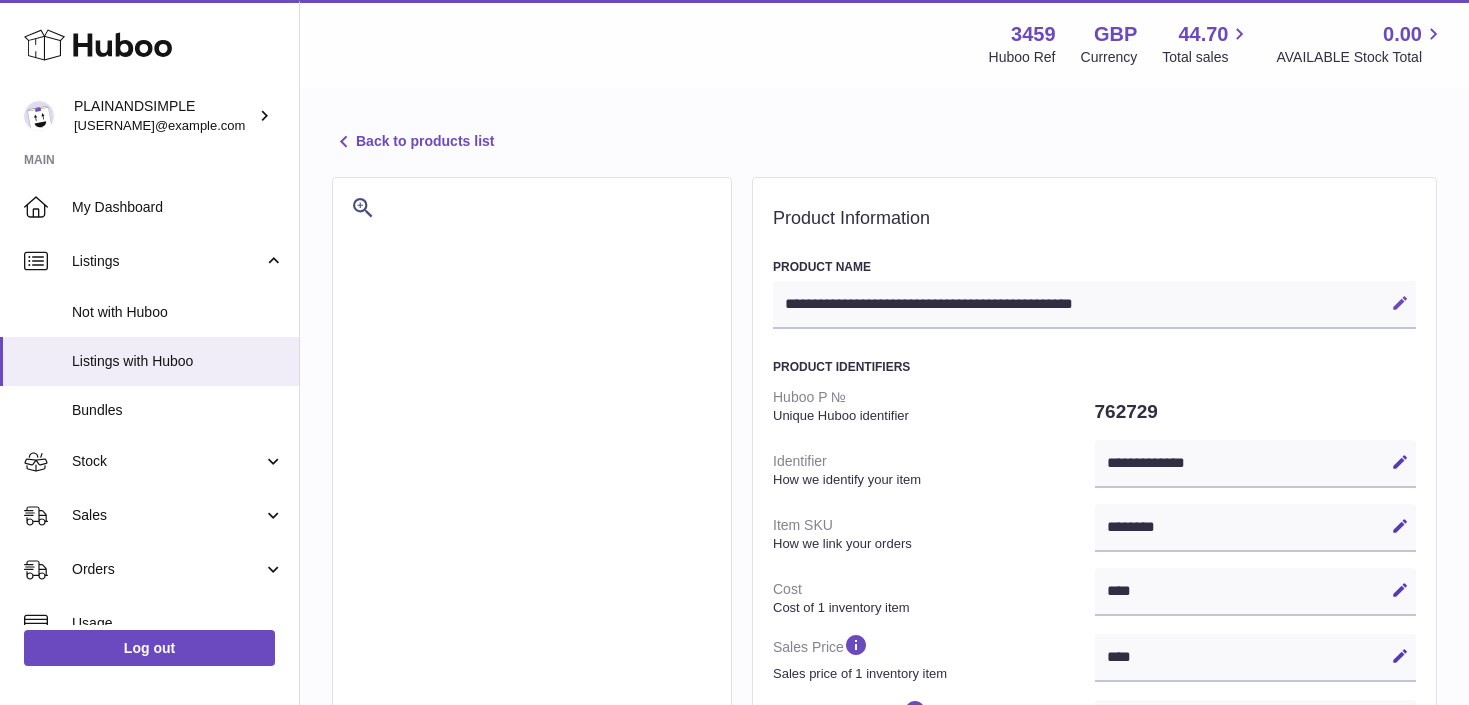 click at bounding box center [1400, 303] 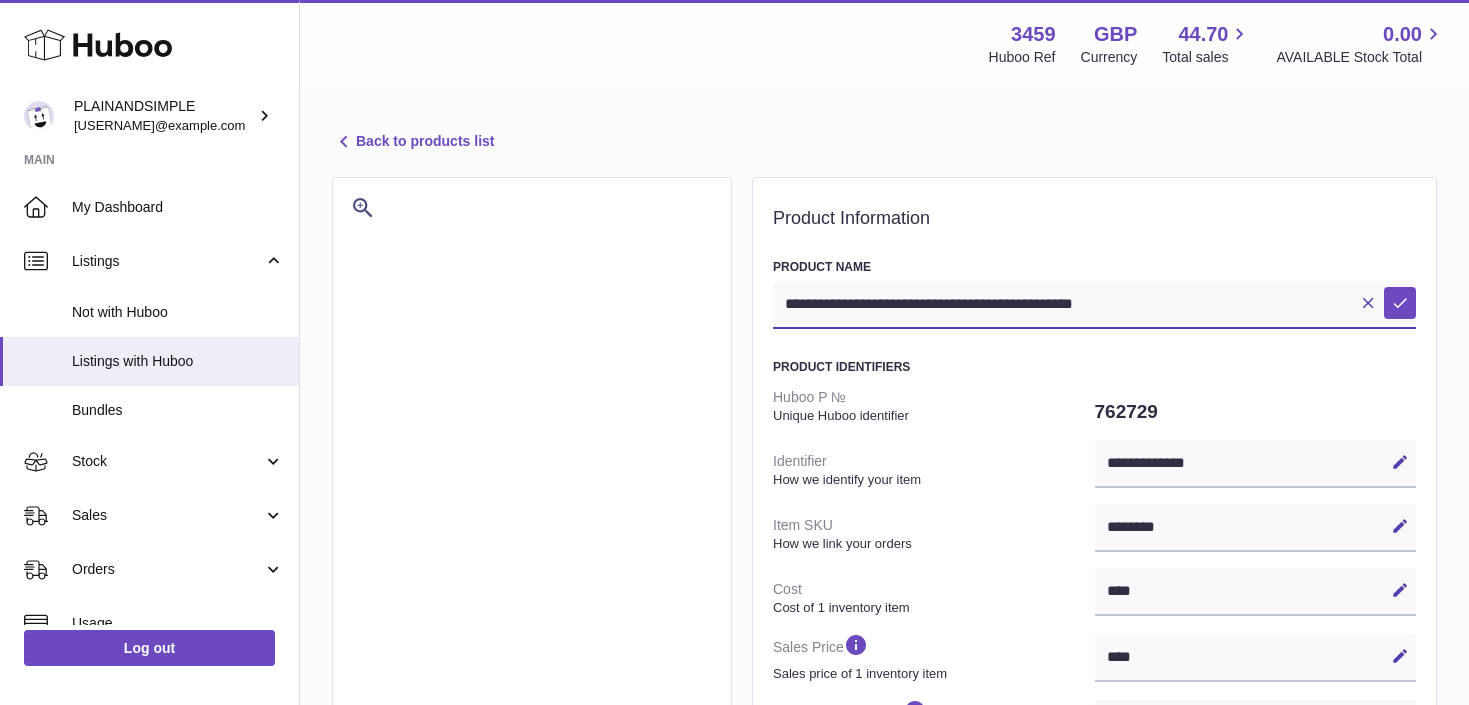 click on "**********" at bounding box center [1094, 305] 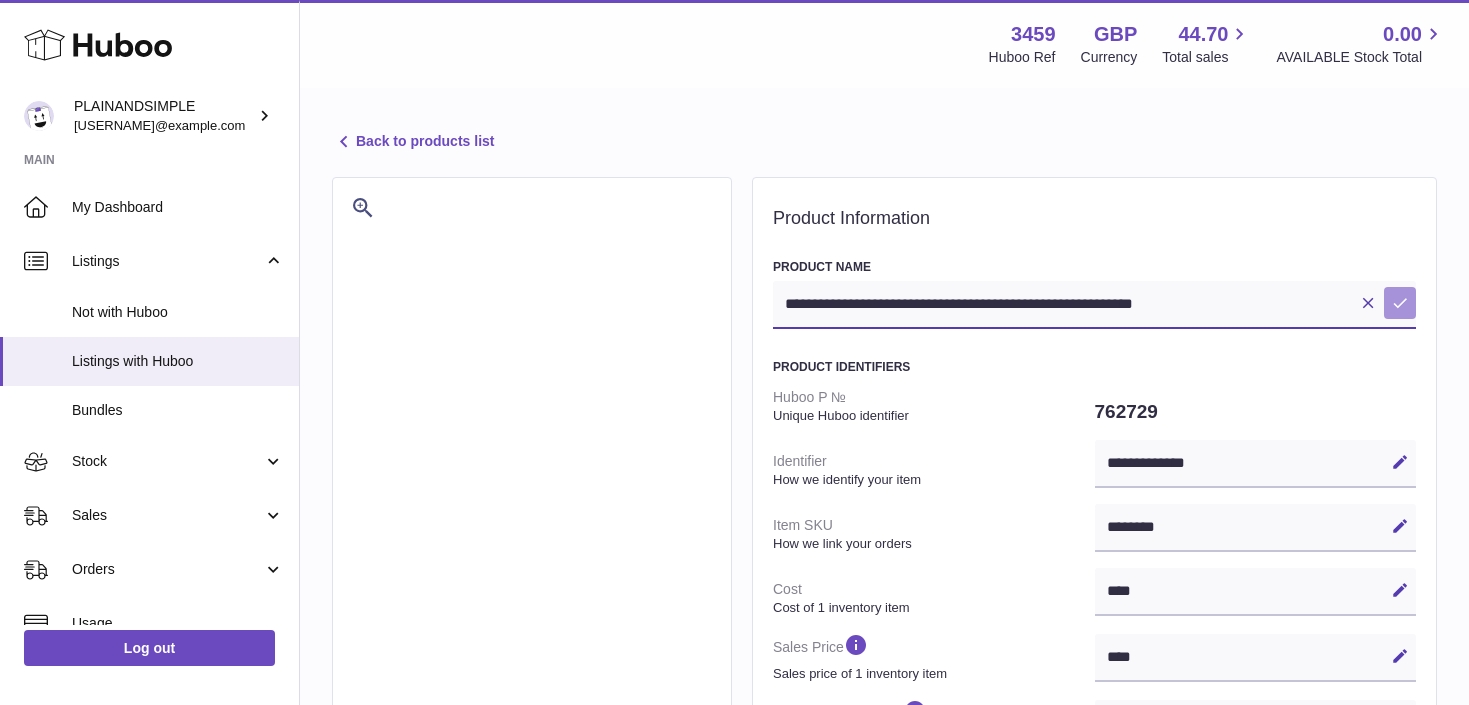 type on "**********" 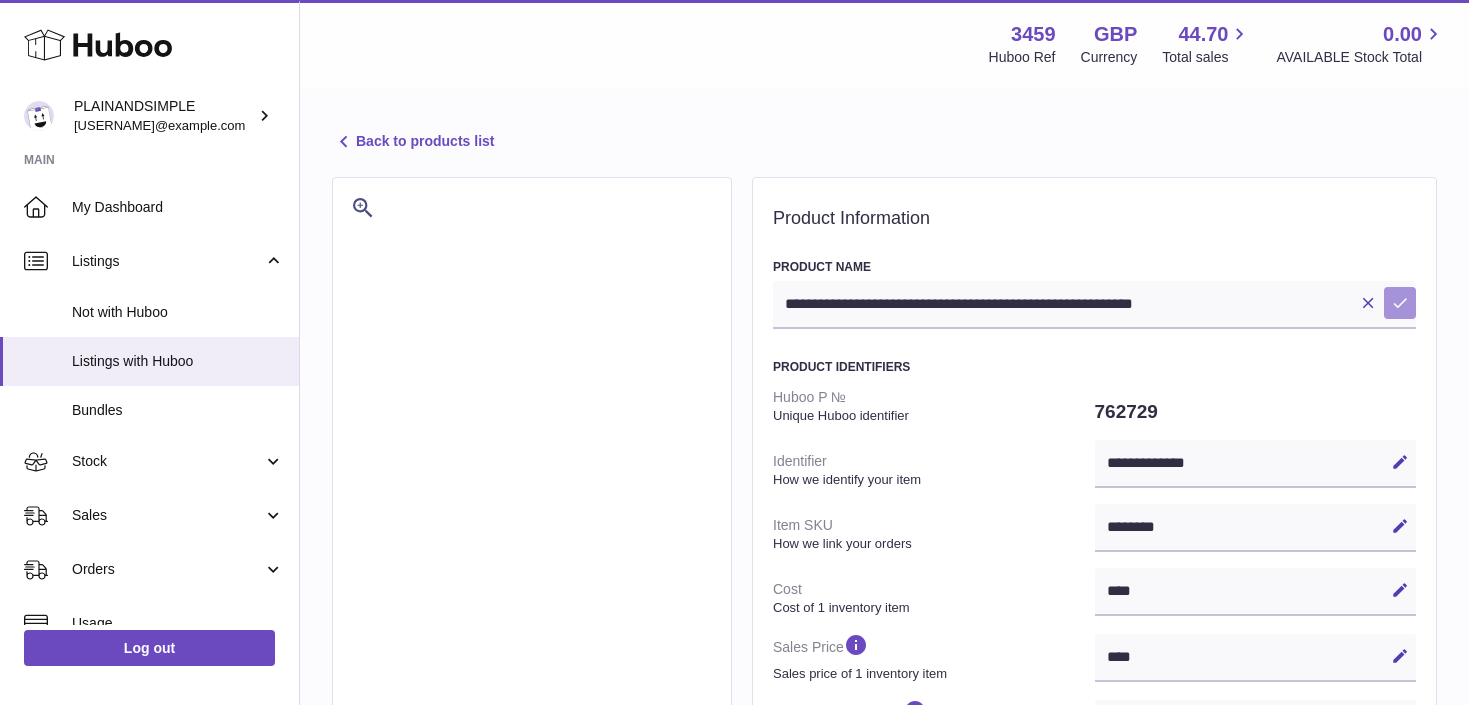 click at bounding box center (1400, 303) 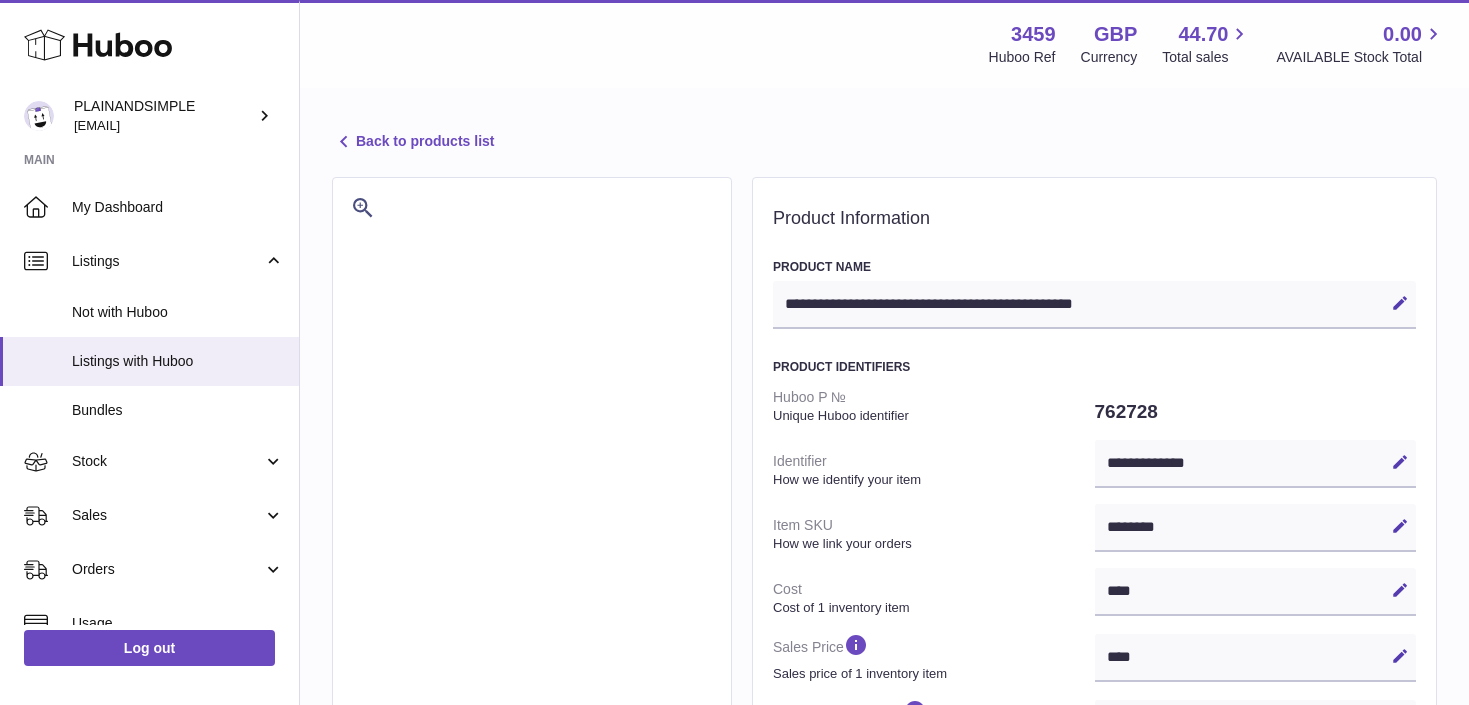 select on "***" 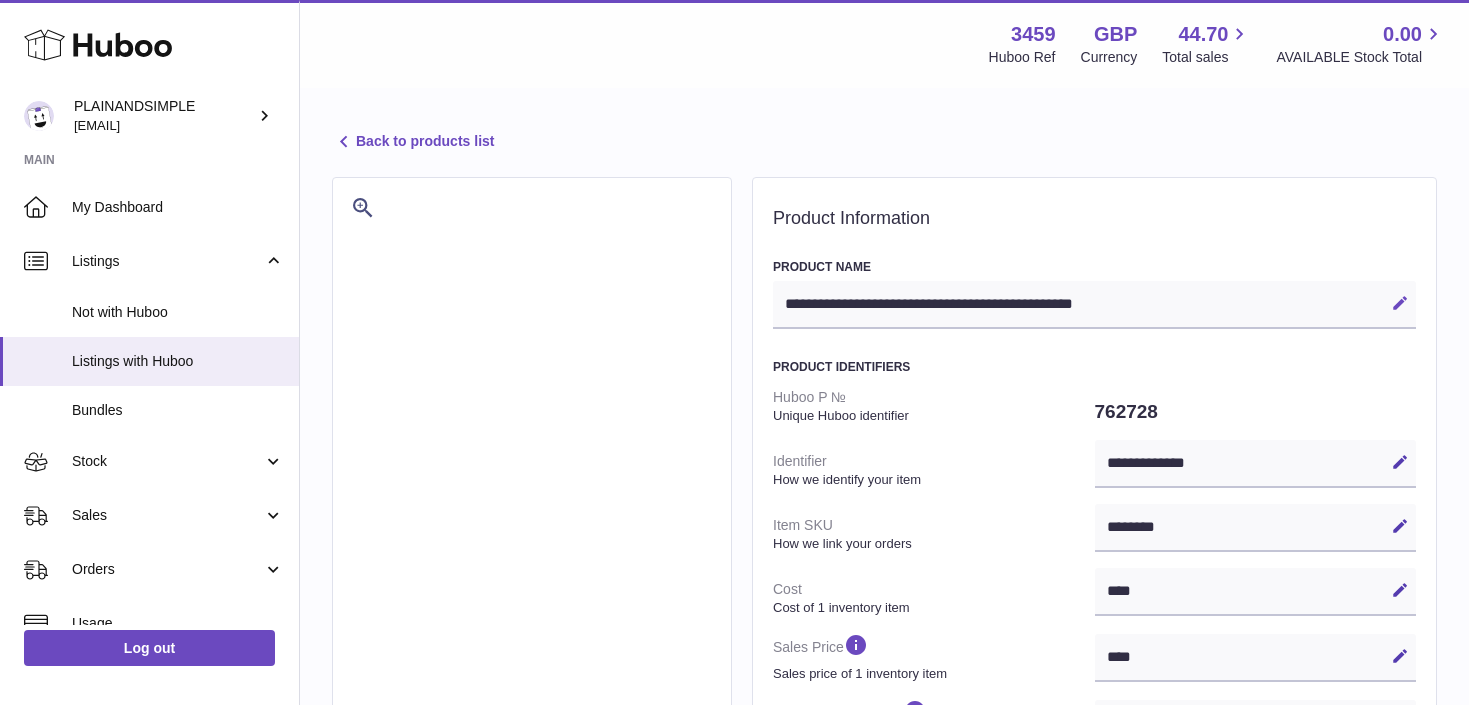 click at bounding box center [1400, 303] 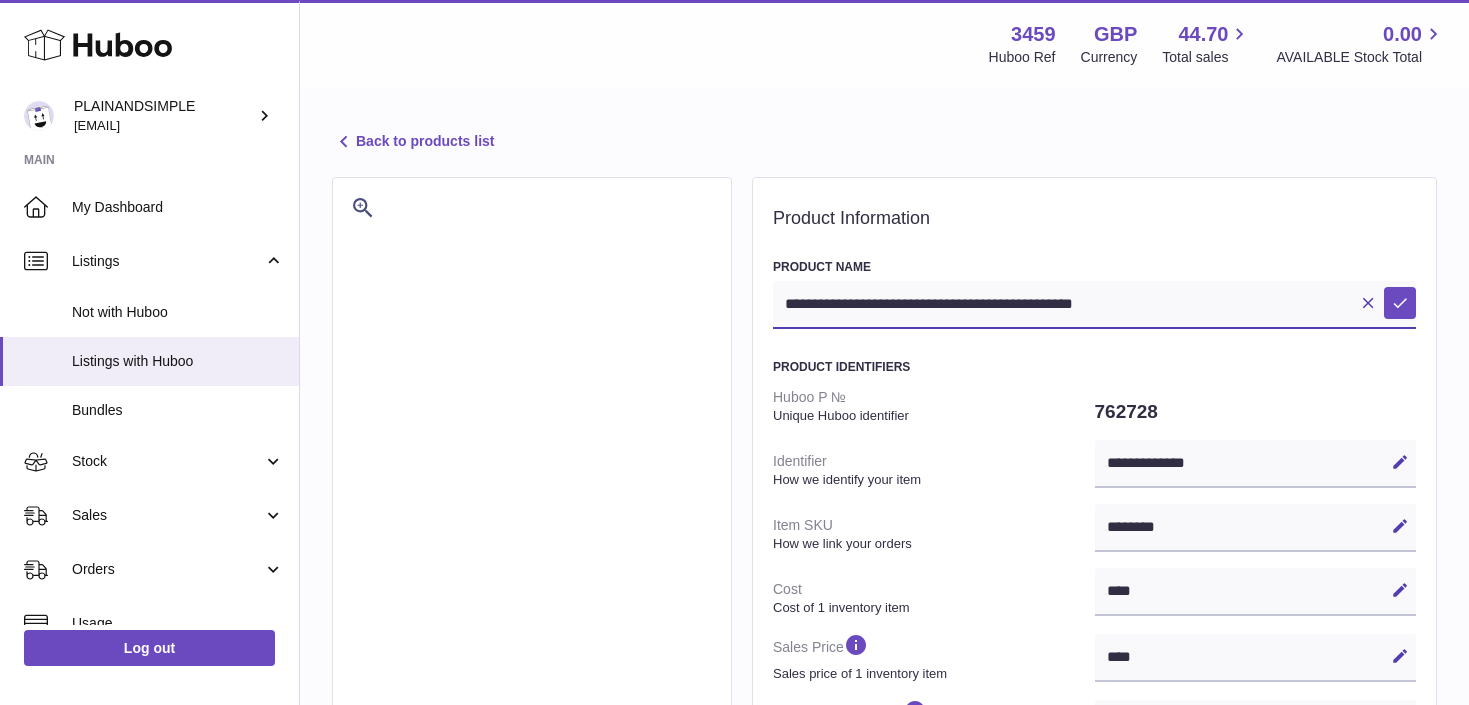 click on "**********" at bounding box center [1094, 305] 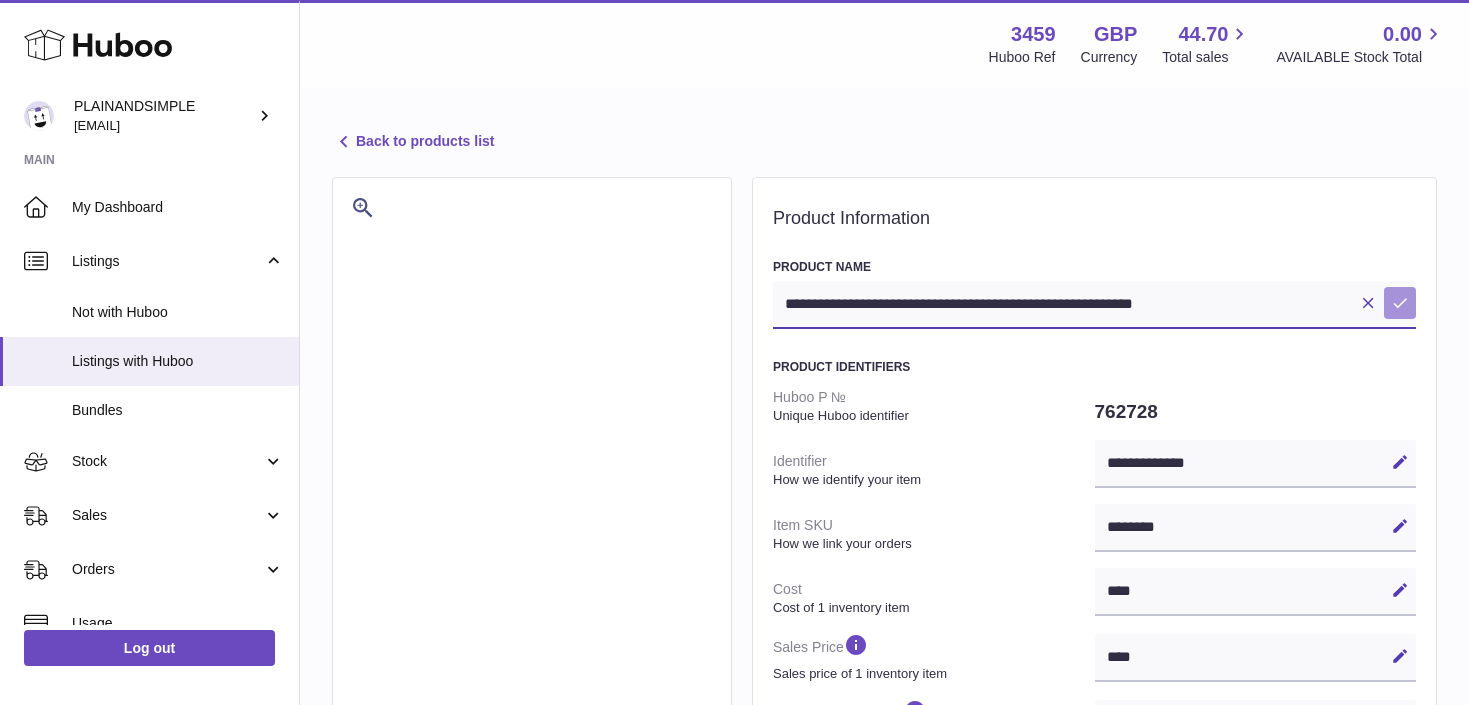 type on "**********" 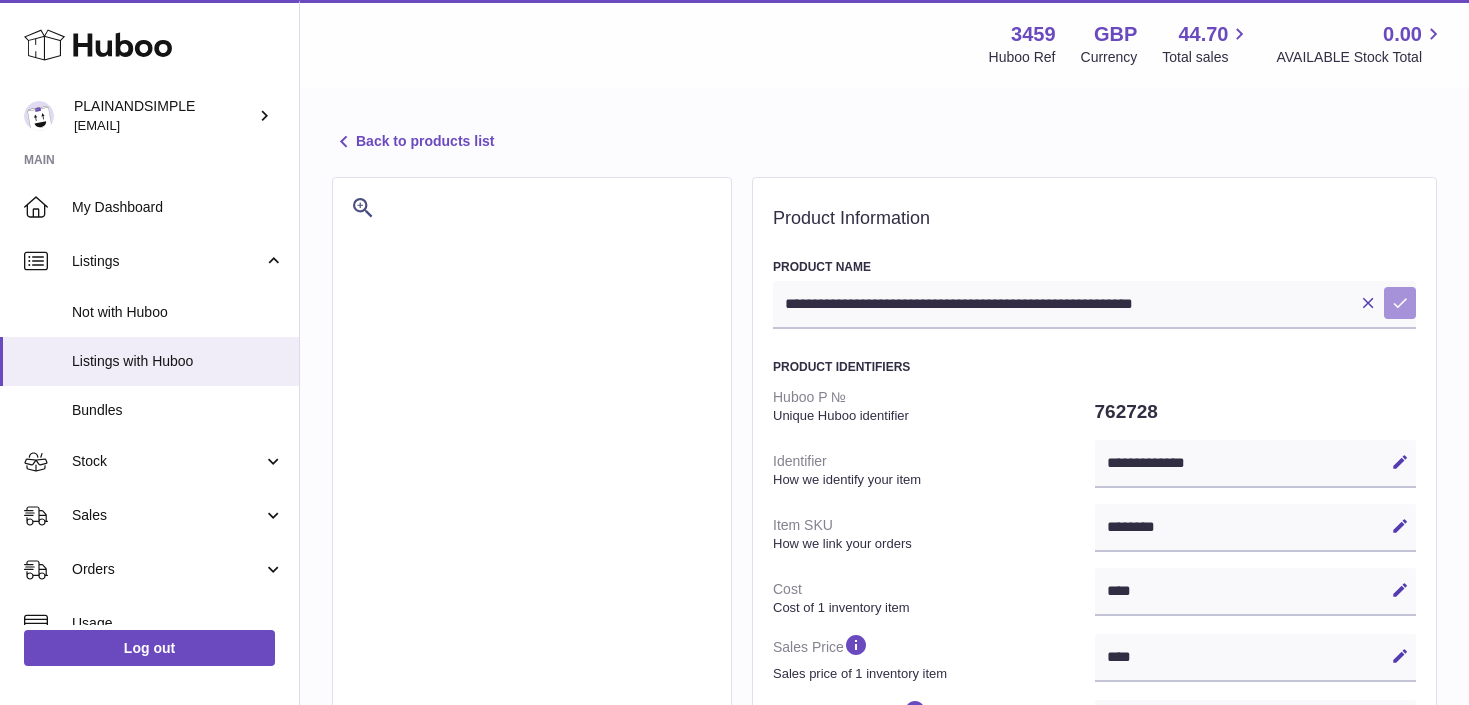 click at bounding box center (1400, 303) 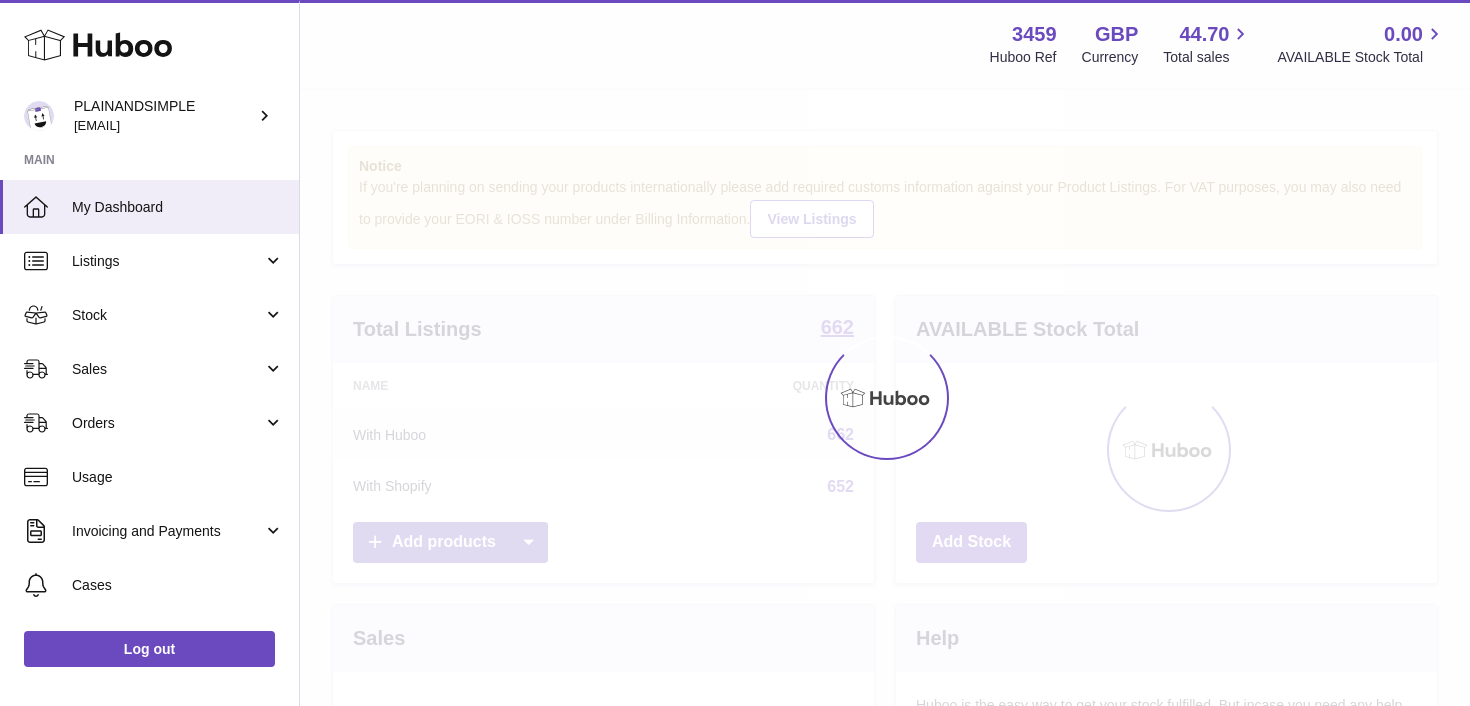 scroll, scrollTop: 0, scrollLeft: 0, axis: both 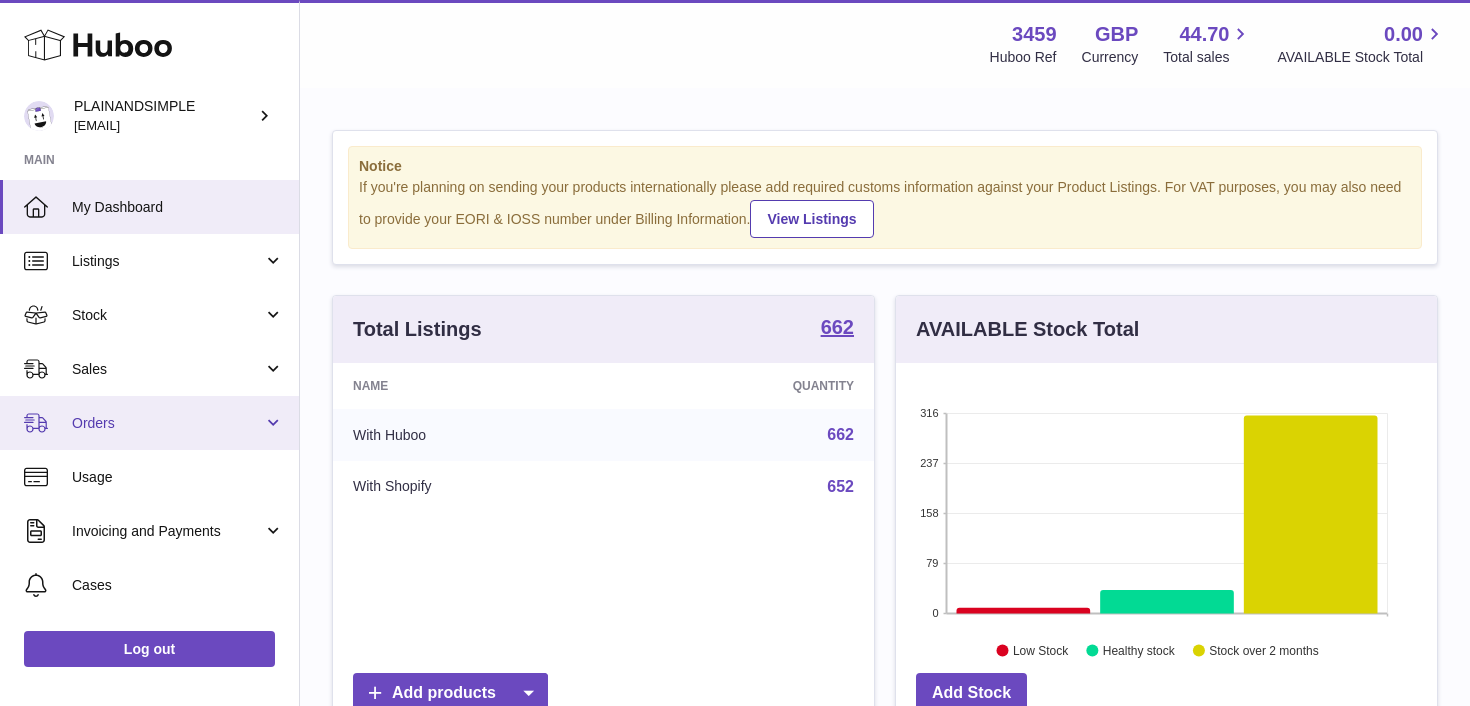 click on "Orders" at bounding box center [149, 423] 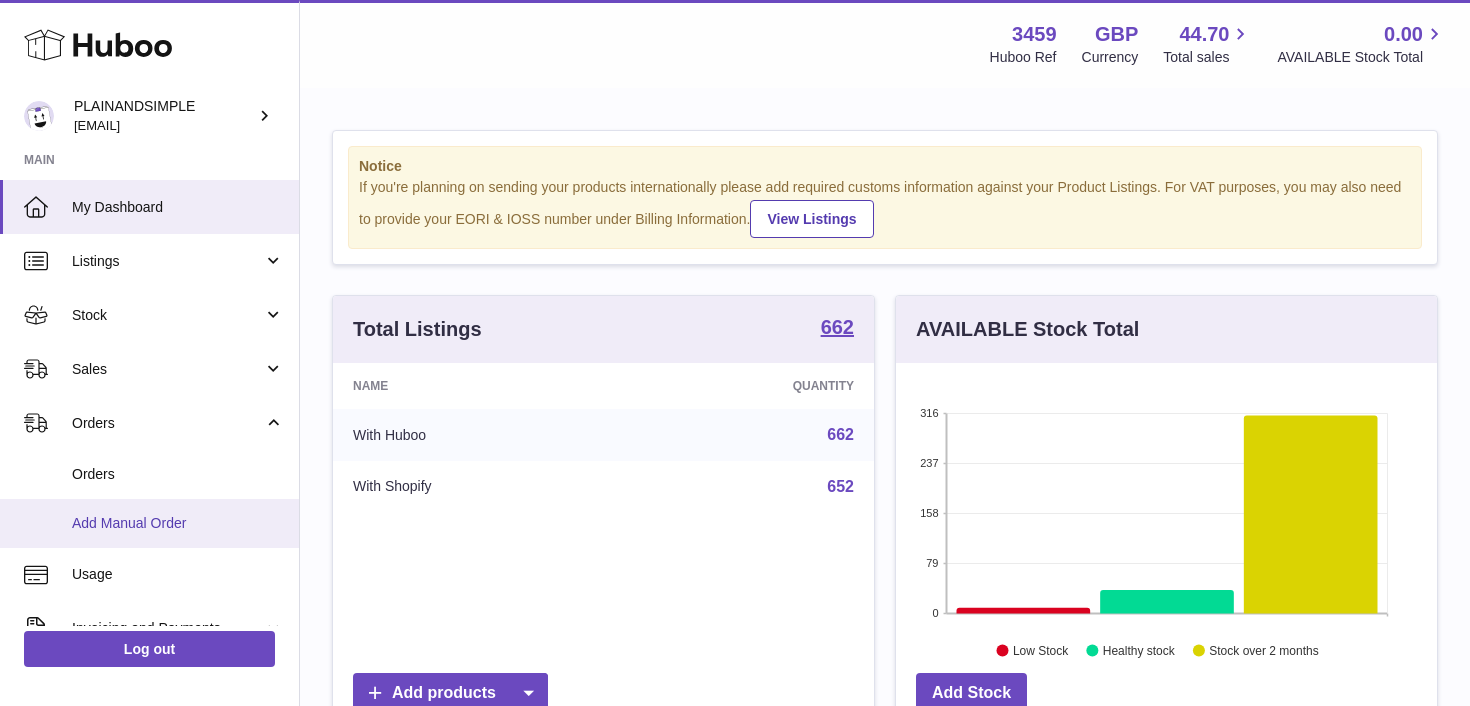 click on "Add Manual Order" at bounding box center (149, 523) 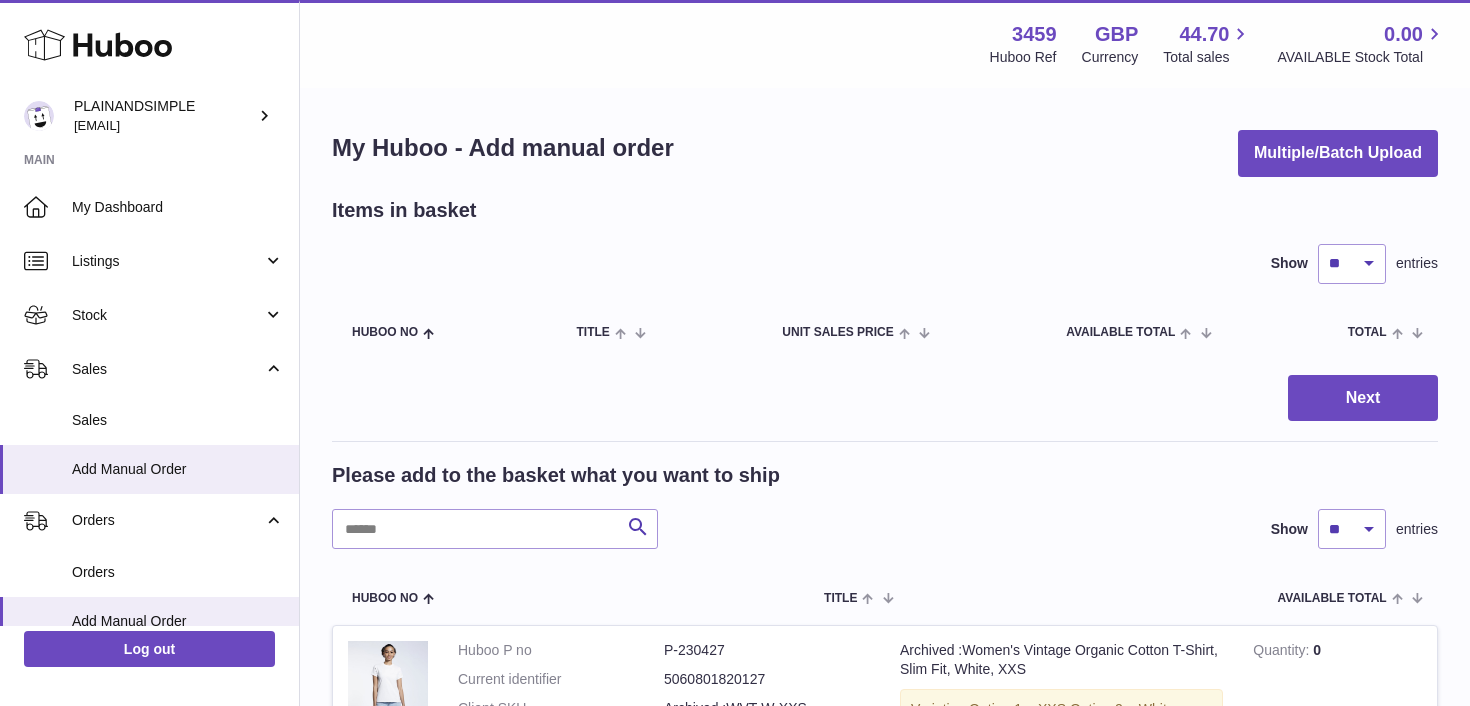scroll, scrollTop: 0, scrollLeft: 0, axis: both 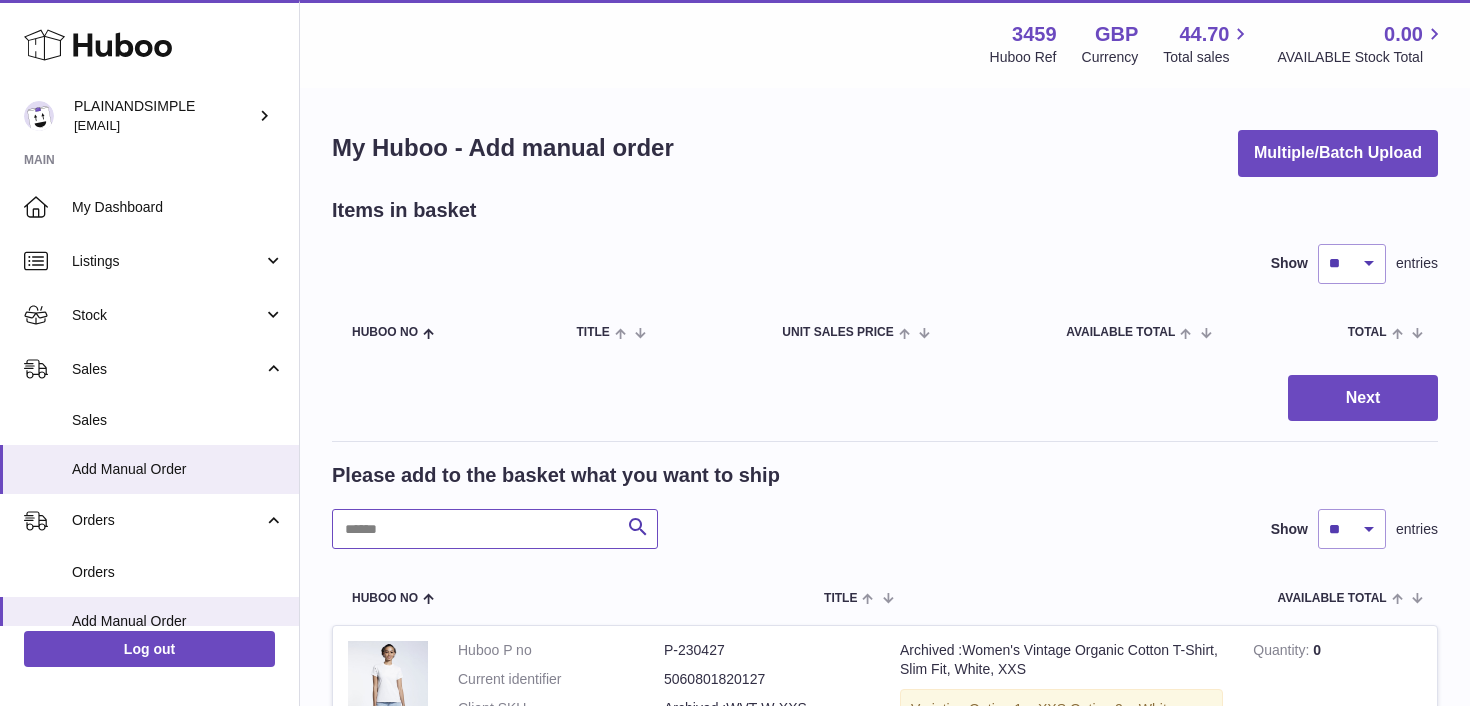 click at bounding box center (495, 529) 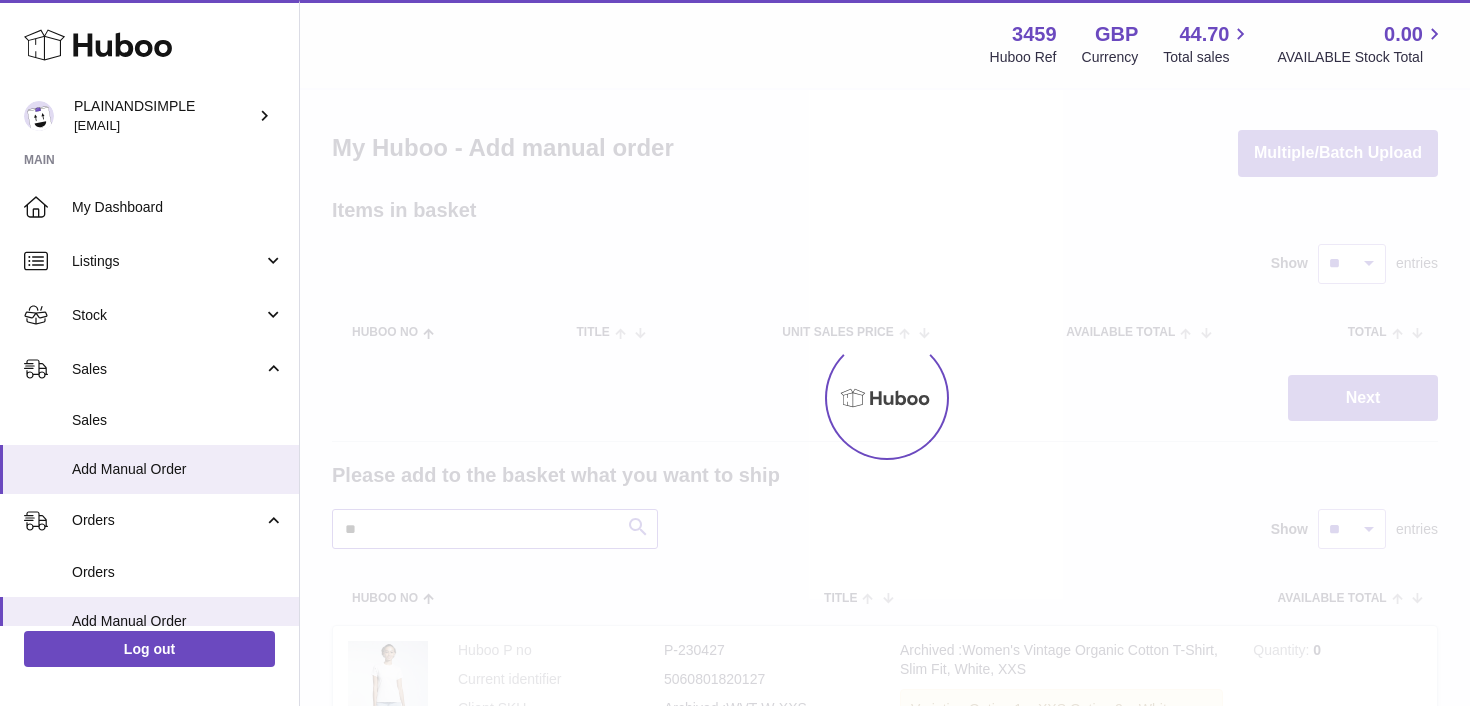 type on "*" 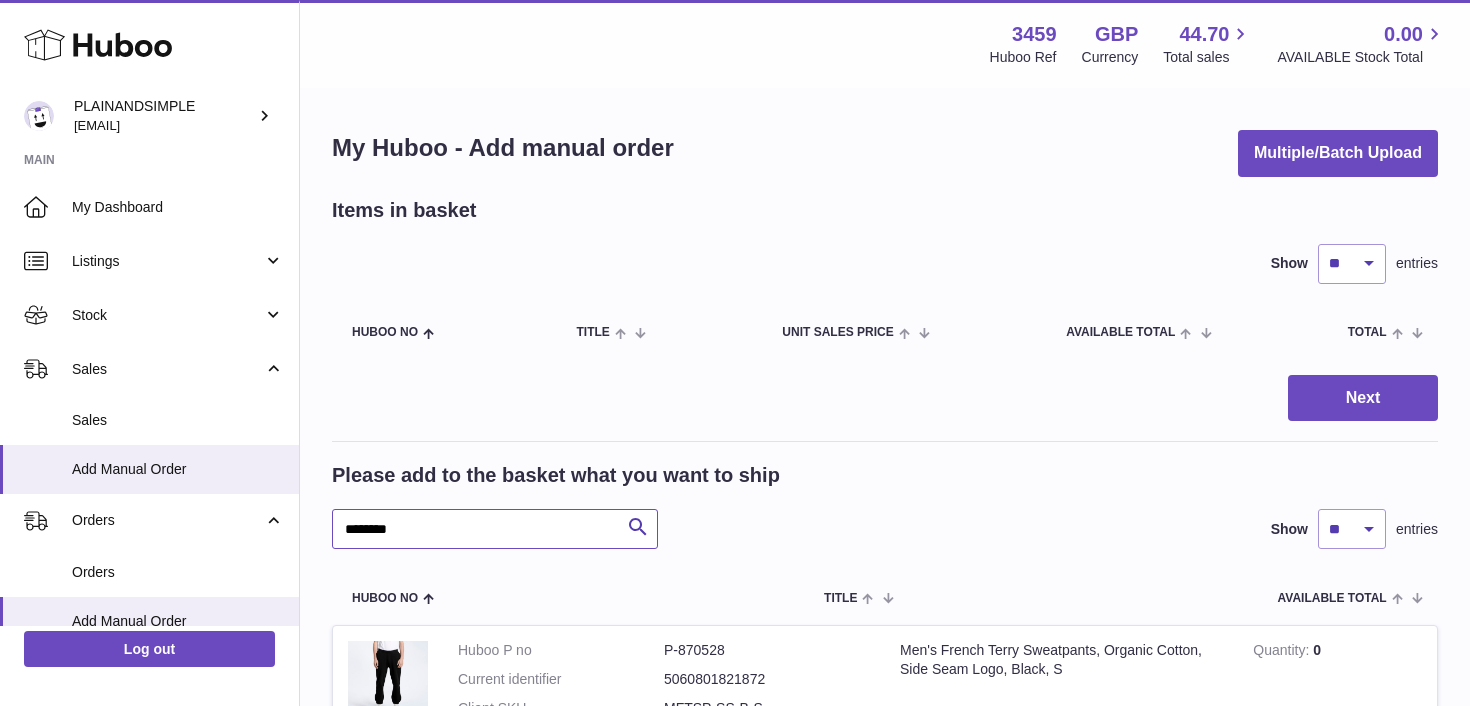 type on "********" 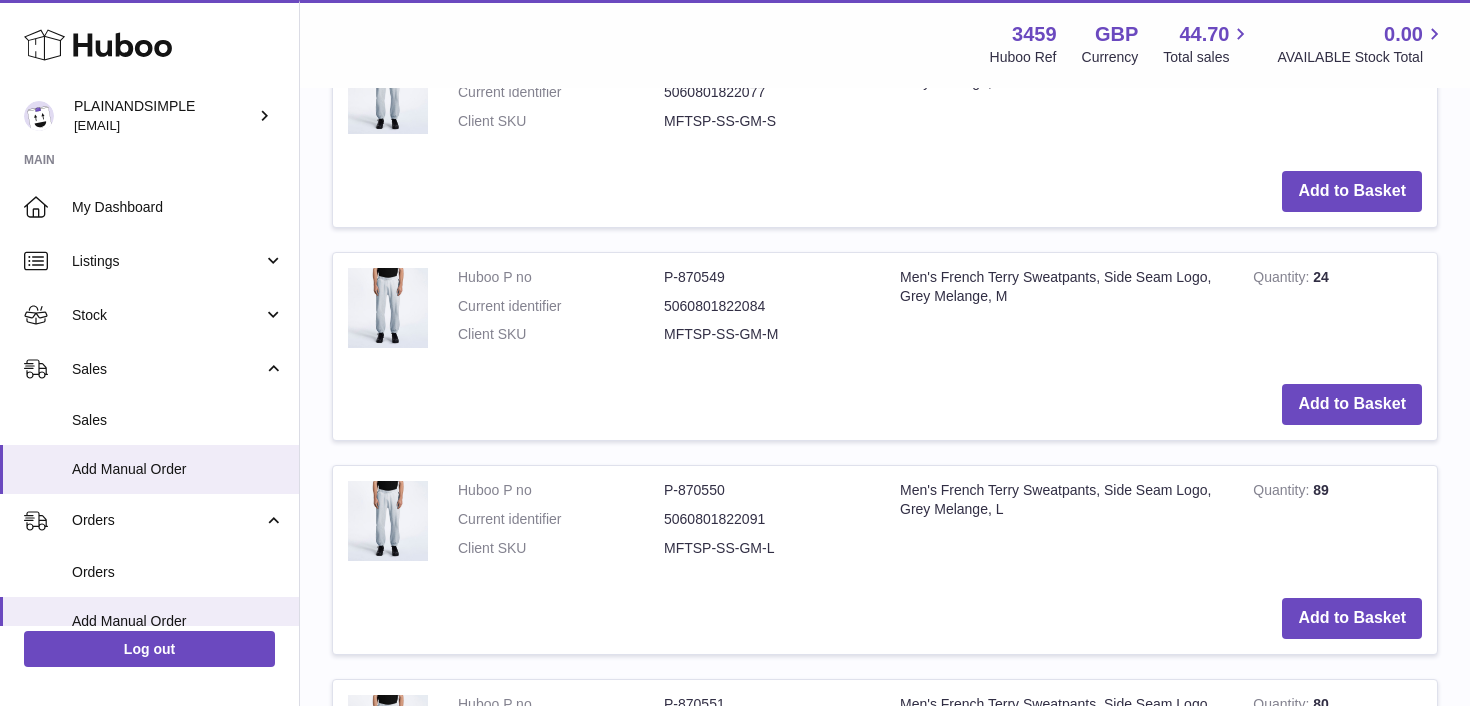 scroll, scrollTop: 1550, scrollLeft: 0, axis: vertical 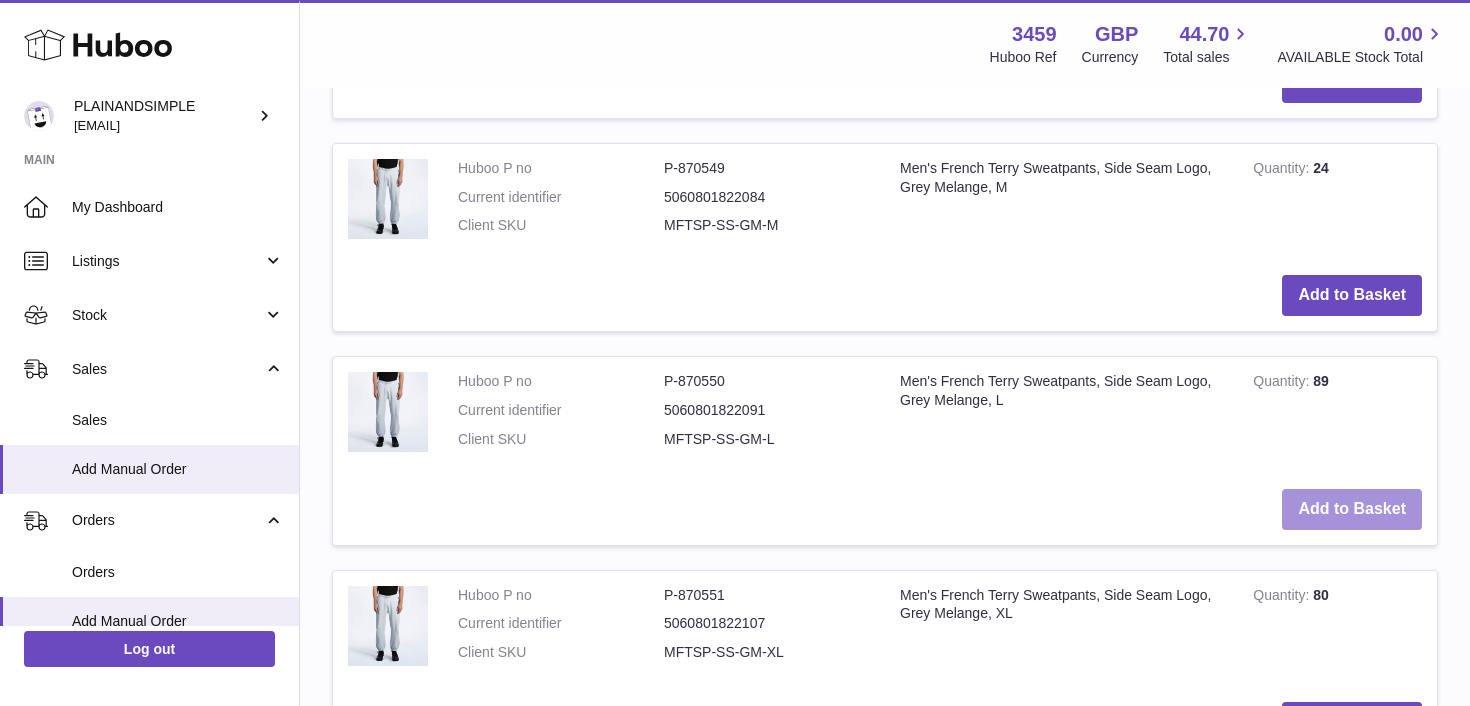 click on "Add to Basket" at bounding box center (1352, 509) 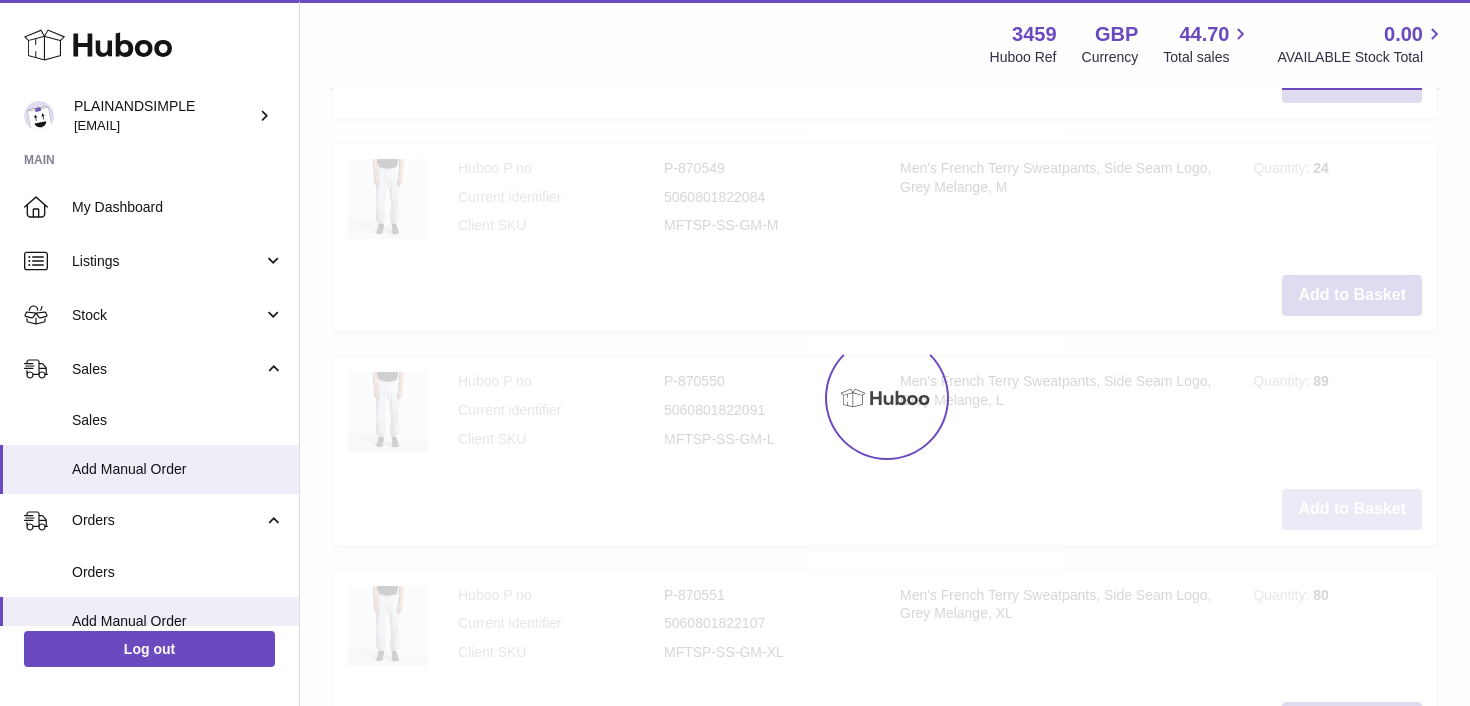 scroll, scrollTop: 1771, scrollLeft: 0, axis: vertical 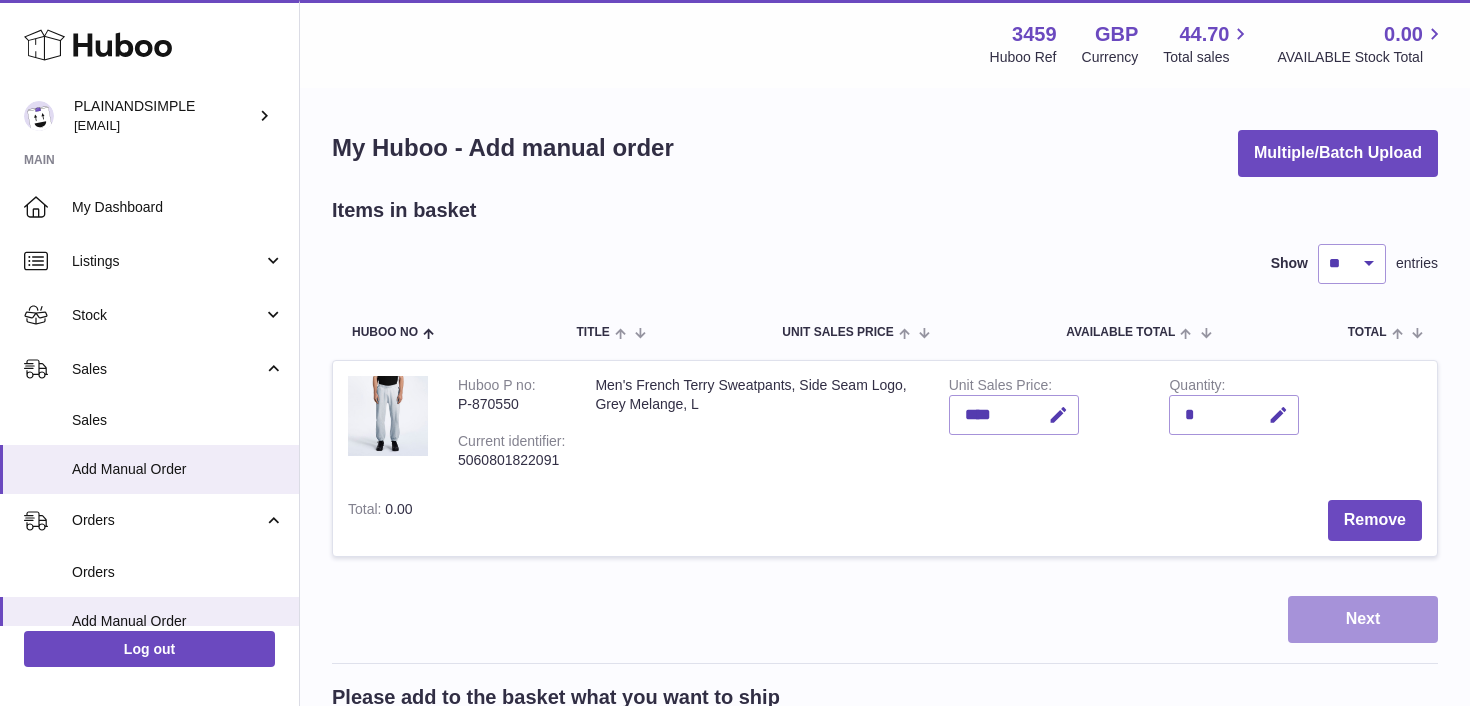 click on "Next" at bounding box center [1363, 619] 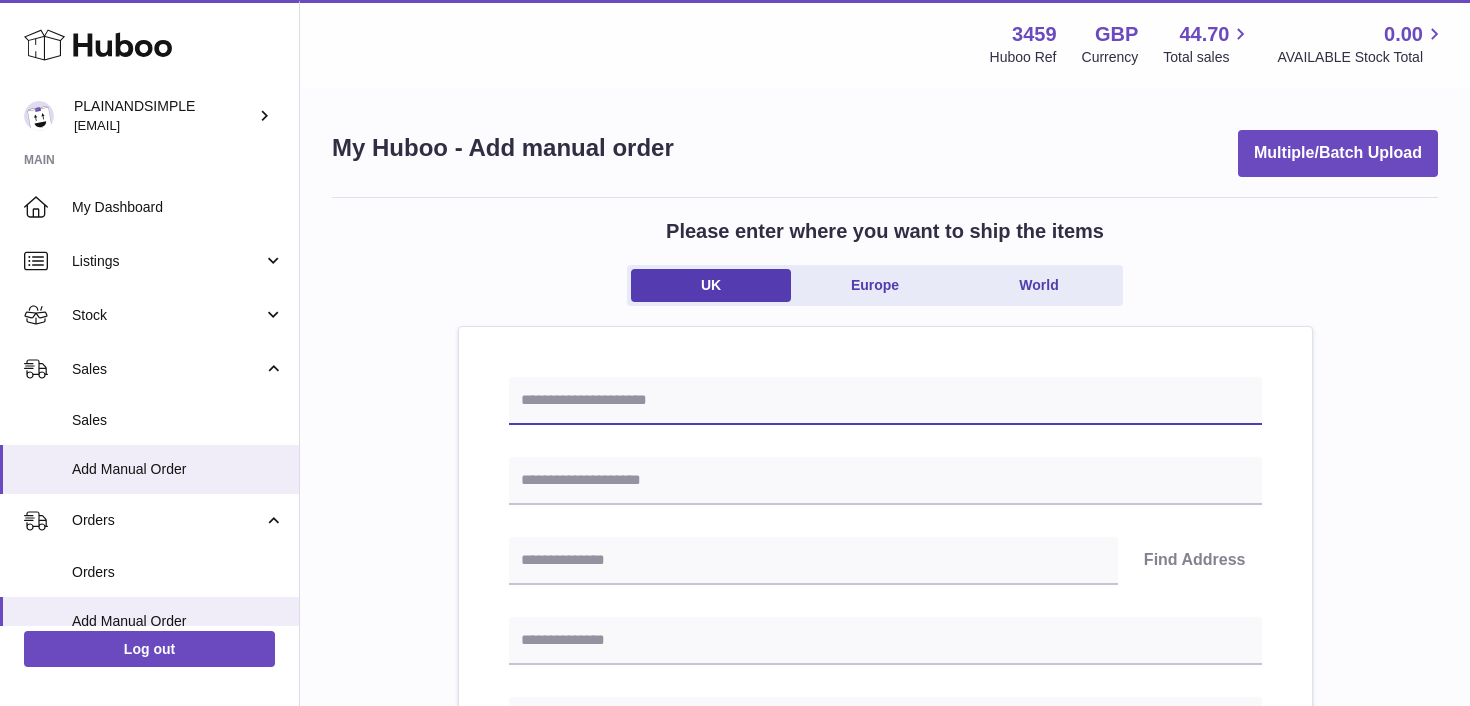 click at bounding box center [885, 401] 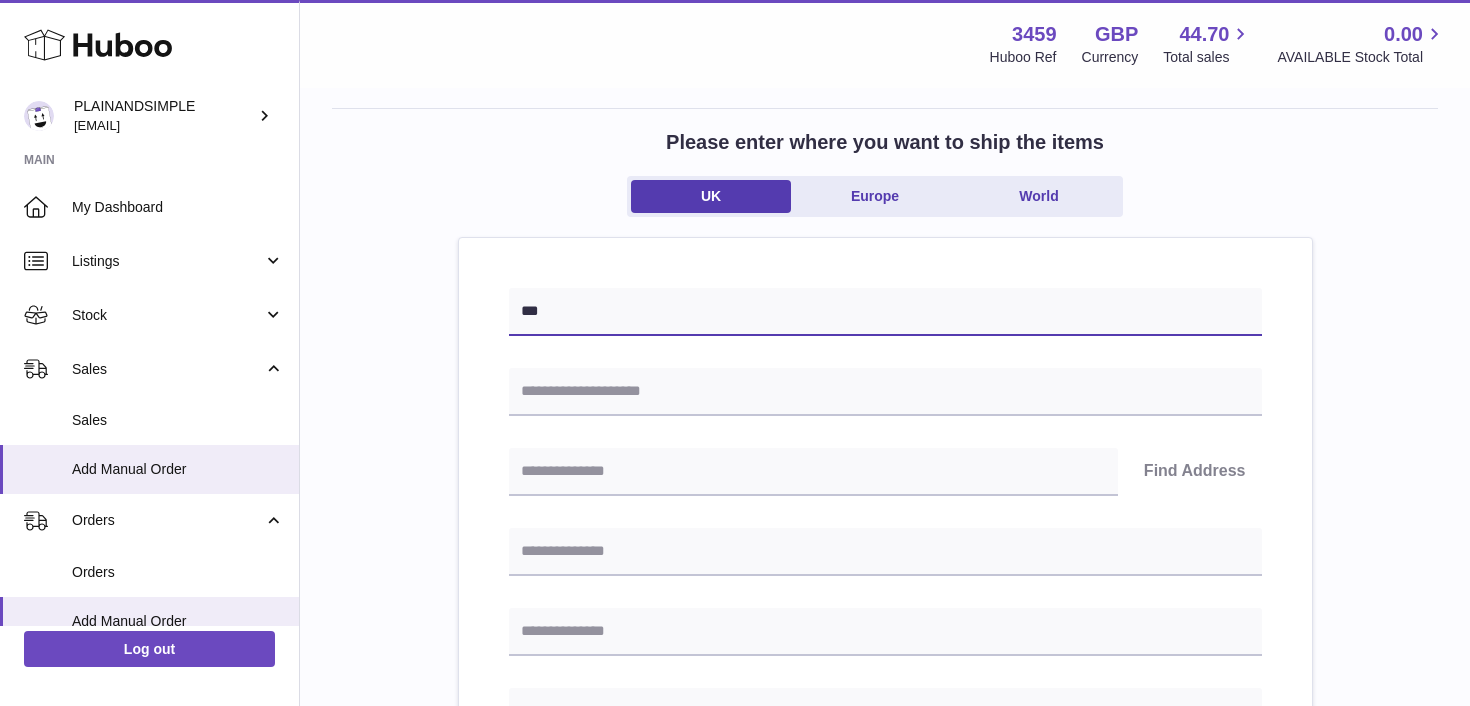 scroll, scrollTop: 96, scrollLeft: 0, axis: vertical 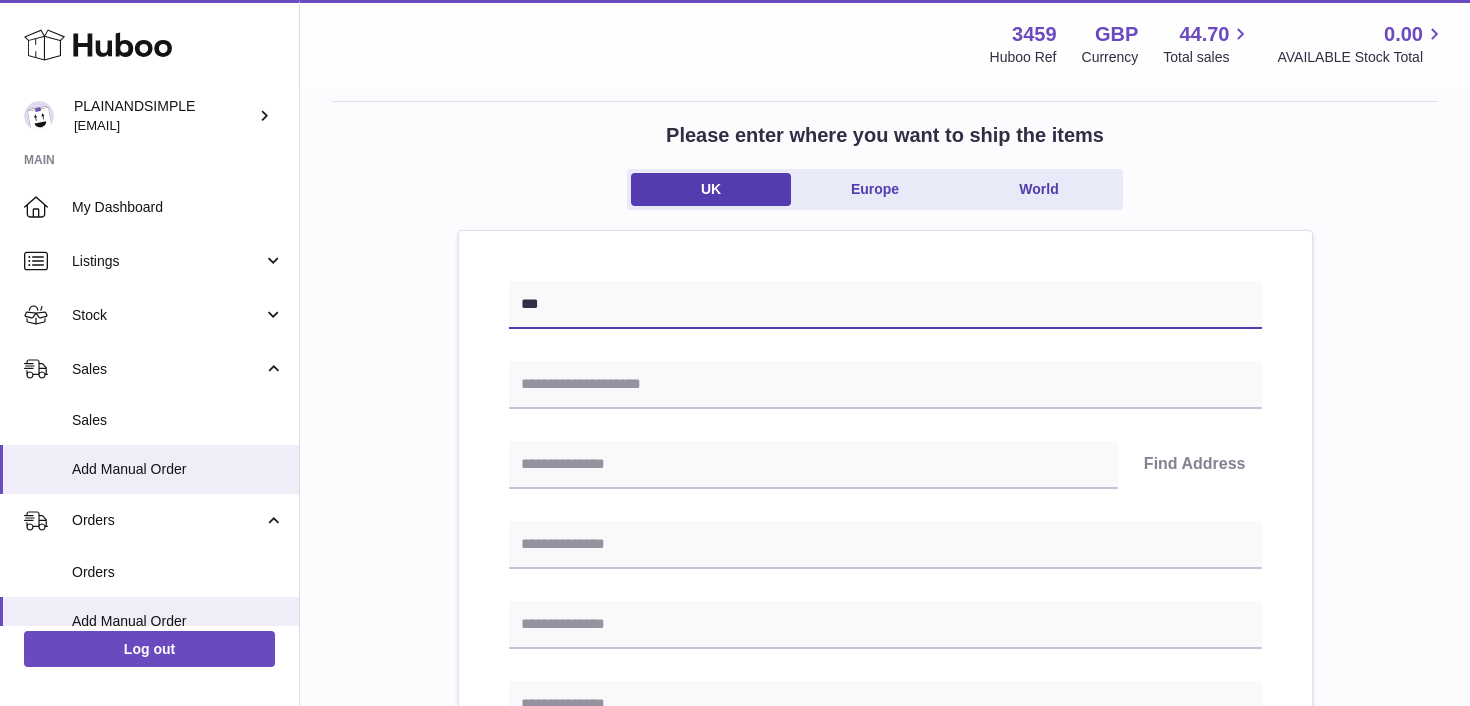 type on "***" 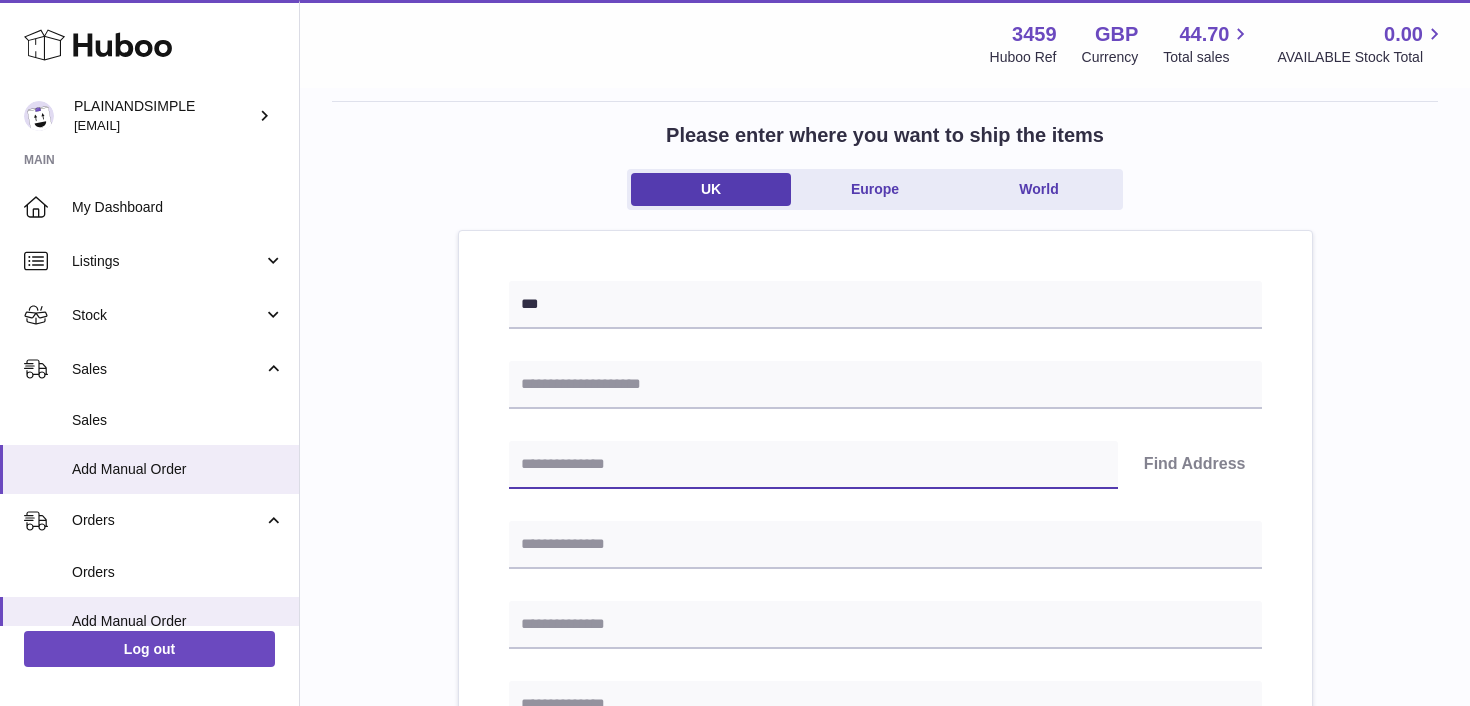 click at bounding box center (813, 465) 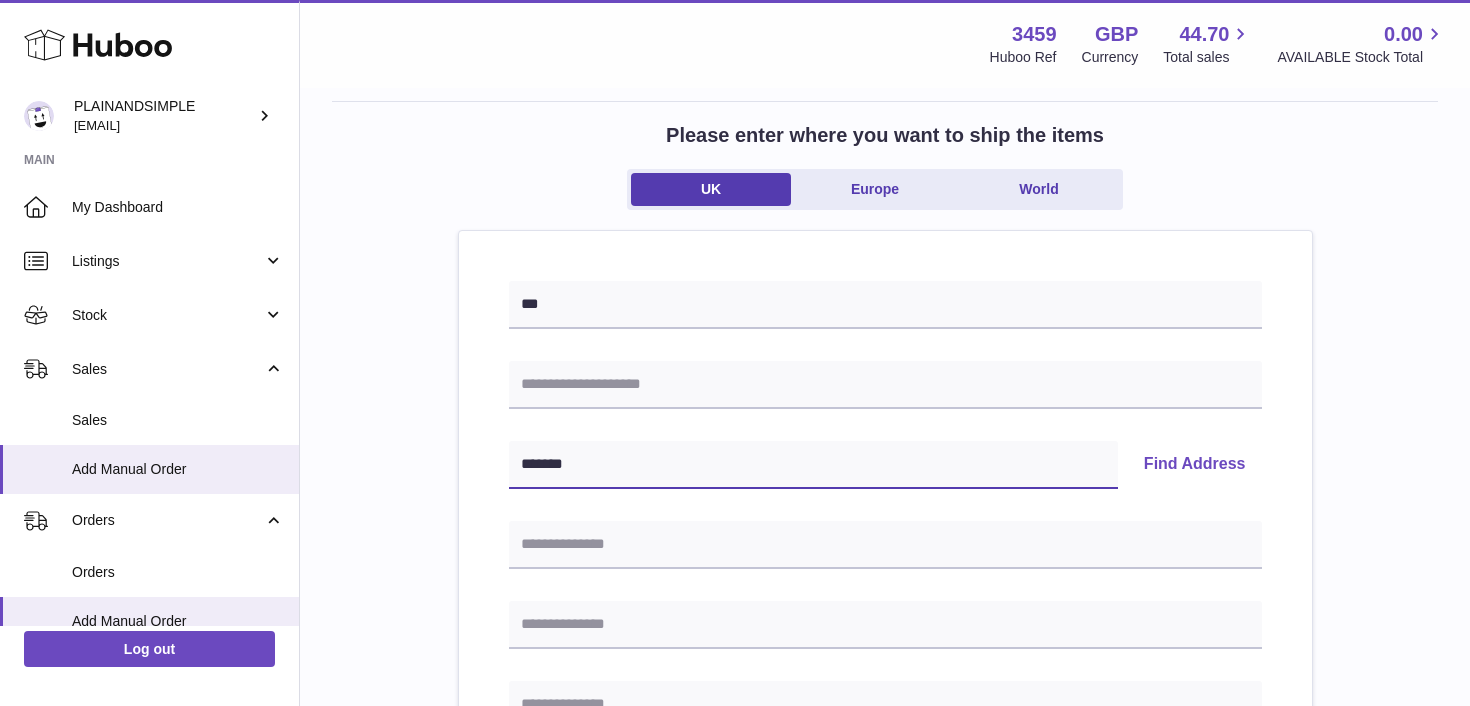 type on "*******" 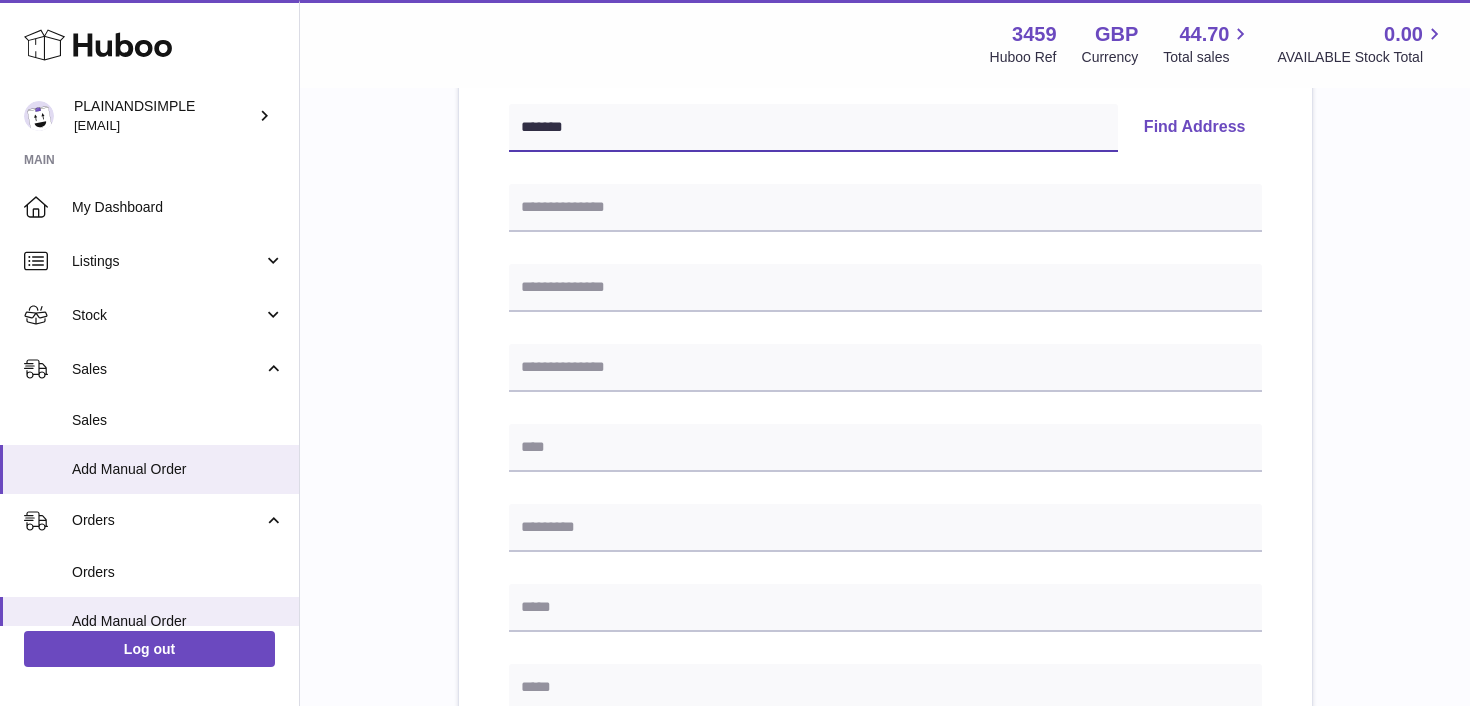 scroll, scrollTop: 638, scrollLeft: 0, axis: vertical 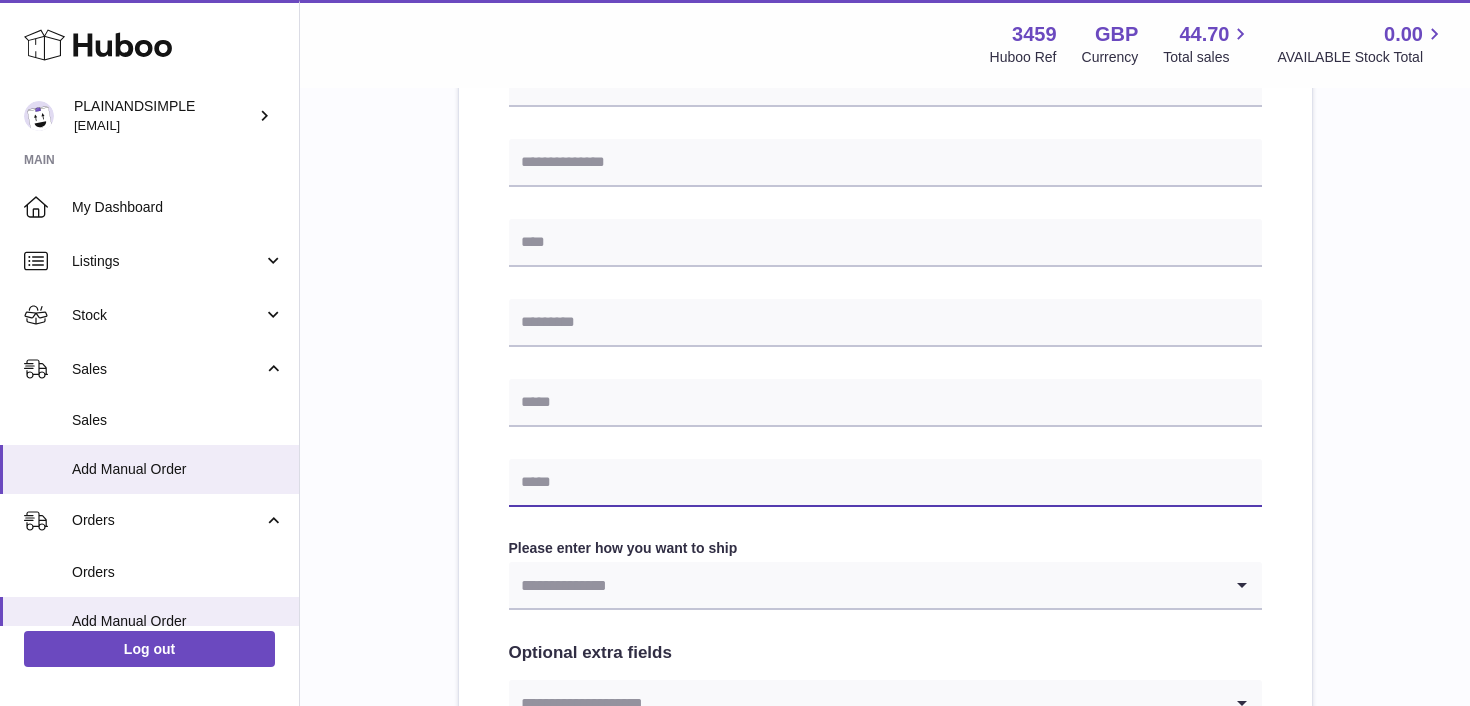 click at bounding box center [885, 483] 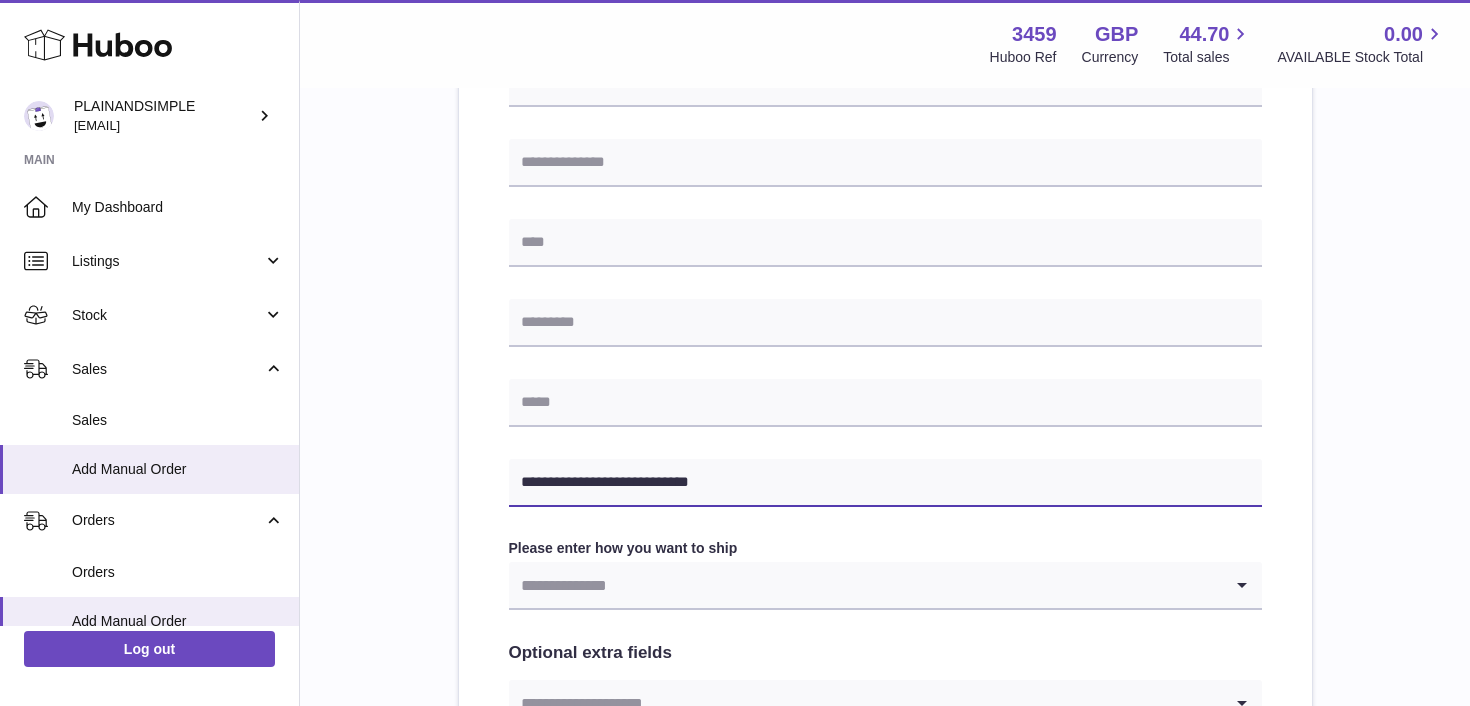 type on "**********" 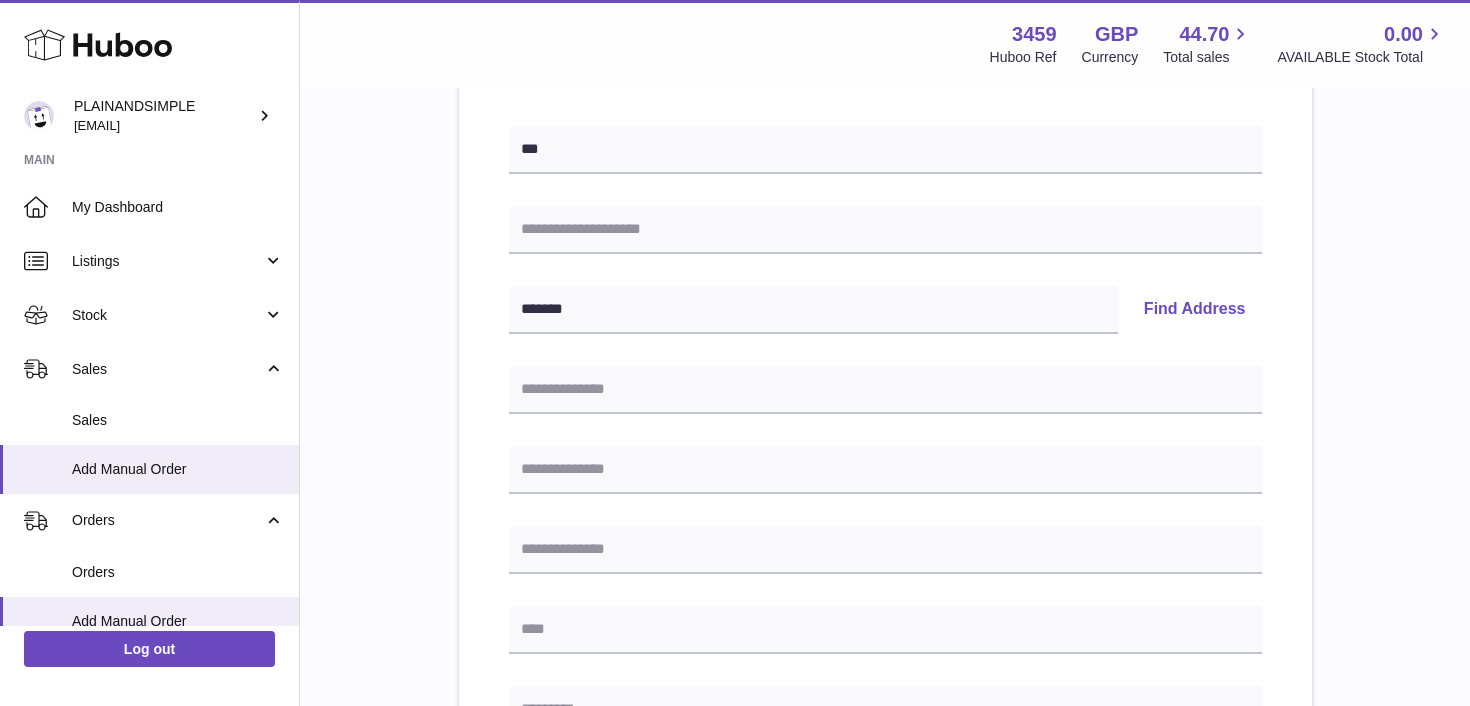 scroll, scrollTop: 190, scrollLeft: 0, axis: vertical 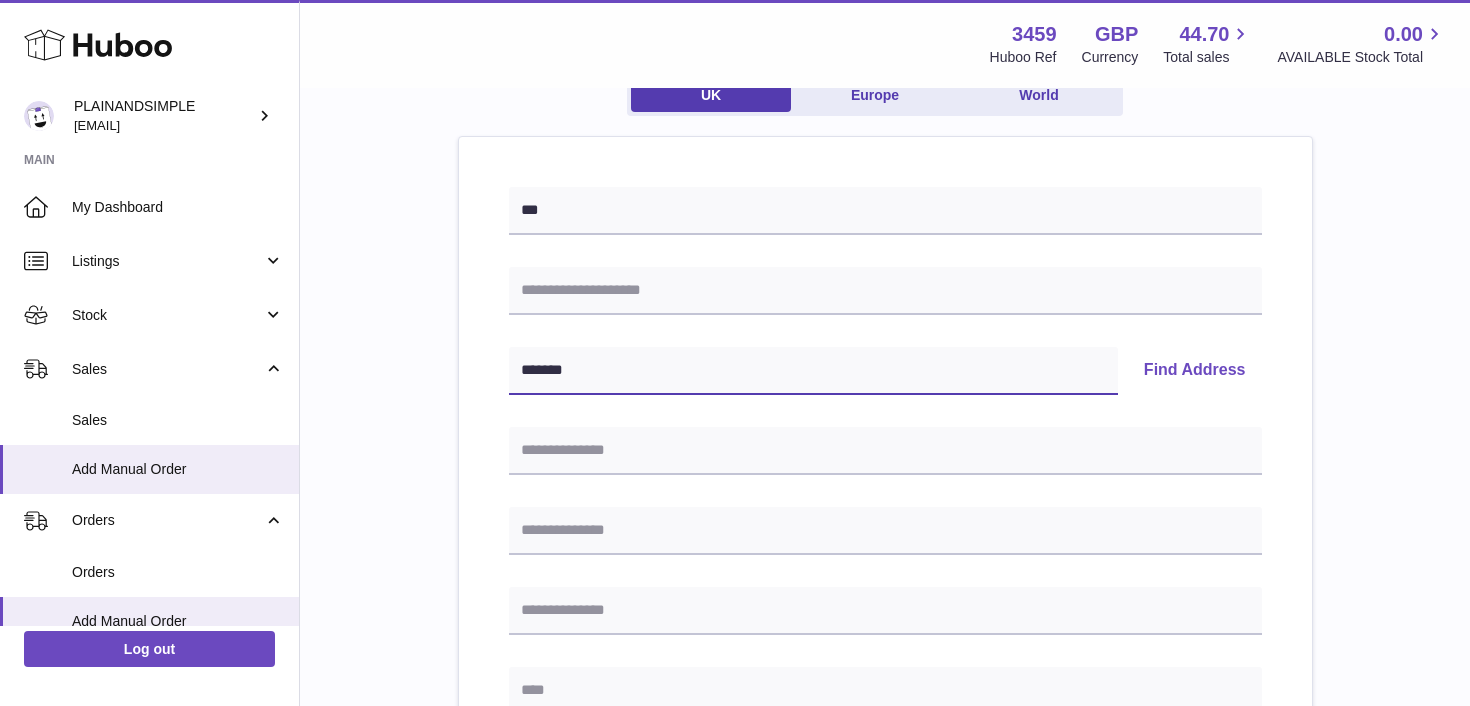 click on "*******" at bounding box center [813, 371] 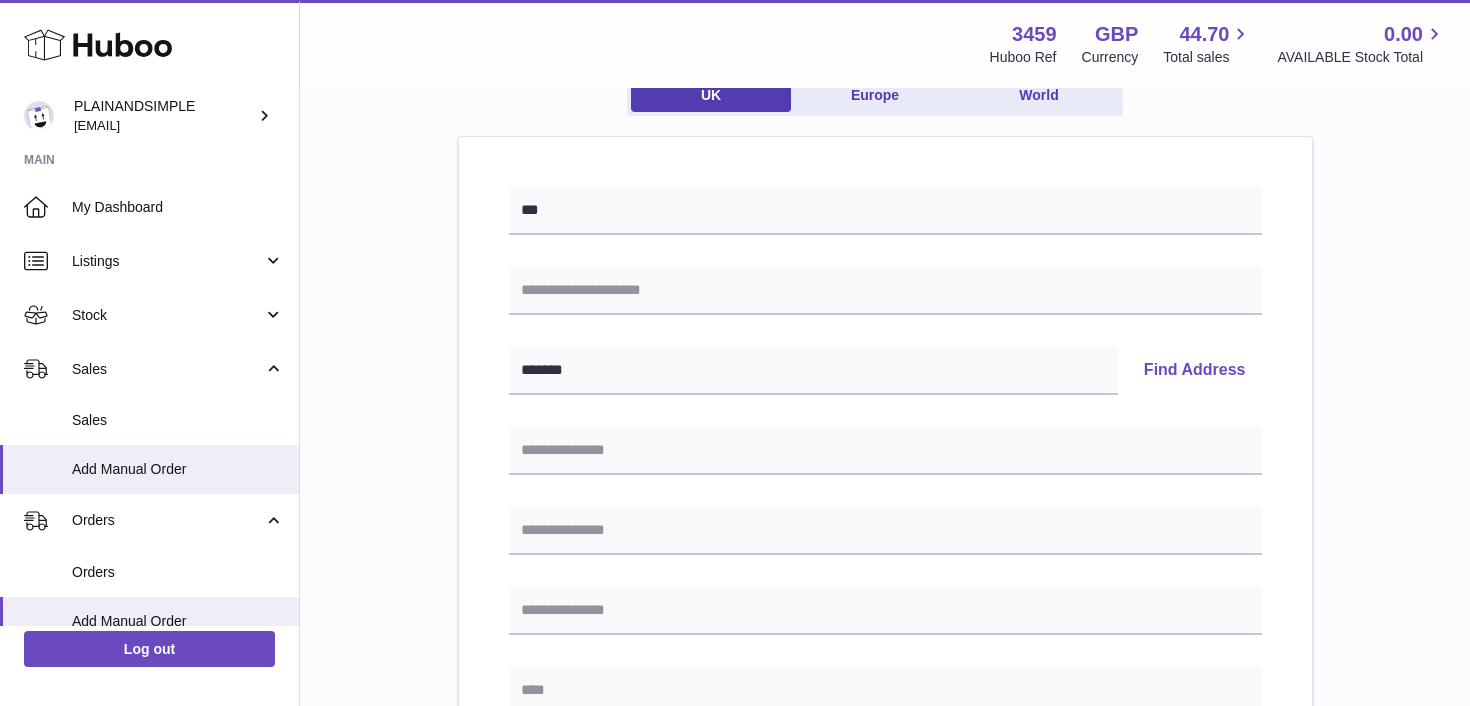 click on "Find Address" at bounding box center [1195, 371] 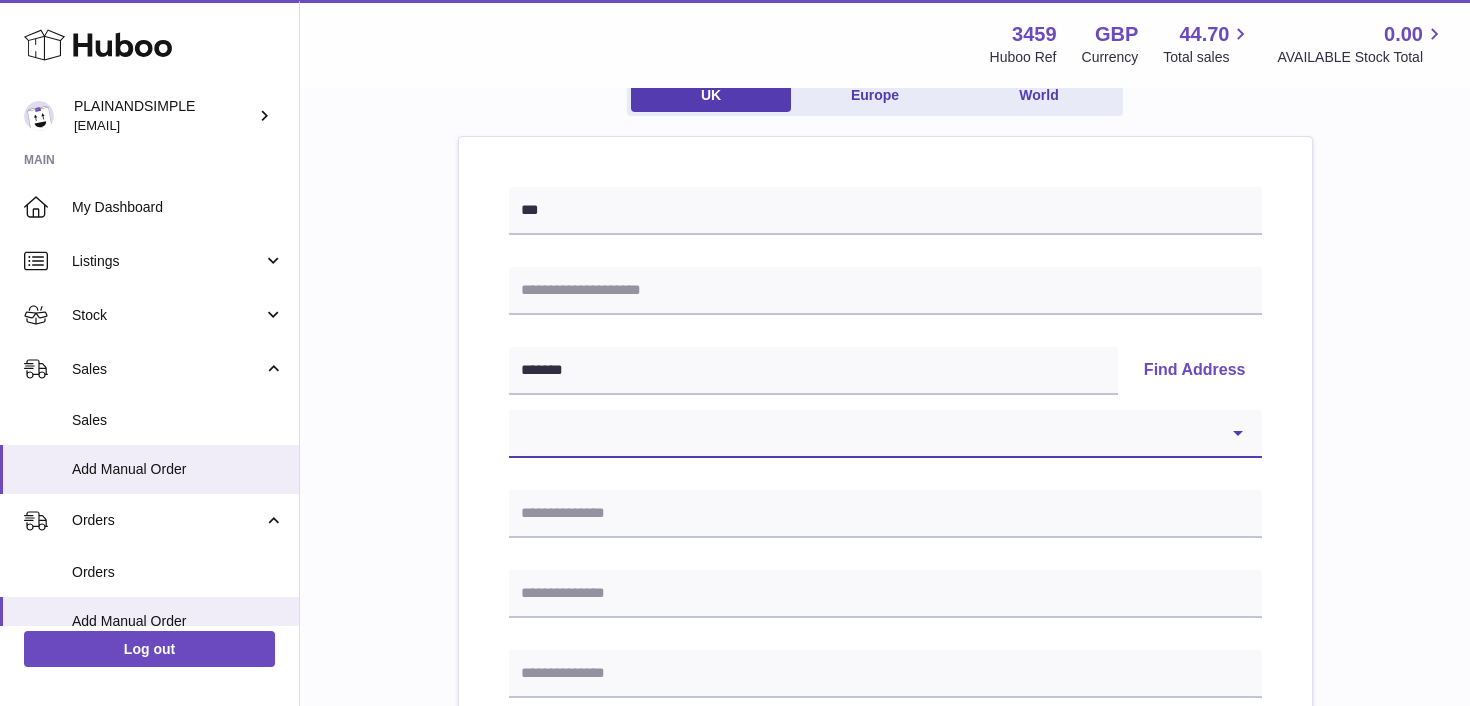 click on "**********" at bounding box center [885, 434] 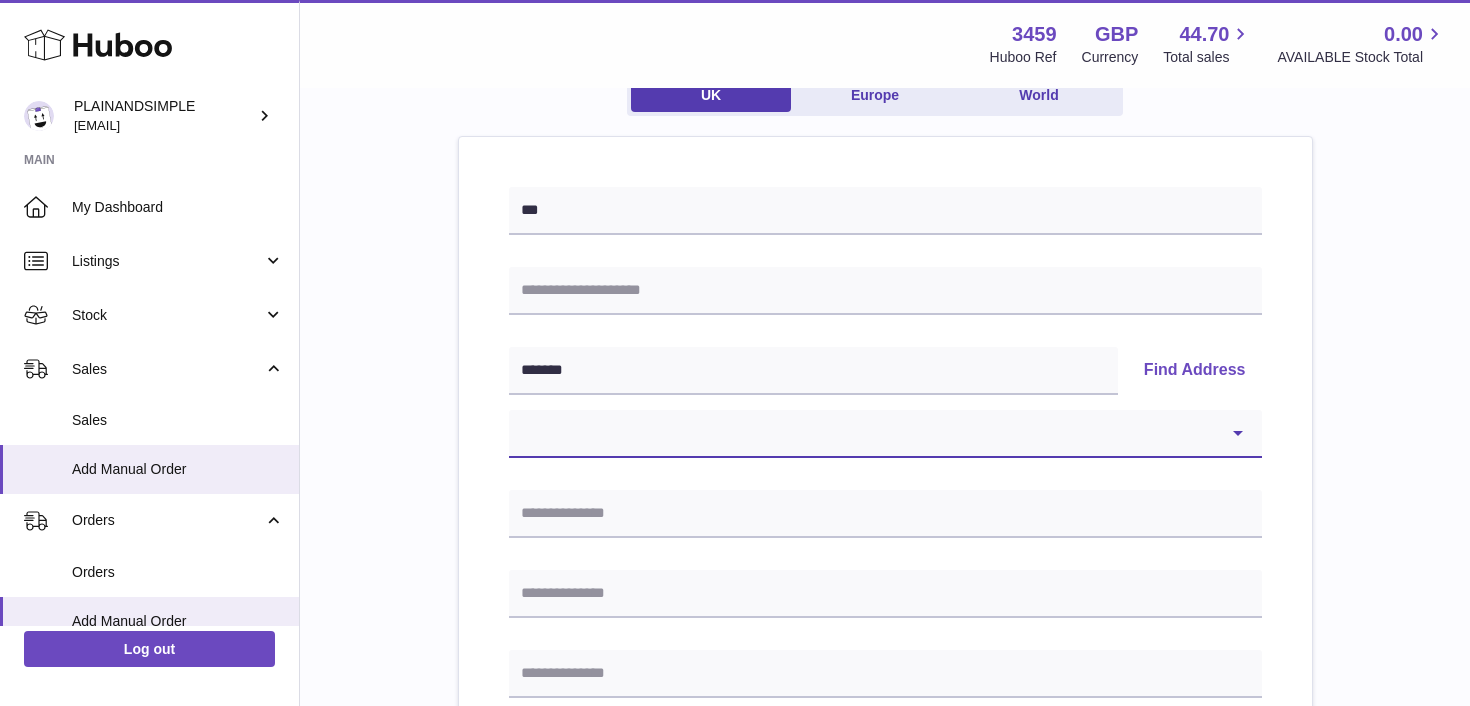 select on "**" 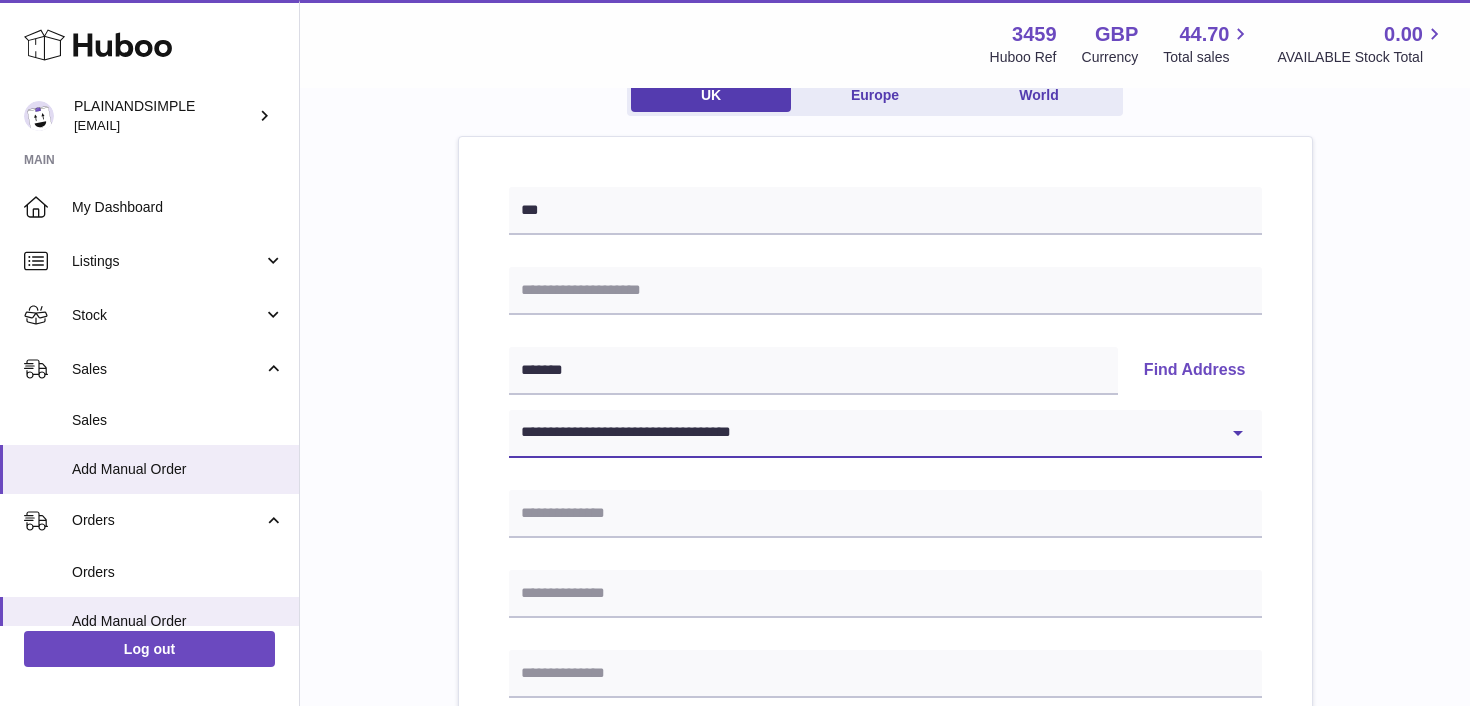 type on "**********" 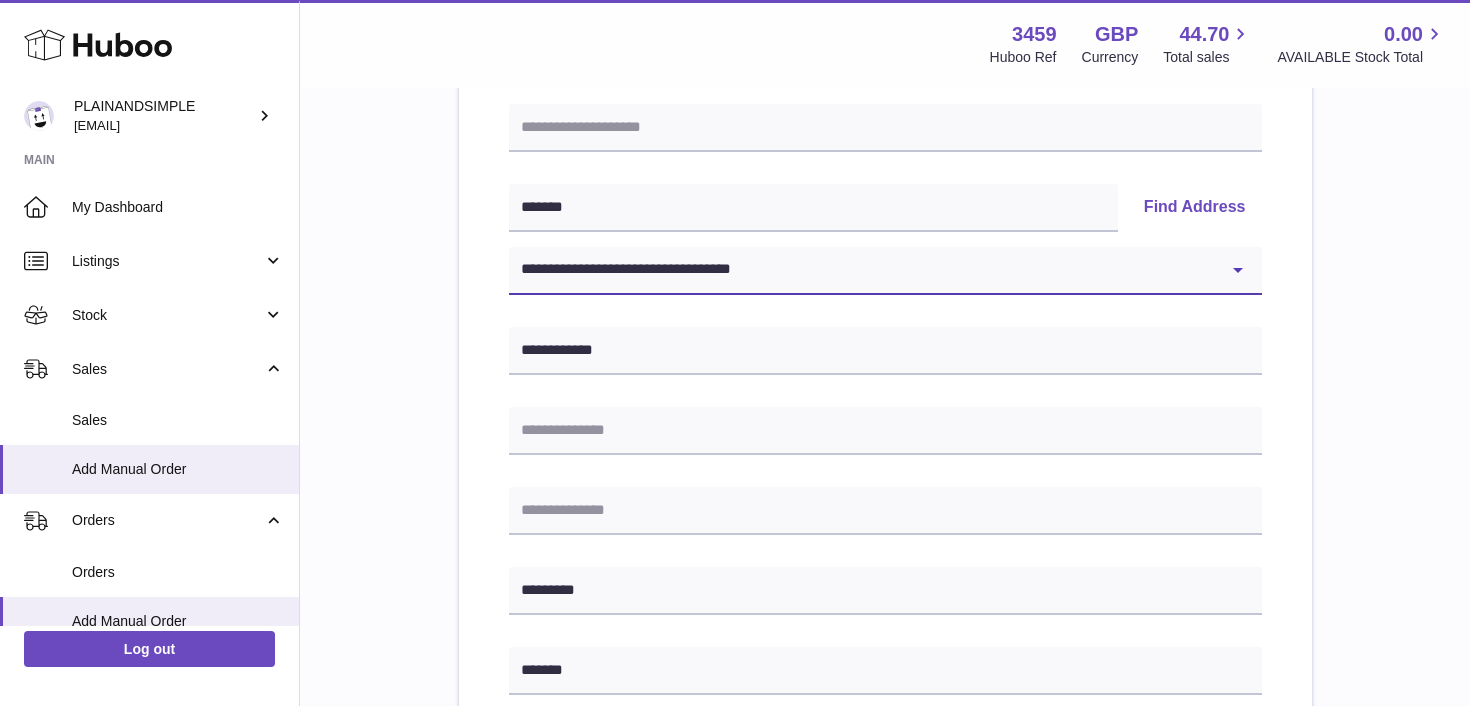 scroll, scrollTop: 383, scrollLeft: 0, axis: vertical 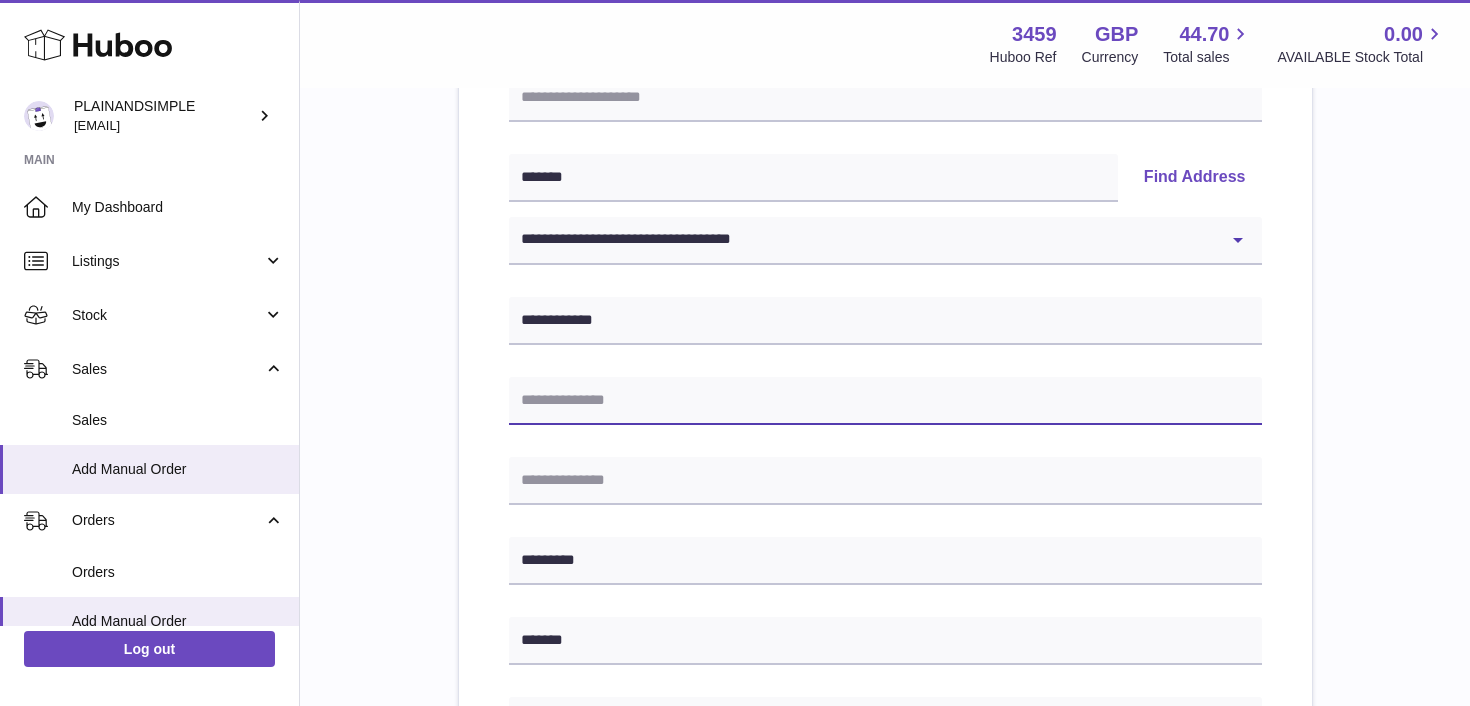 click at bounding box center [885, 401] 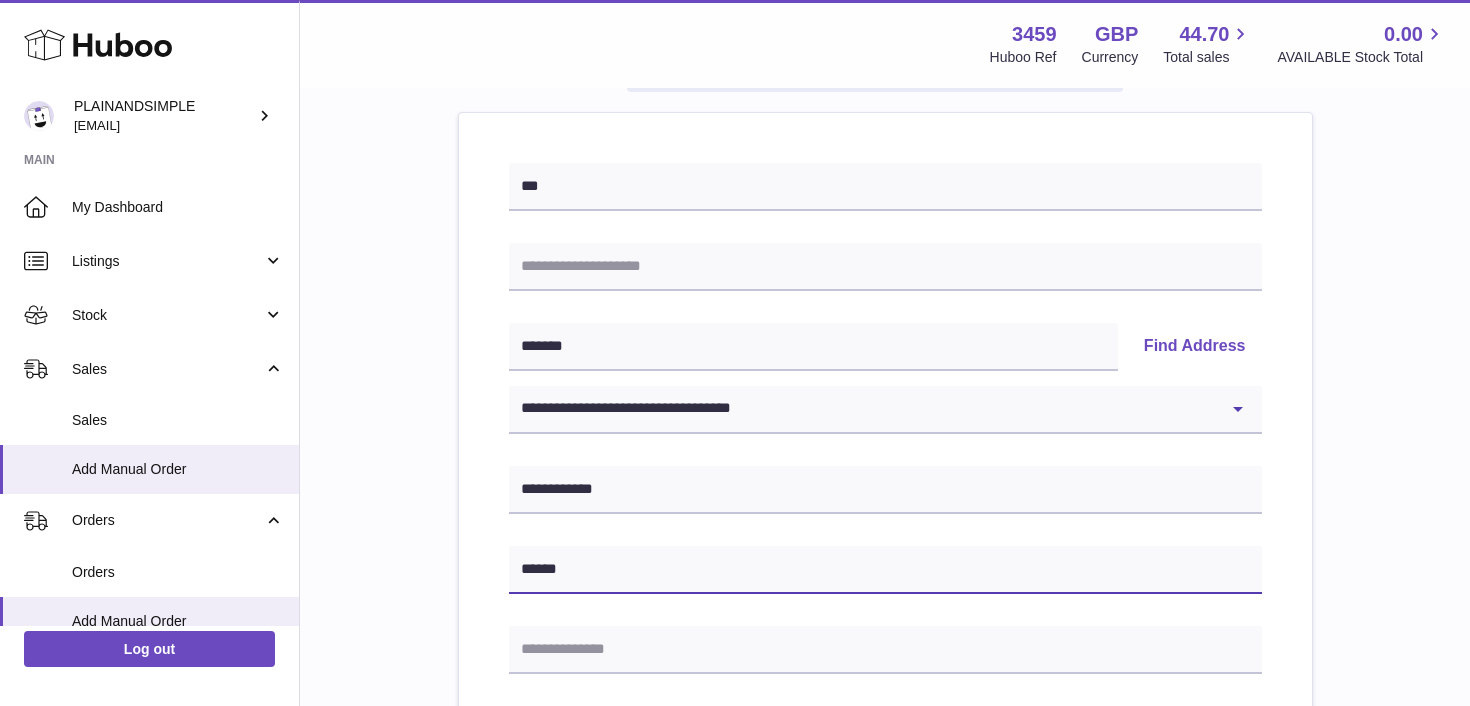 scroll, scrollTop: 197, scrollLeft: 0, axis: vertical 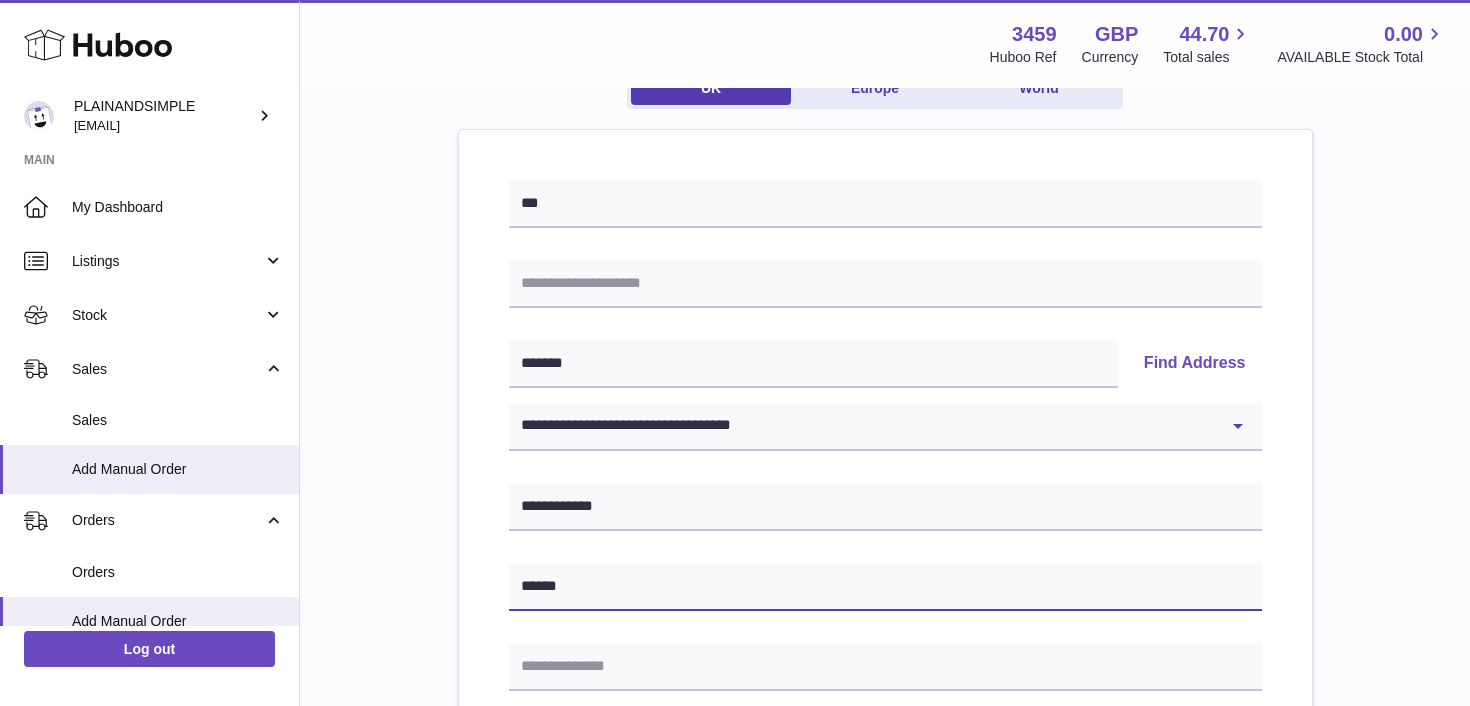 type on "******" 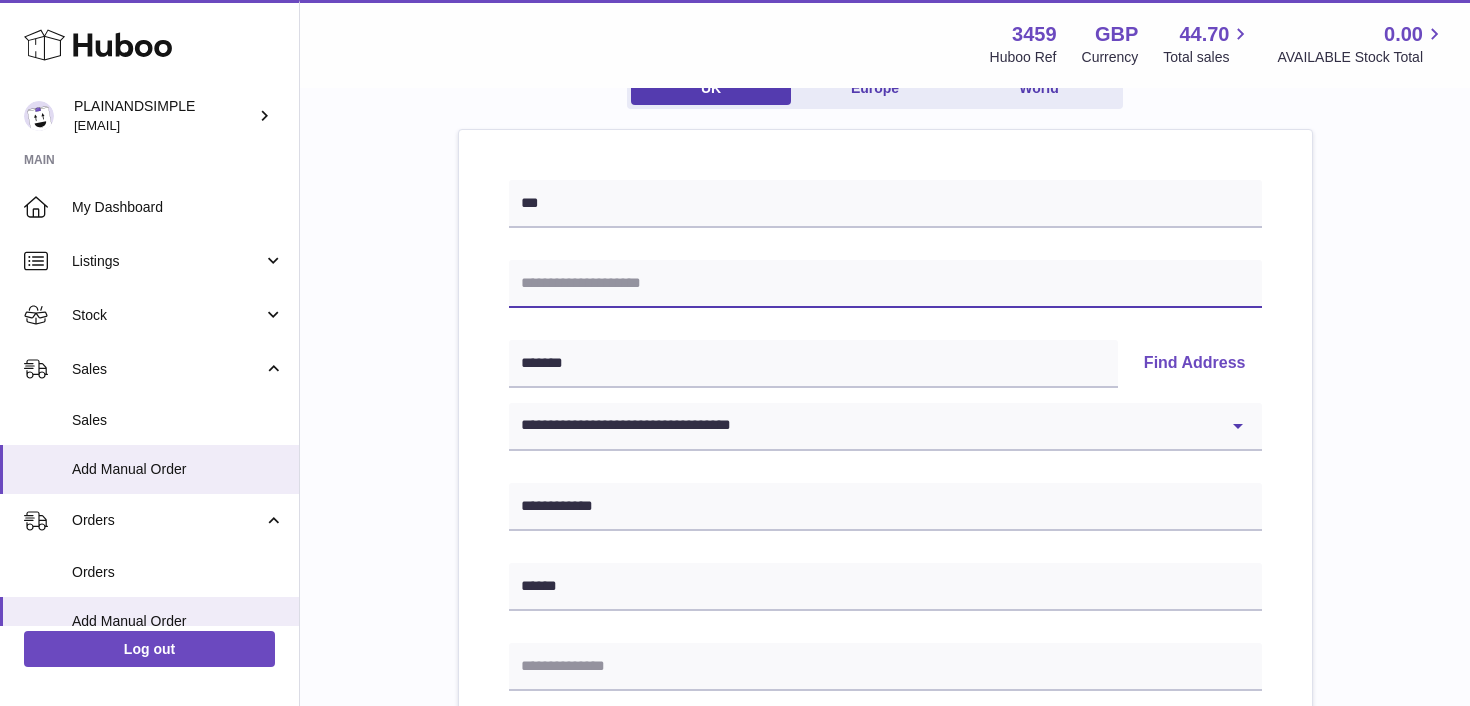 click at bounding box center [885, 284] 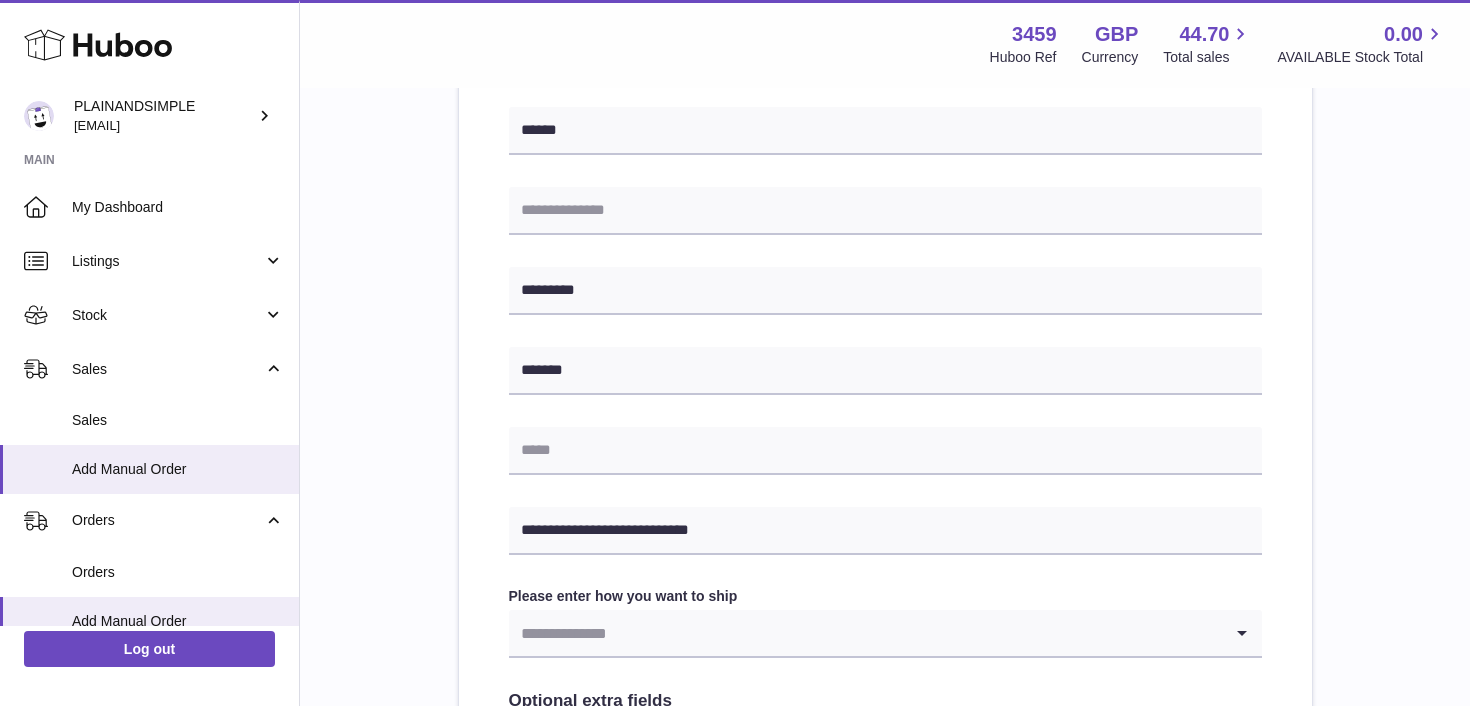 scroll, scrollTop: 715, scrollLeft: 0, axis: vertical 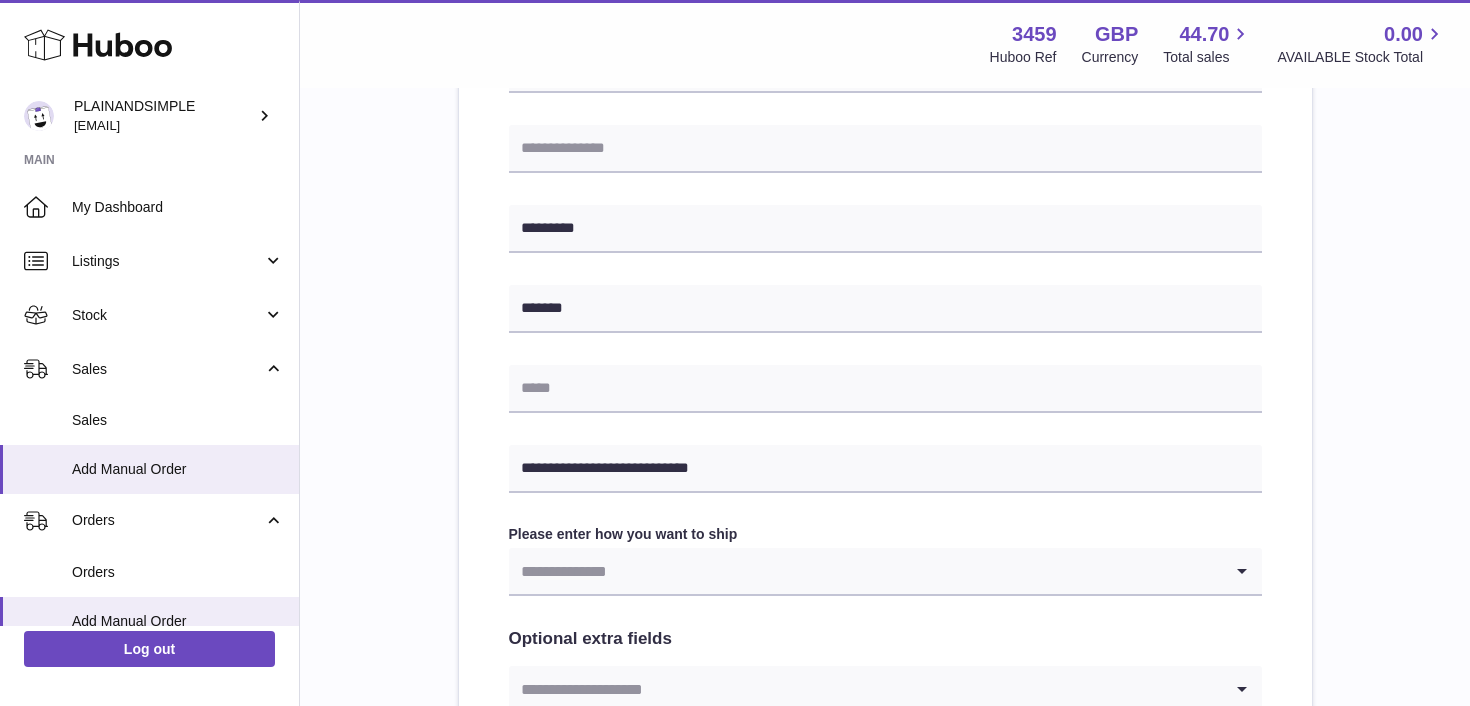 type on "********" 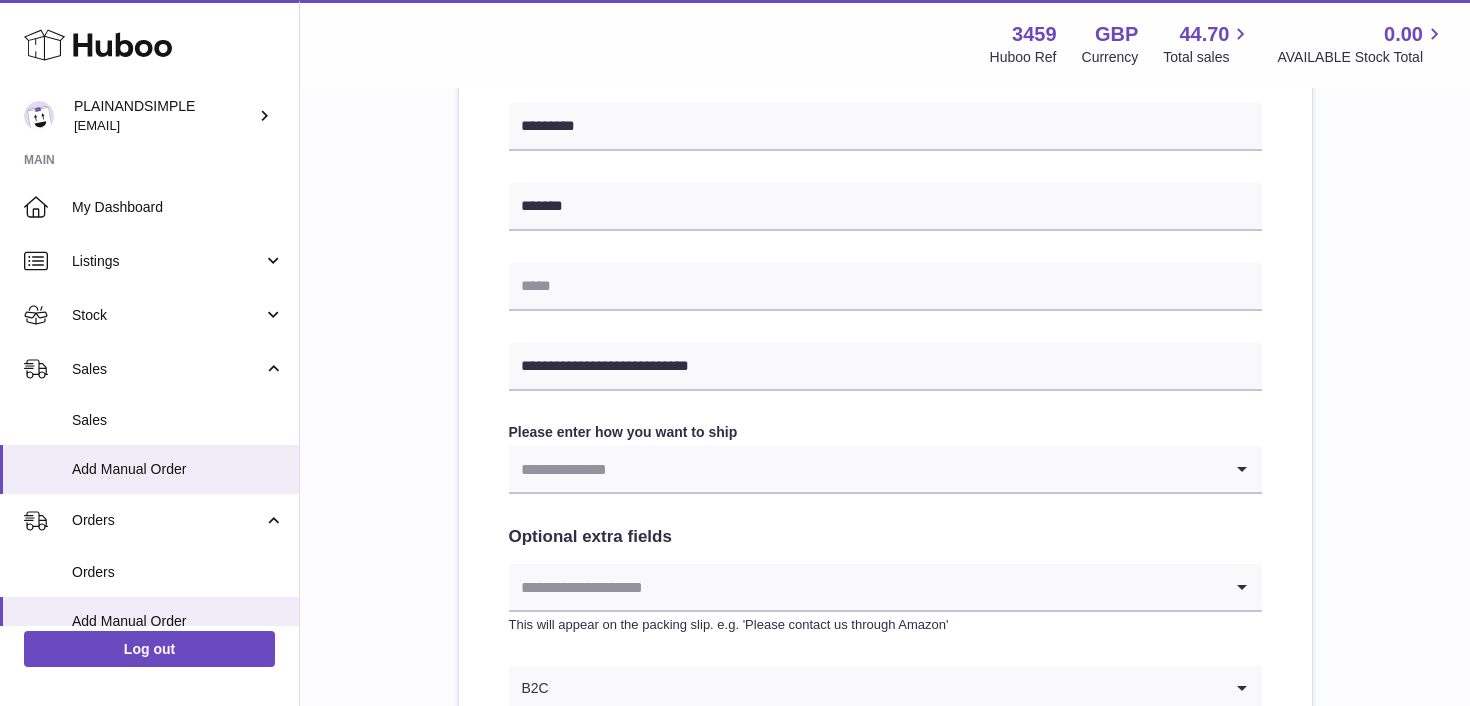 scroll, scrollTop: 946, scrollLeft: 0, axis: vertical 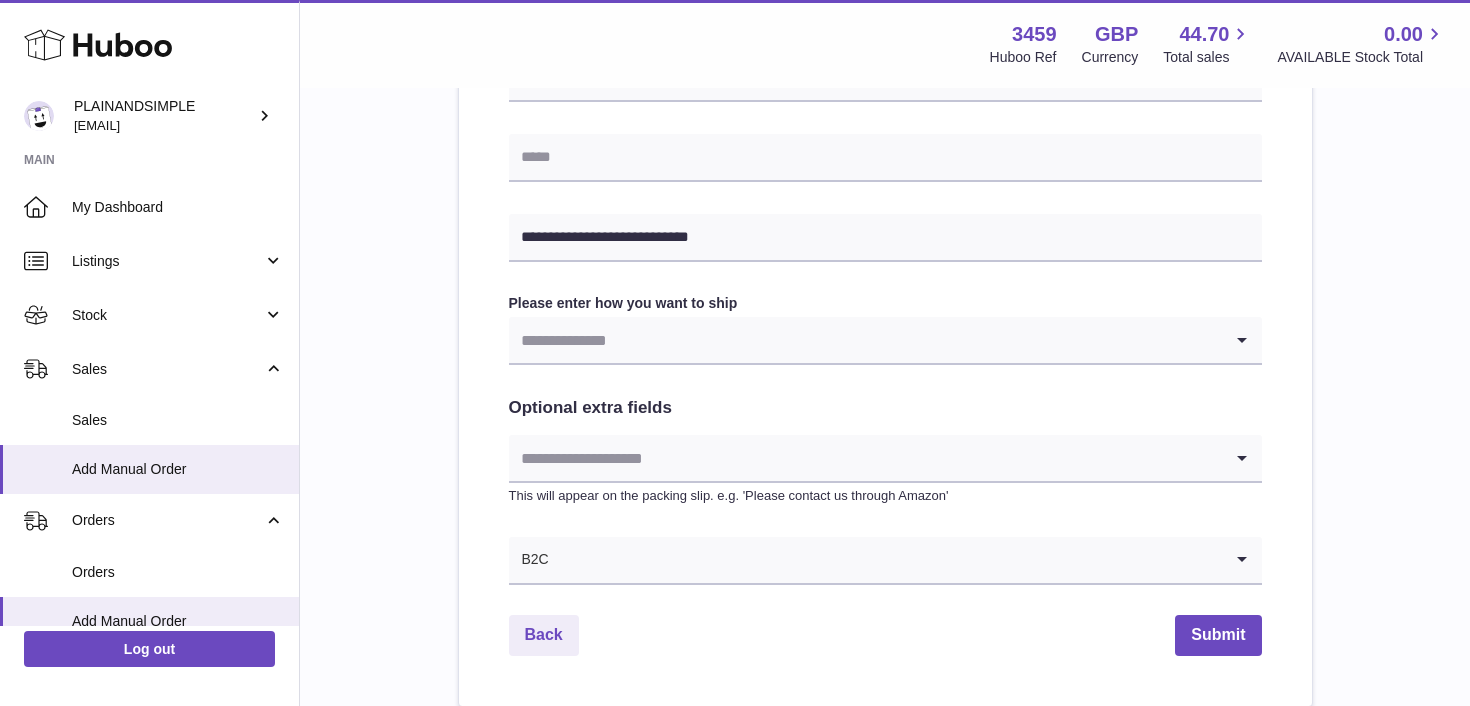 click at bounding box center [865, 340] 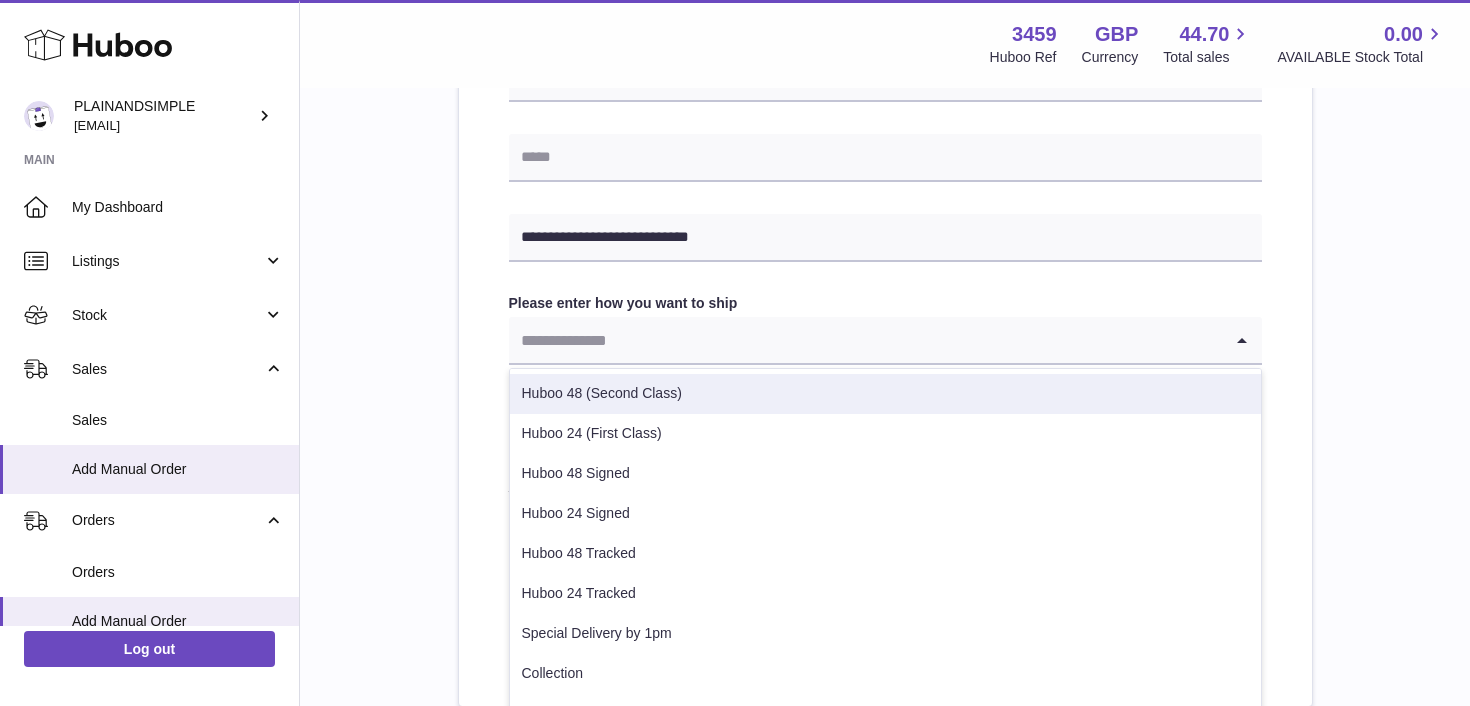 click on "Huboo 48 (Second Class)" at bounding box center (885, 394) 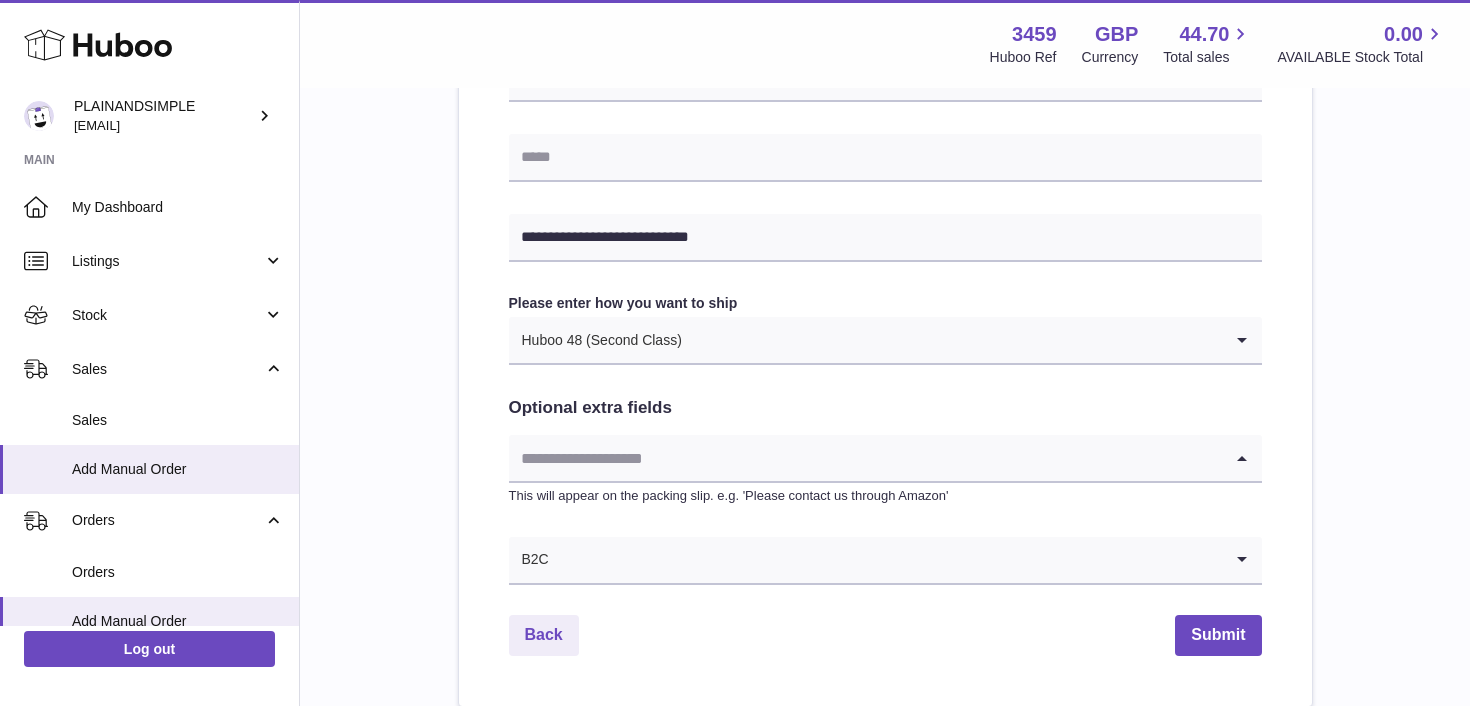 click at bounding box center [865, 458] 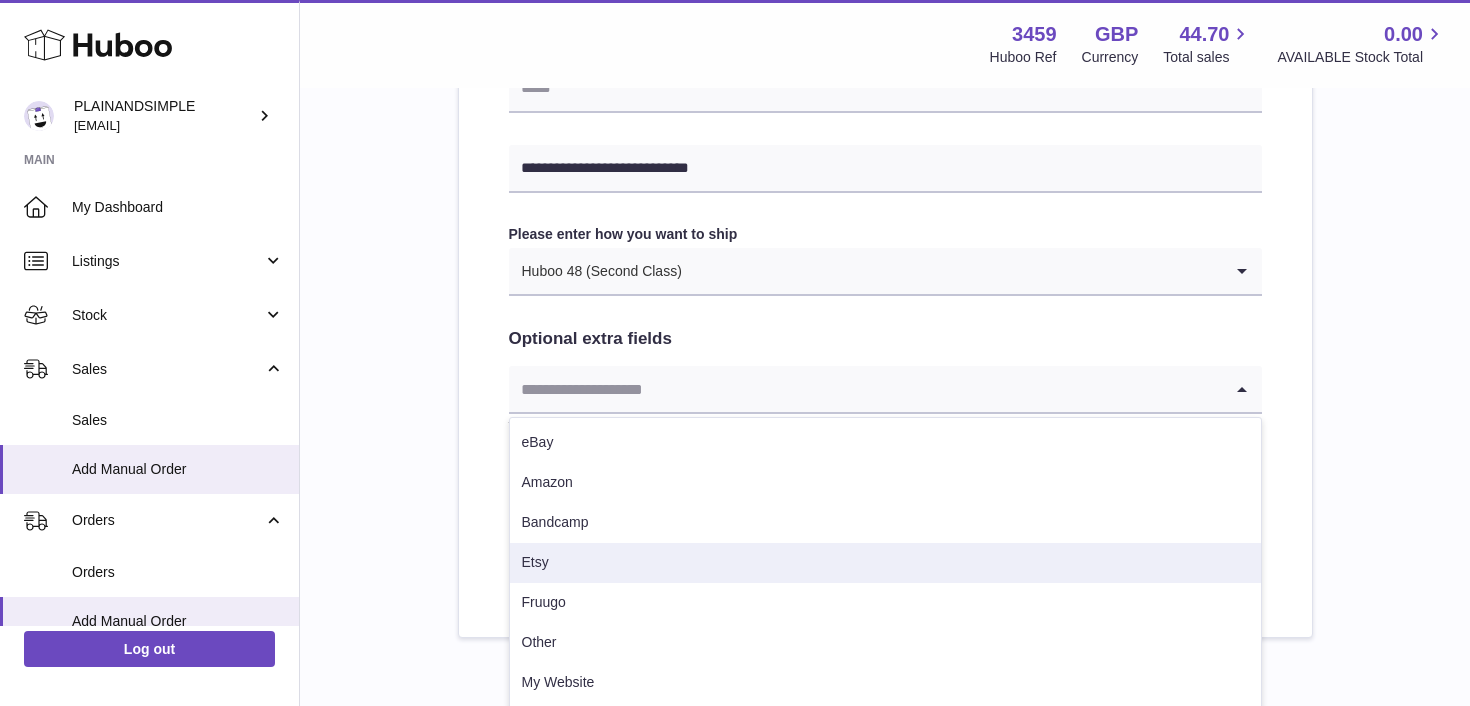 scroll, scrollTop: 1032, scrollLeft: 0, axis: vertical 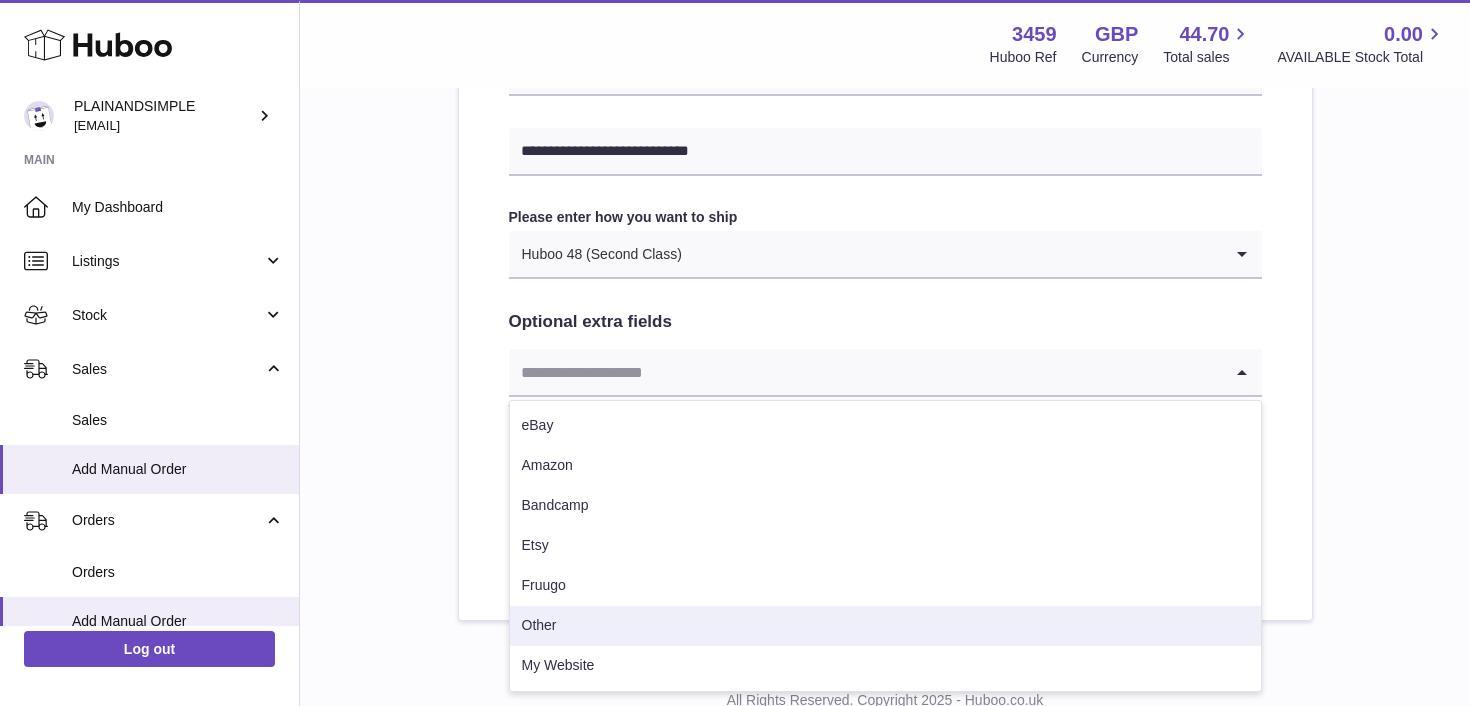 click on "Other" at bounding box center (885, 626) 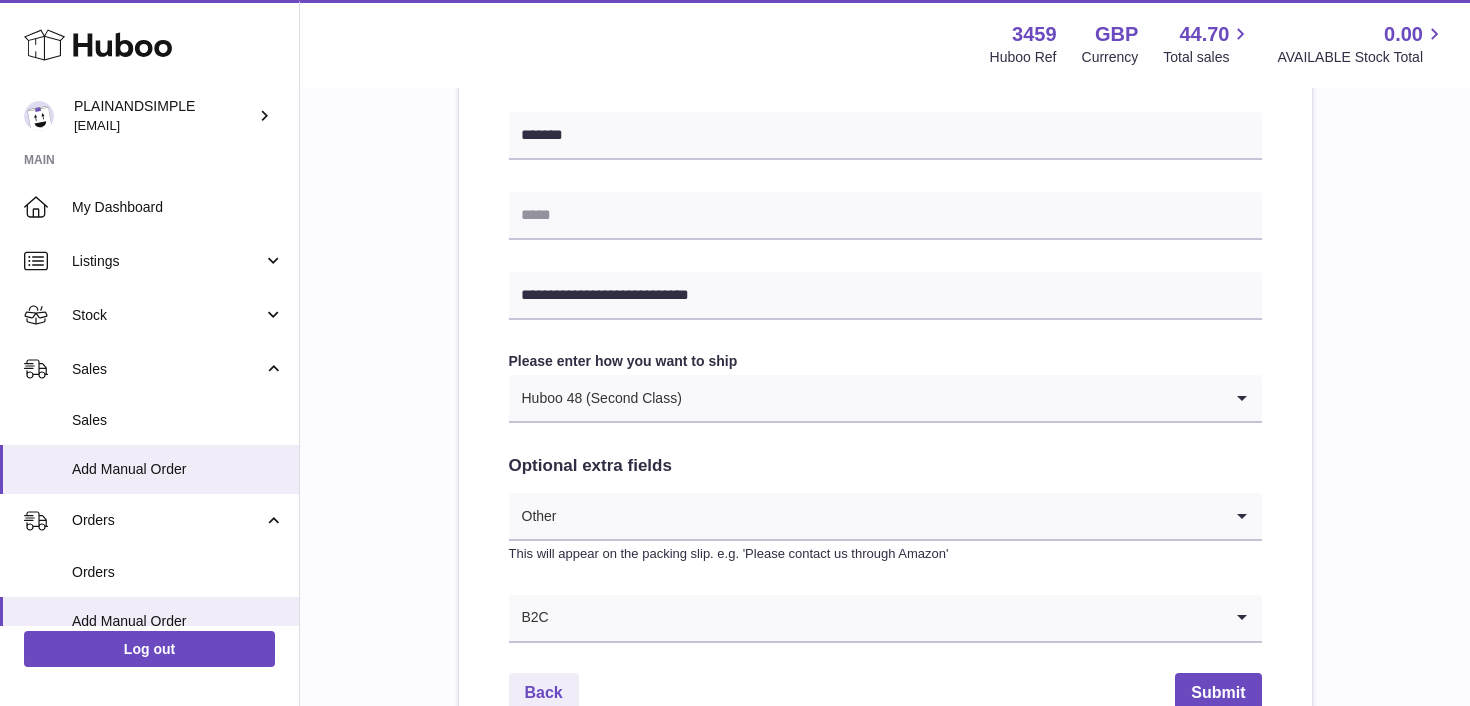 scroll, scrollTop: 1104, scrollLeft: 0, axis: vertical 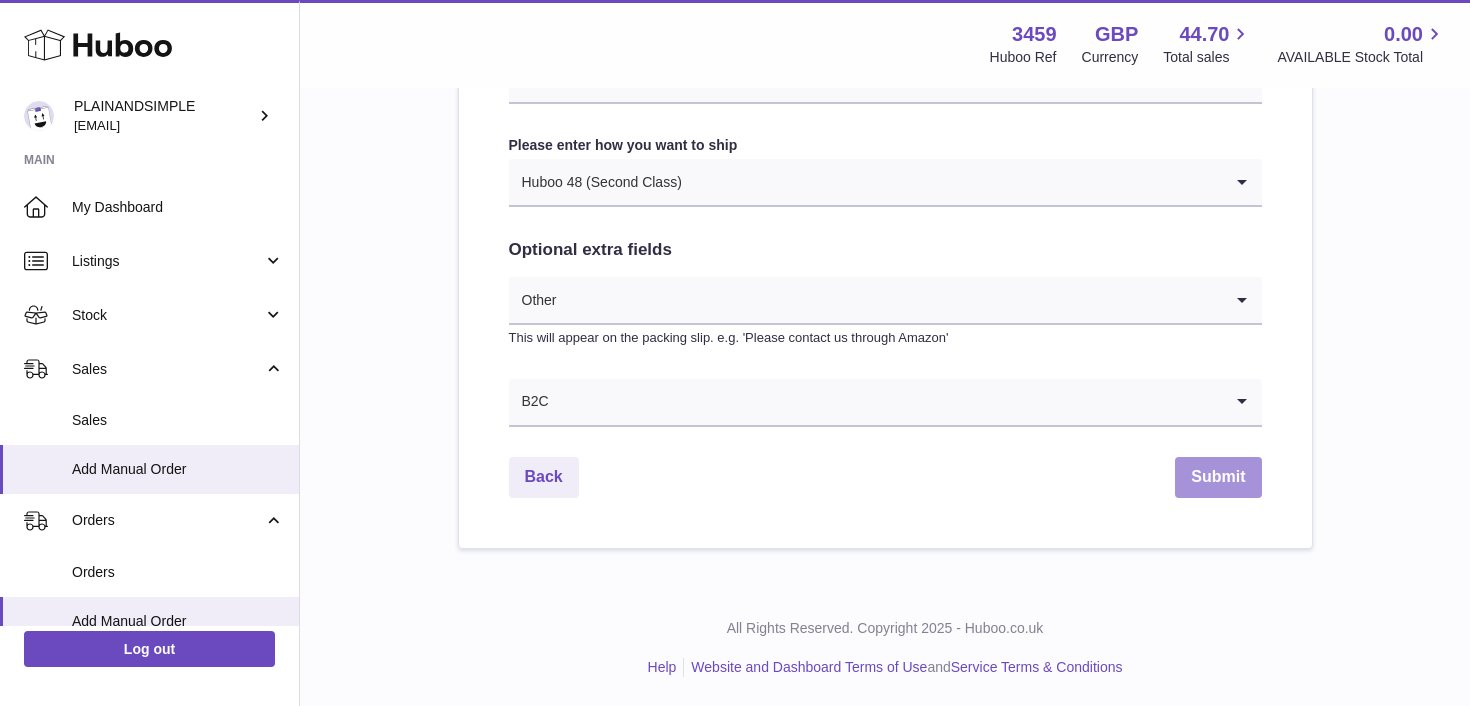 click on "Submit" at bounding box center (1218, 477) 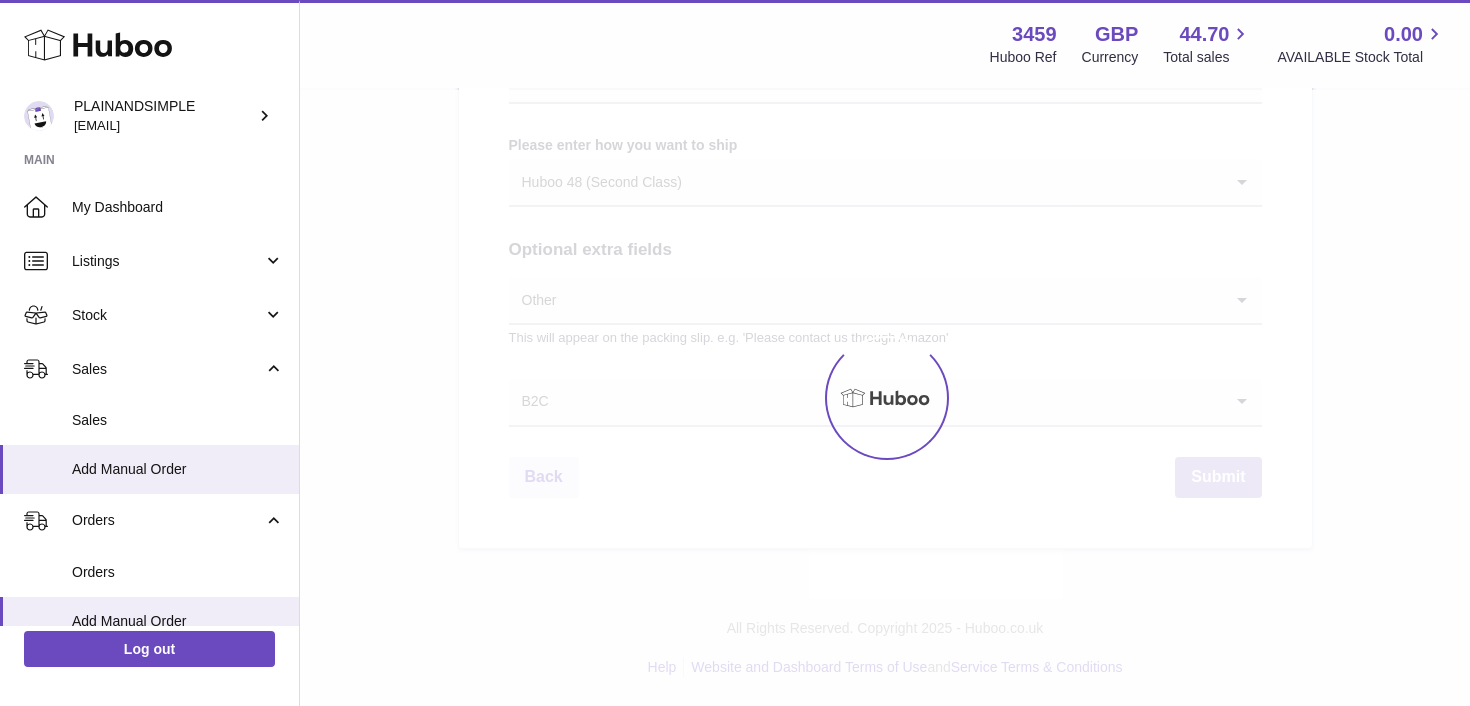 scroll, scrollTop: 0, scrollLeft: 0, axis: both 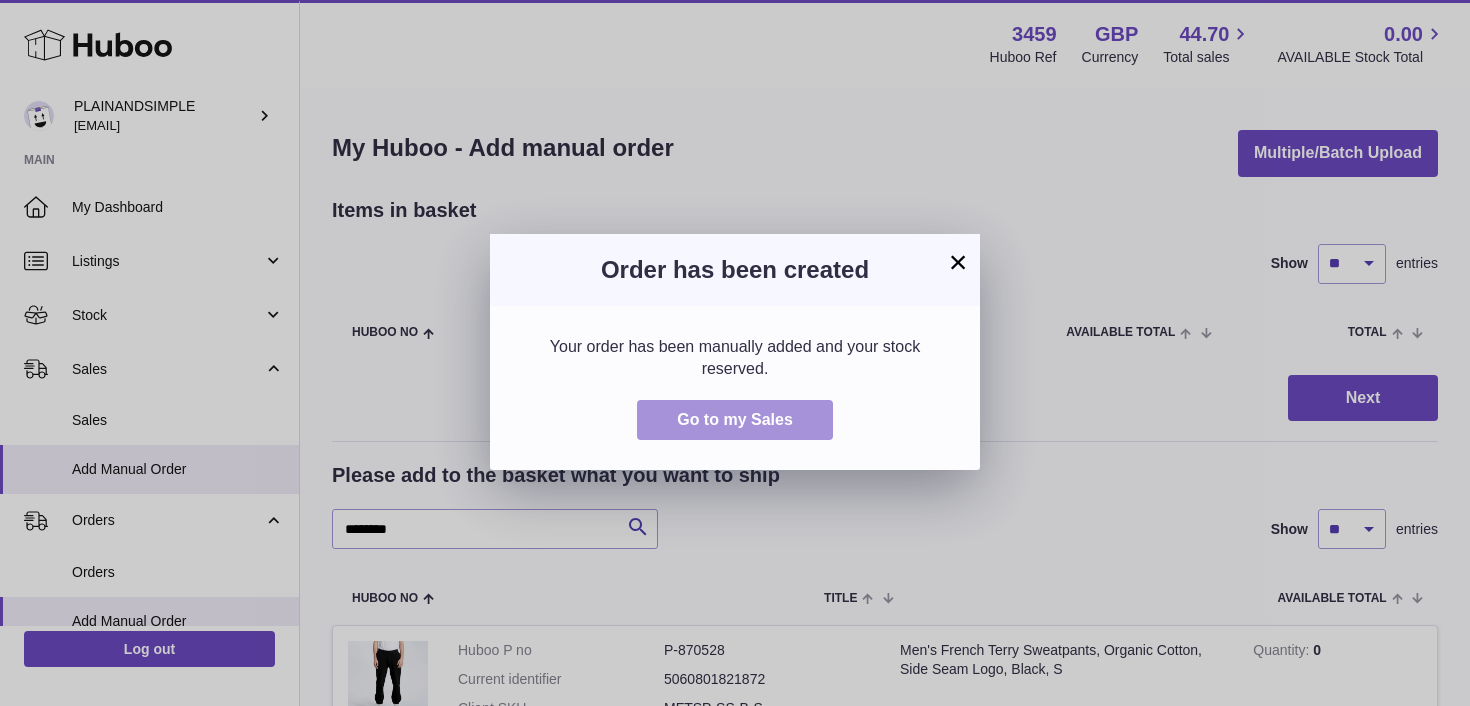 click on "Go to my Sales" at bounding box center [735, 419] 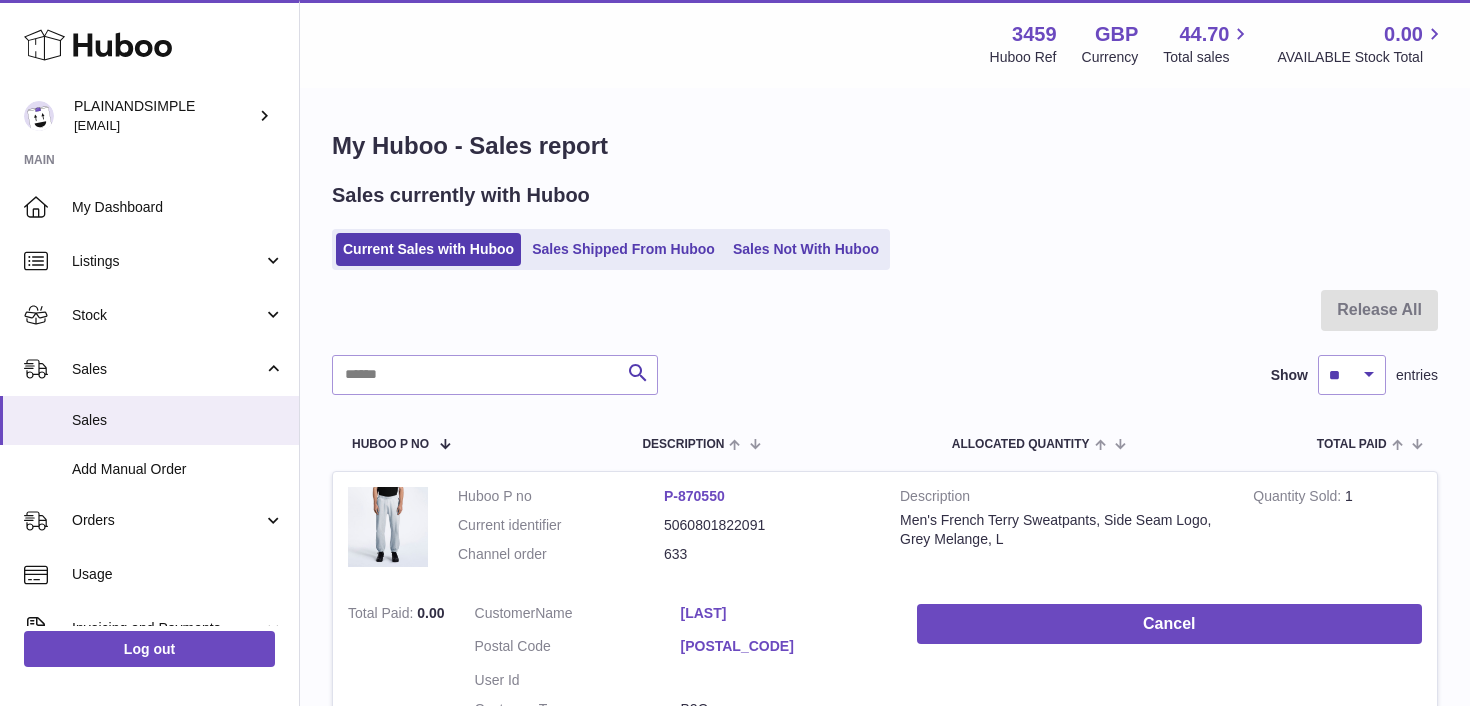 scroll, scrollTop: 0, scrollLeft: 0, axis: both 